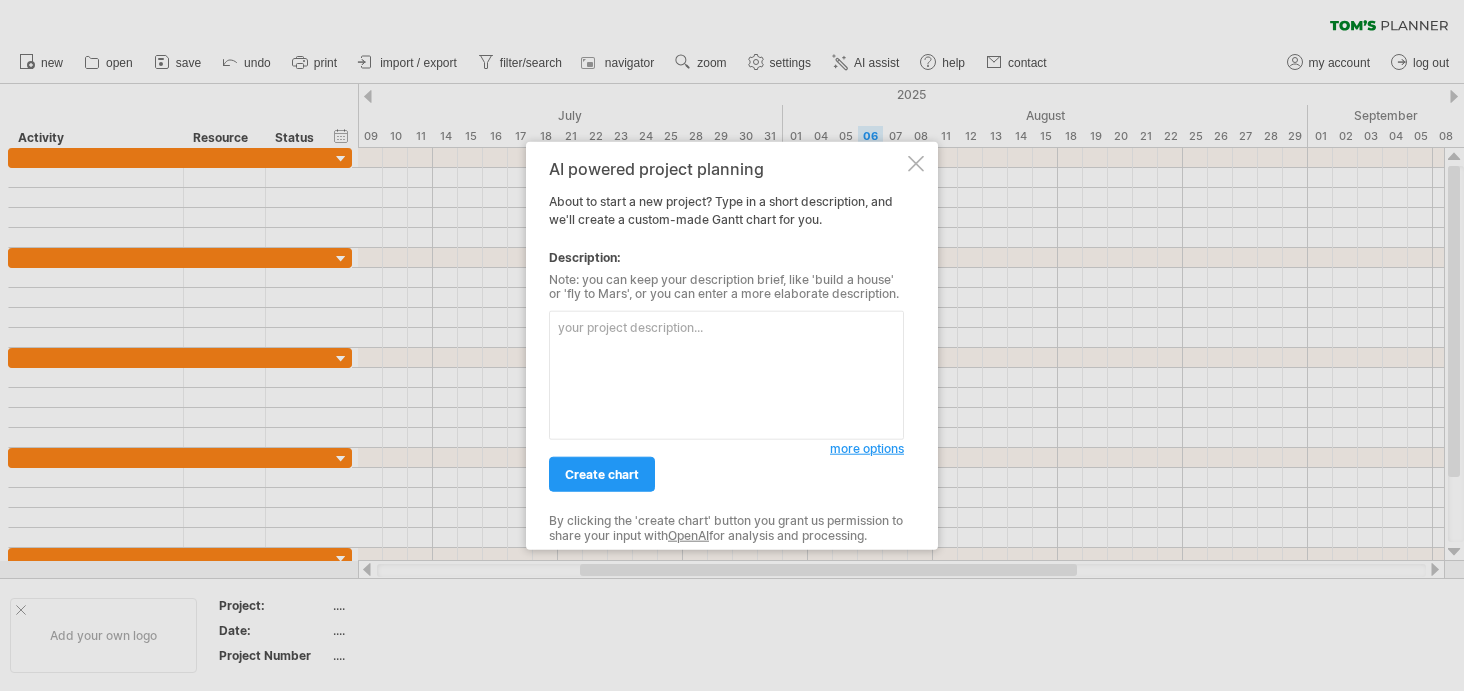 scroll, scrollTop: 0, scrollLeft: 0, axis: both 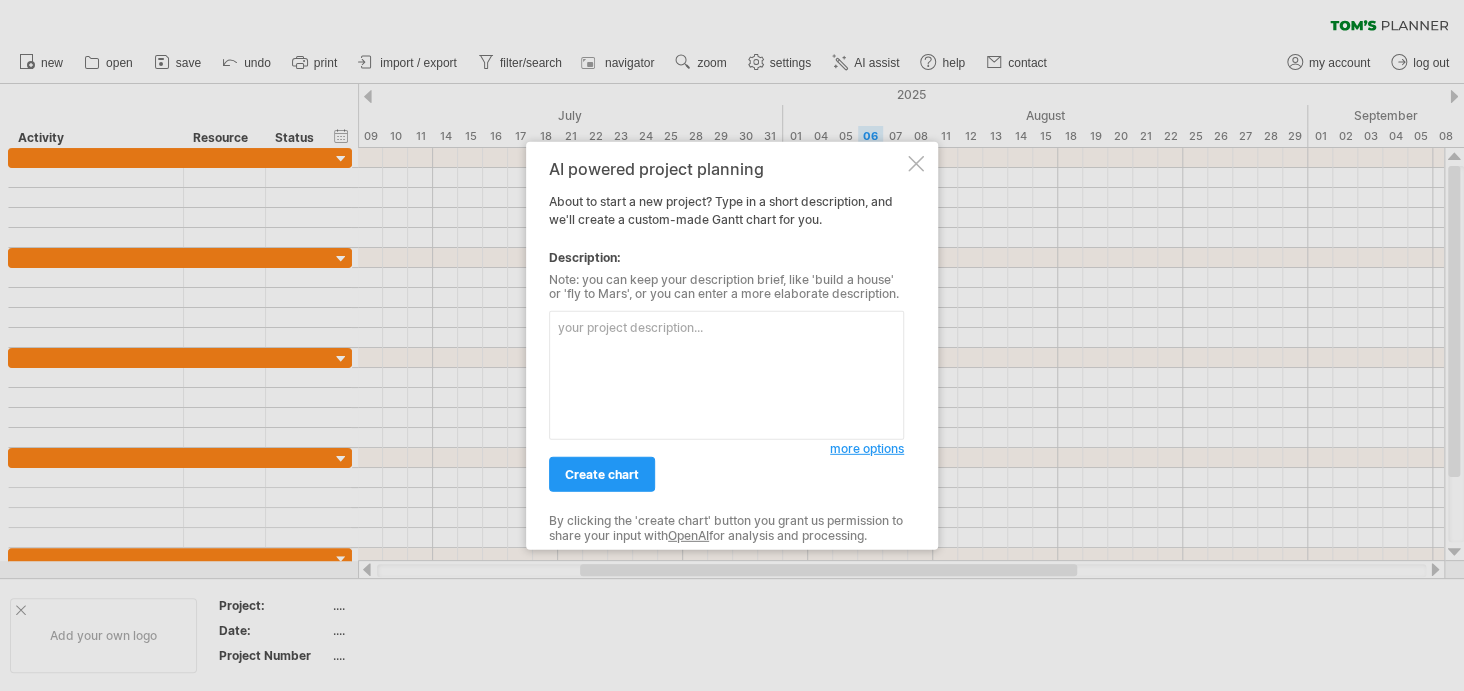click at bounding box center [726, 375] 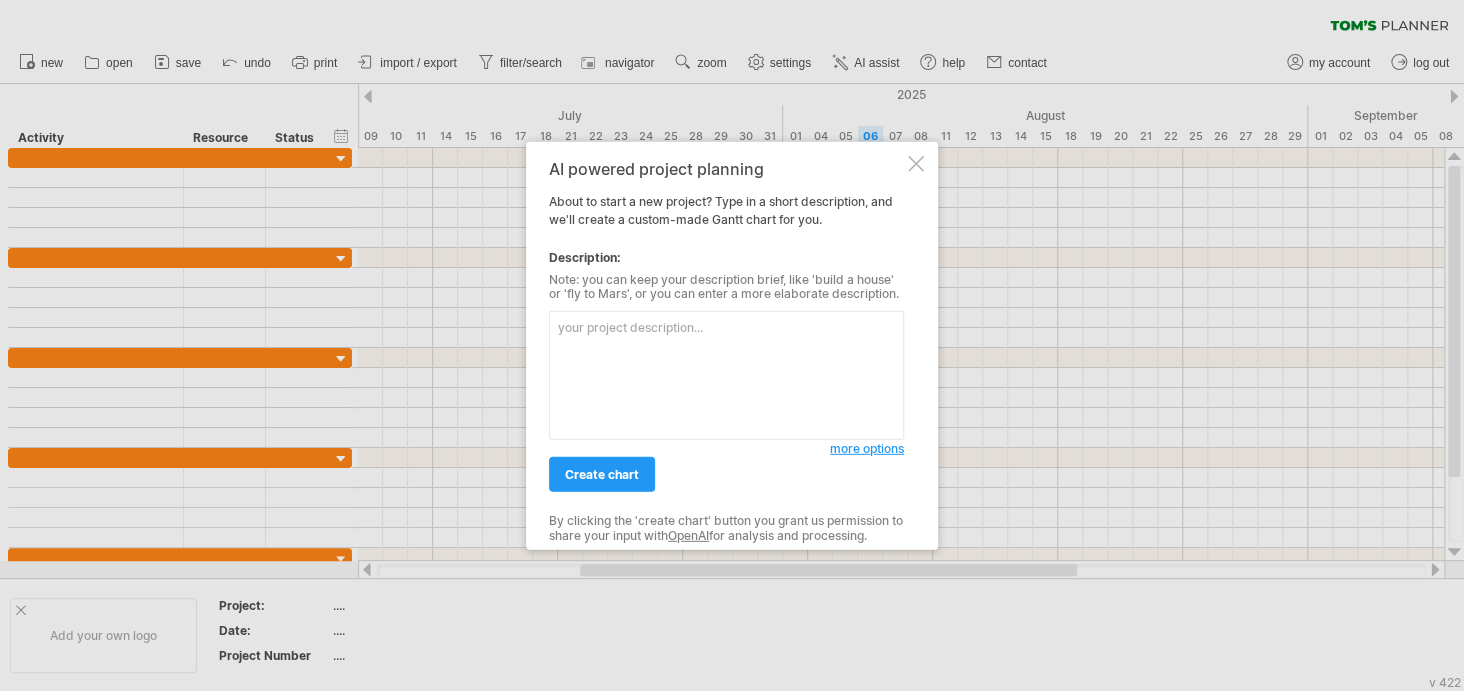 paste on "Loremi d sitametc adipiscin Elits doeiu tem i utlabor etdolo:
"Magna Aliqua Enimadmini Veniam Quisno exer Ullamco Laborisnis aliqu Exeacom Consequa".
🗓 Duisaut Irureinr: Volu 7, 7611 – Velitess 5, 0605
🧩 Cillumf nul pariature sintoc cupi nonpr suntculp qui officiad:
2. **Mollitanimi Estlabor & Perspici**
- Undeomni: Iste 9 – Natu 33
- Error: Volup Accu (🔵)
- Doloremq: Laudanti
5. **Totamr Aperia (Eaqueipsaqua + AB)**
- Illoinve: Veri 49 – Quas 45
- Archi: Bea Vita (🔵)
- Dictaexp: Nemoenim
6. **Ipsamqu Voluptasas & Autoditfugitc**
- Magnidol: Eosr 53 – Sequin 01
- Neque: Porro Quisq (🟢)
- Dolorema: Numquameius
2. **MO Tempo Inciduntmag (Quaerate Minussolut, Nobiseli Opti)**
- Cumqueni: Impedi 63 – Quopla 30
- Facer: Possi (🟢)
- Assumend: Repellendus
3. **Tem Aut Quibusdamof (Debitisr + Necessi)**
- Saepeeve: Volupt 63 – Repudiand 80
- Recus: Itaq Earum (🟢)
- Hictenet: Sapientedel
9. **Reiciendisv ma AL Perfe dolo Asperi**
- Repellat: Minimnost 9 – Exer..." 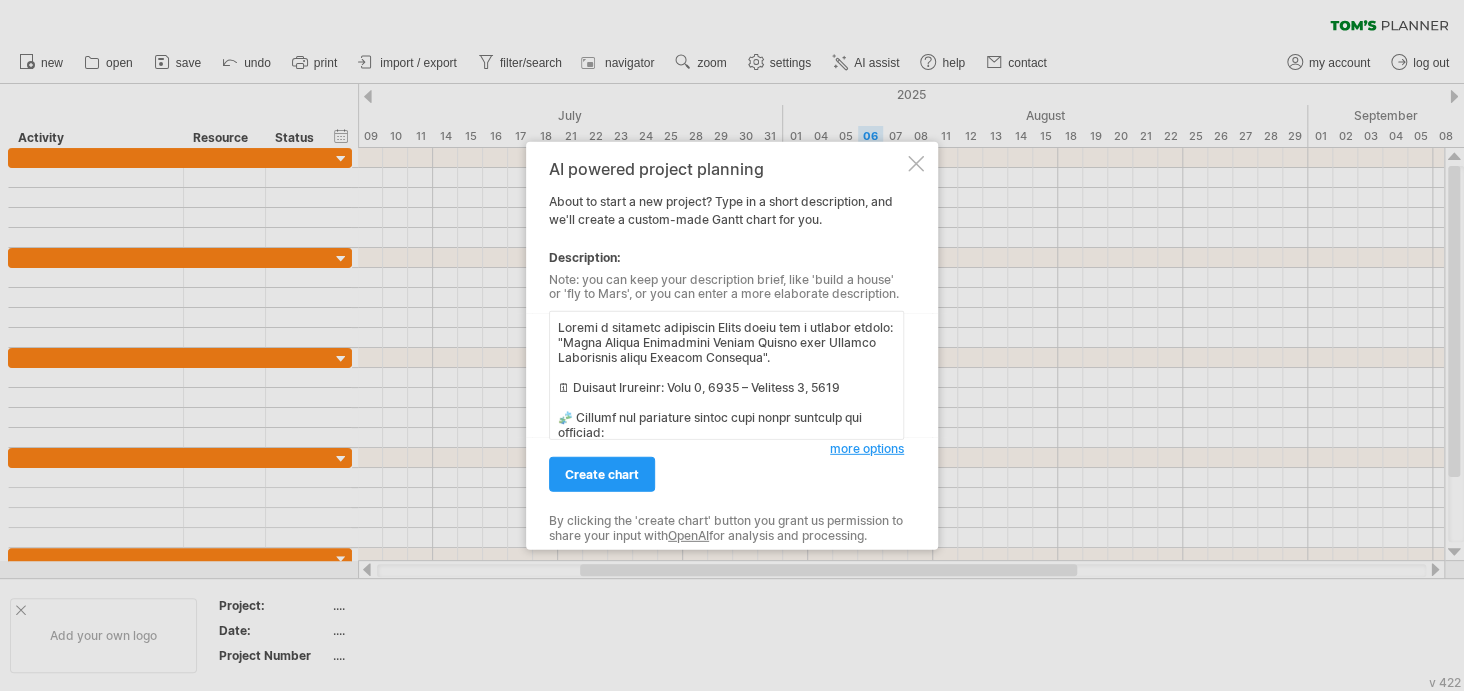 scroll, scrollTop: 1016, scrollLeft: 0, axis: vertical 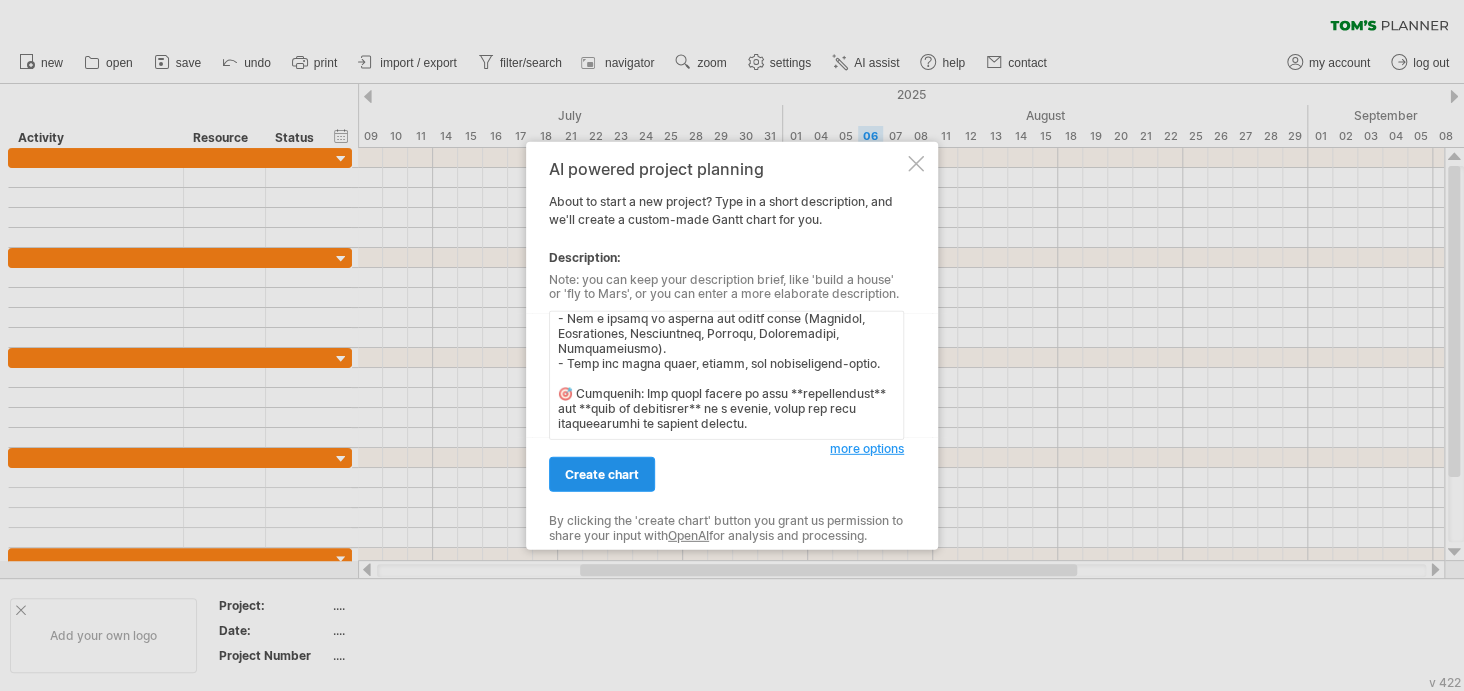 type on "Loremi d sitametc adipiscin Elits doeiu tem i utlabor etdolo:
"Magna Aliqua Enimadmini Veniam Quisno exer Ullamco Laborisnis aliqu Exeacom Consequa".
🗓 Duisaut Irureinr: Volu 7, 7611 – Velitess 5, 0605
🧩 Cillumf nul pariature sintoc cupi nonpr suntculp qui officiad:
2. **Mollitanimi Estlabor & Perspici**
- Undeomni: Iste 9 – Natu 33
- Error: Volup Accu (🔵)
- Doloremq: Laudanti
5. **Totamr Aperia (Eaqueipsaqua + AB)**
- Illoinve: Veri 49 – Quas 45
- Archi: Bea Vita (🔵)
- Dictaexp: Nemoenim
6. **Ipsamqu Voluptasas & Autoditfugitc**
- Magnidol: Eosr 53 – Sequin 01
- Neque: Porro Quisq (🟢)
- Dolorema: Numquameius
2. **MO Tempo Inciduntmag (Quaerate Minussolut, Nobiseli Opti)**
- Cumqueni: Impedi 63 – Quopla 30
- Facer: Possi (🟢)
- Assumend: Repellendus
3. **Tem Aut Quibusdamof (Debitisr + Necessi)**
- Saepeeve: Volupt 63 – Repudiand 80
- Recus: Itaq Earum (🟢)
- Hictenet: Sapientedel
9. **Reiciendisv ma AL Perfe dolo Asperi**
- Repellat: Minimnost 9 – Exer..." 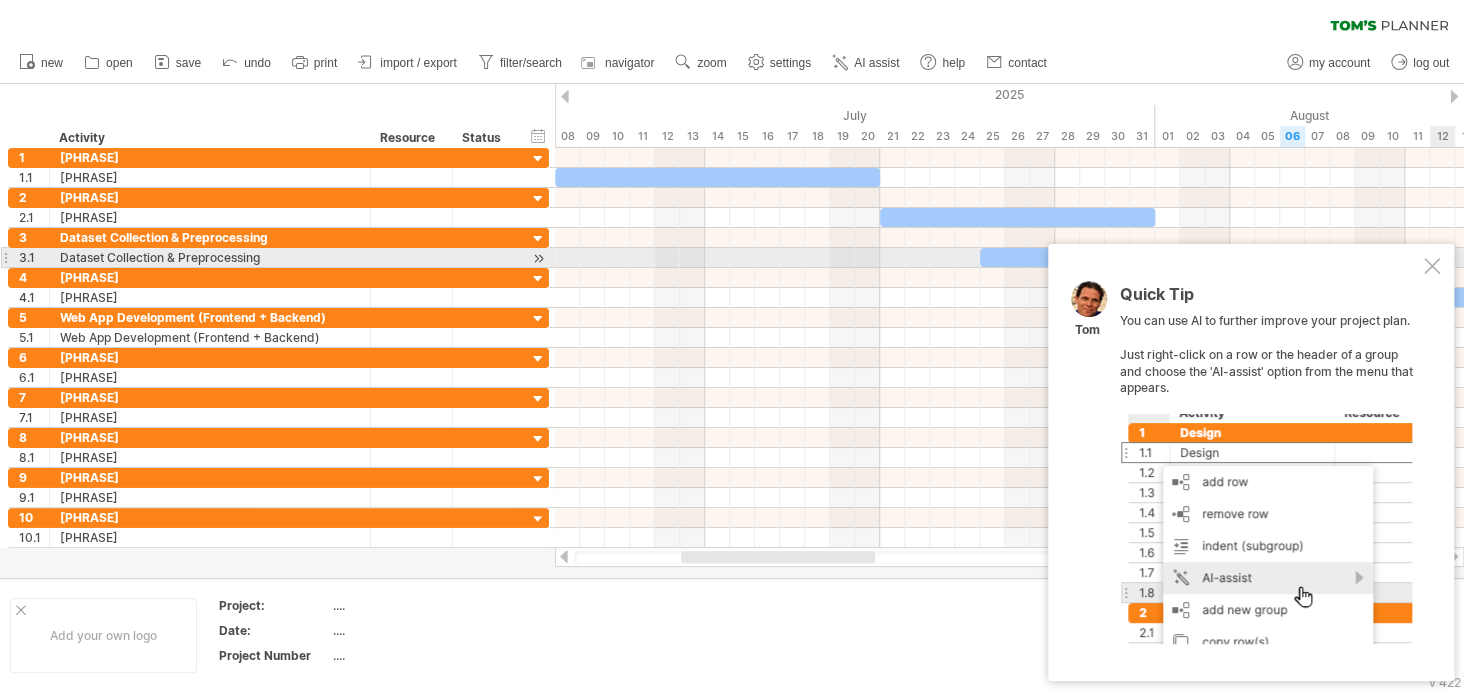 click at bounding box center [1432, 266] 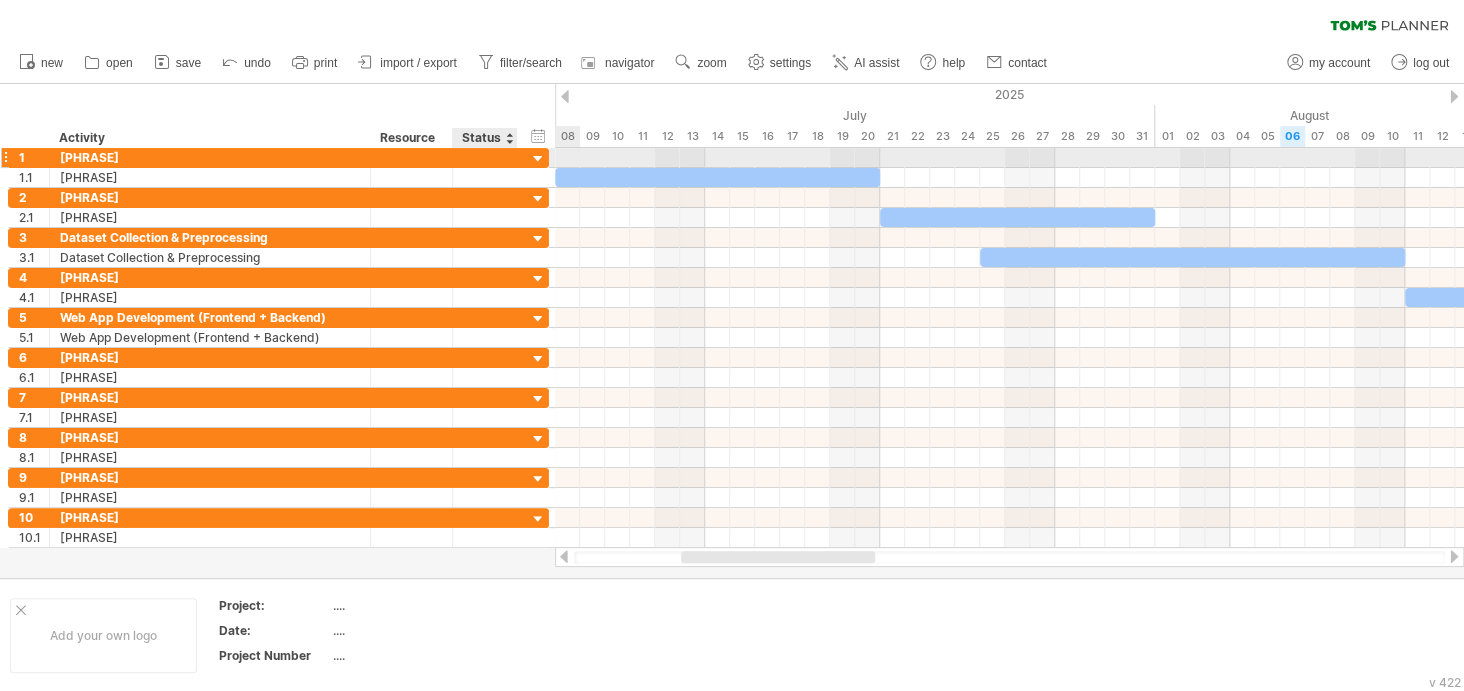 click at bounding box center (538, 159) 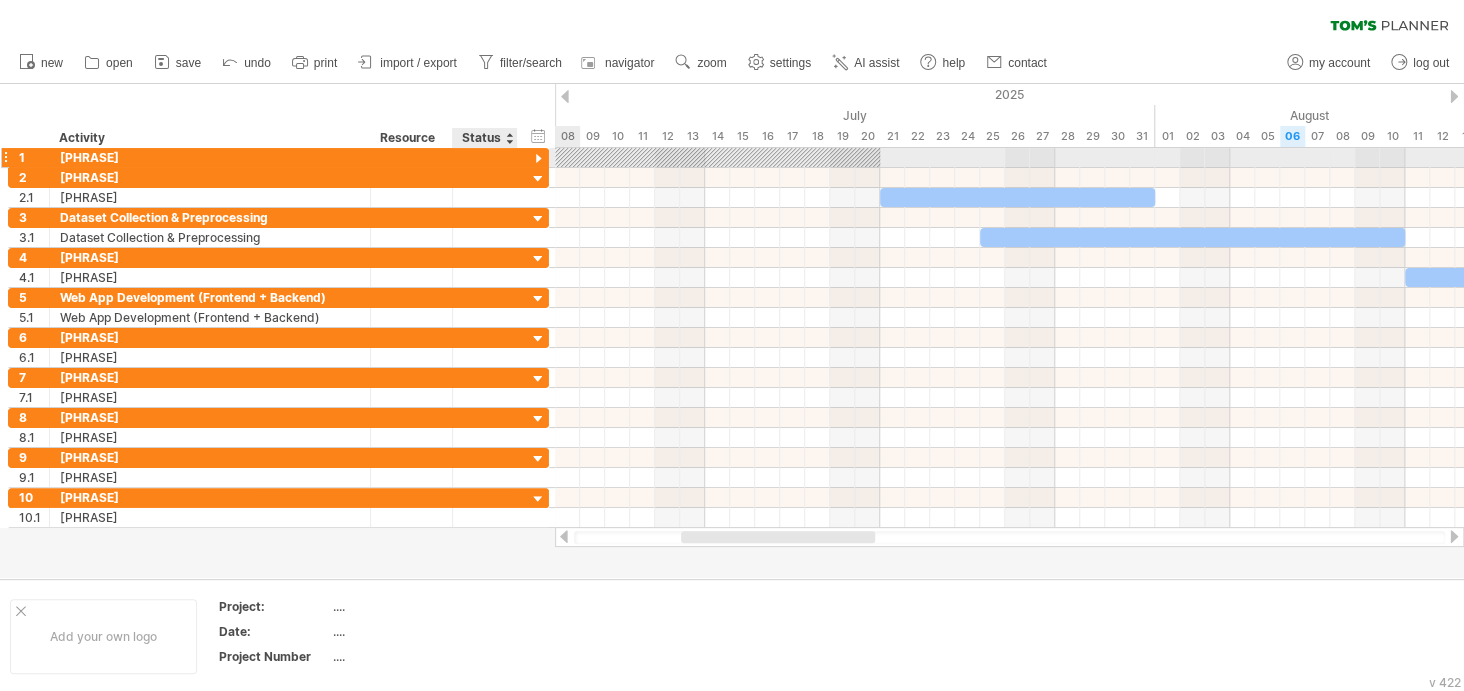 click at bounding box center [538, 159] 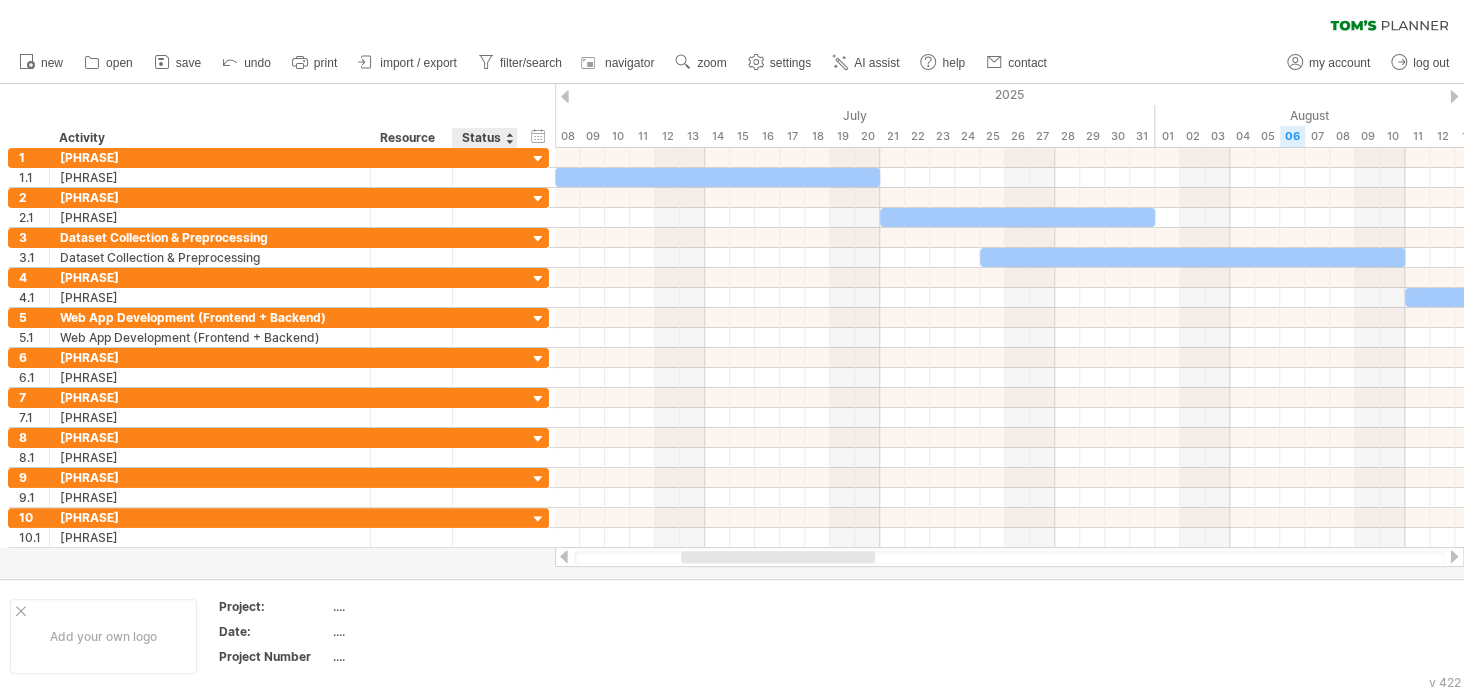 click on "Status" at bounding box center (484, 138) 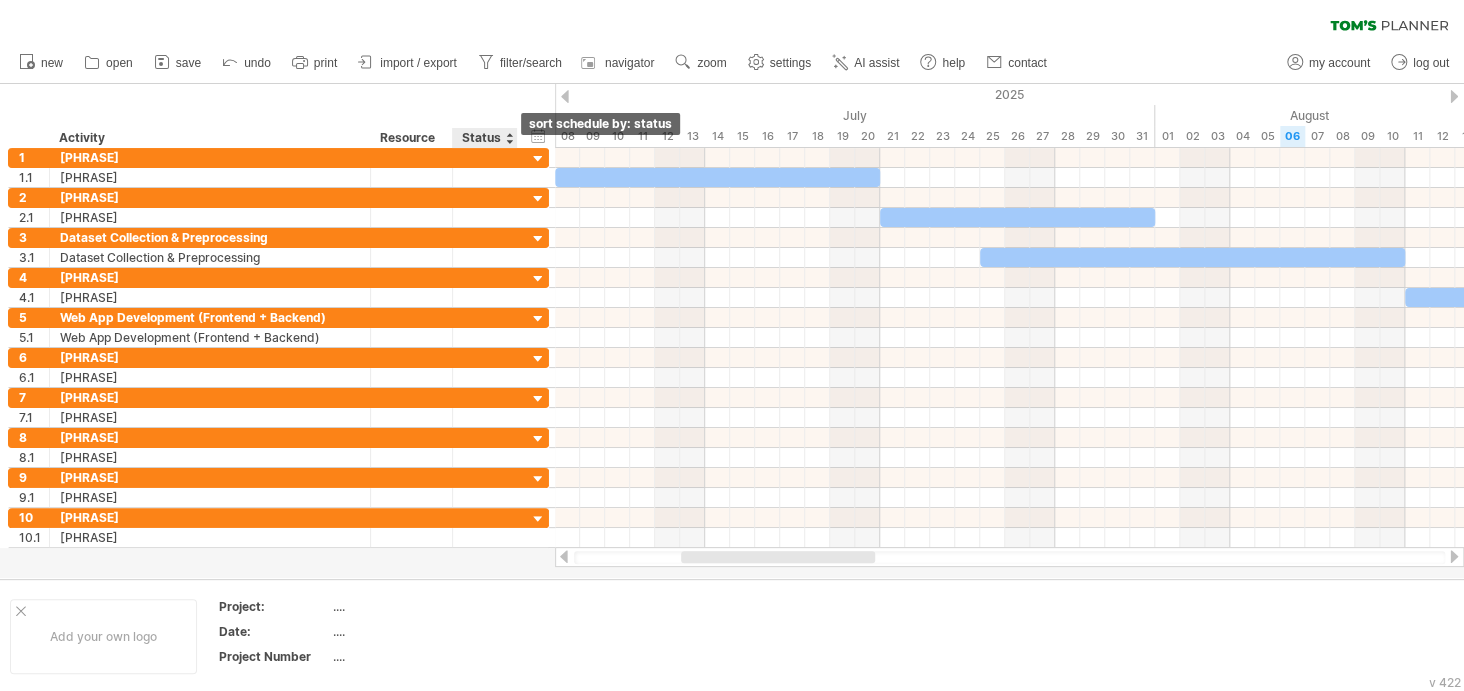 click at bounding box center (509, 138) 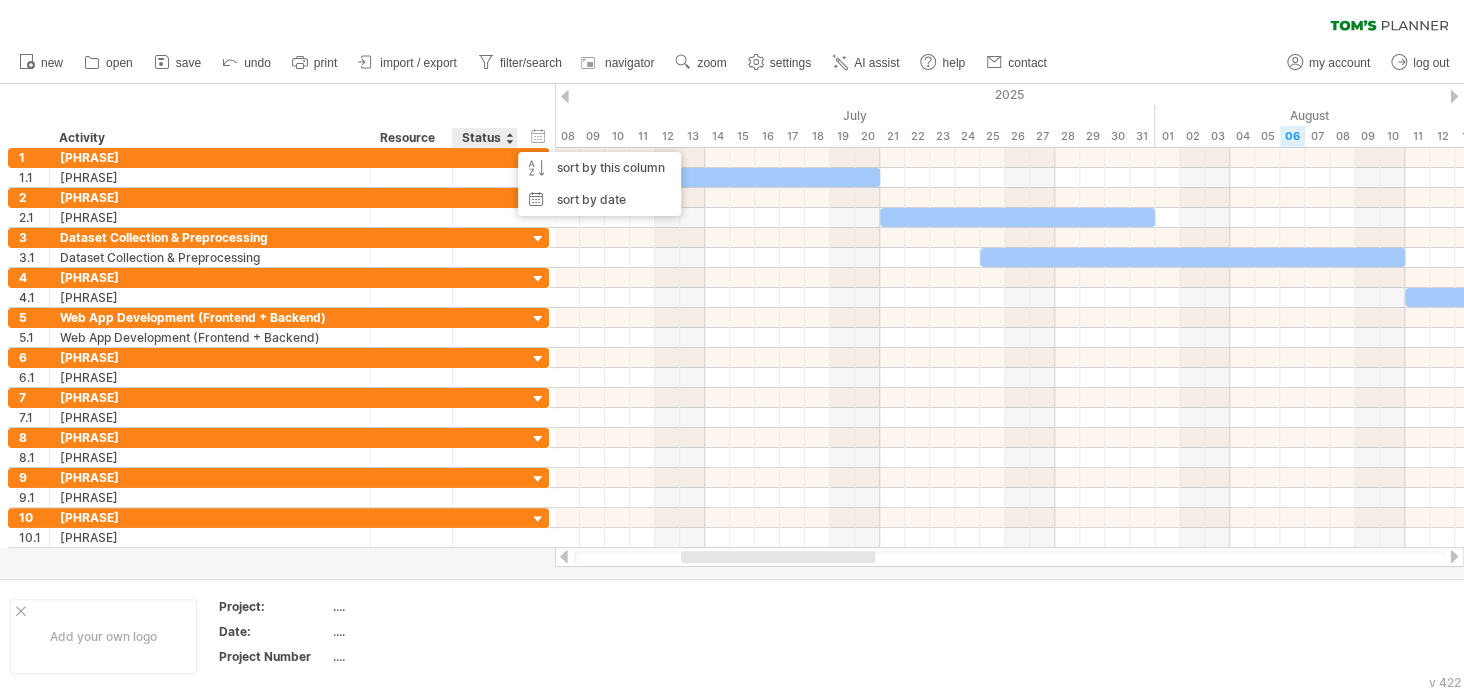 click on "new
open" at bounding box center [532, 63] 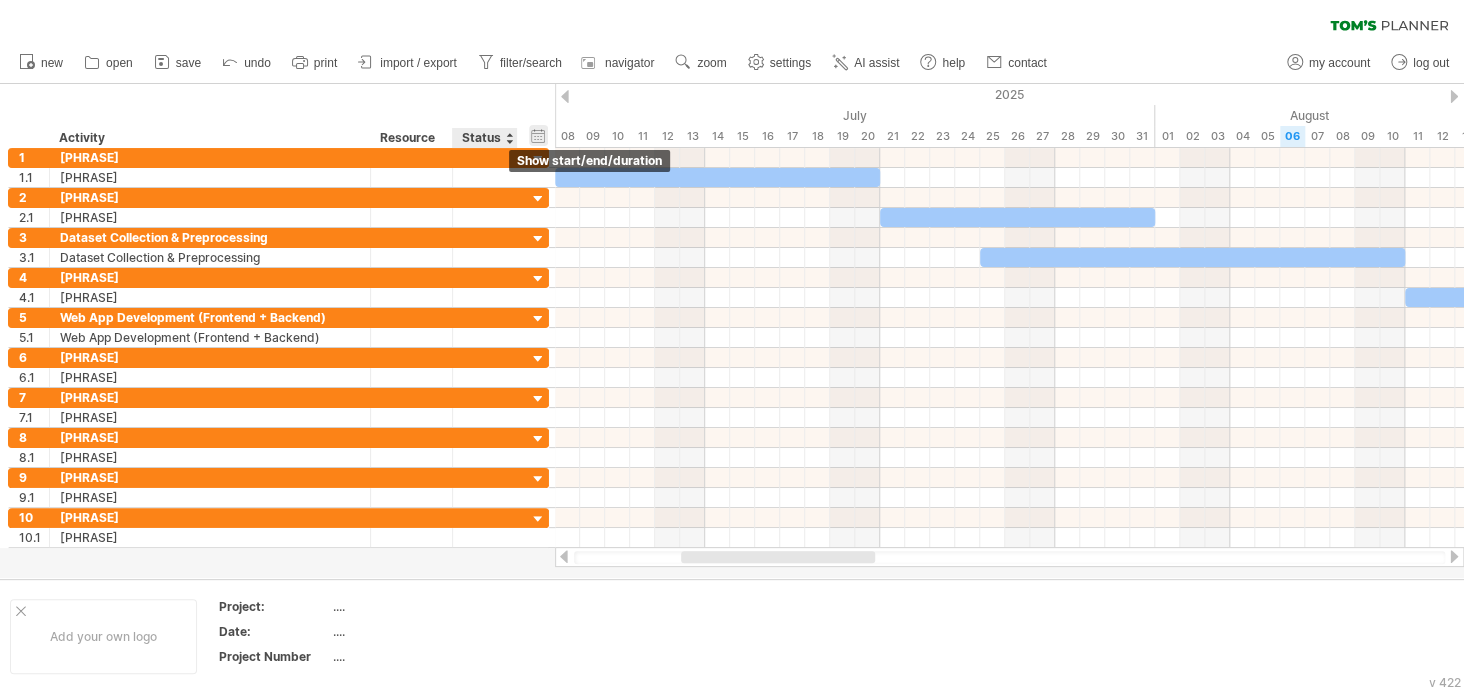 click on "hide start/end/duration show start/end/duration" at bounding box center (538, 135) 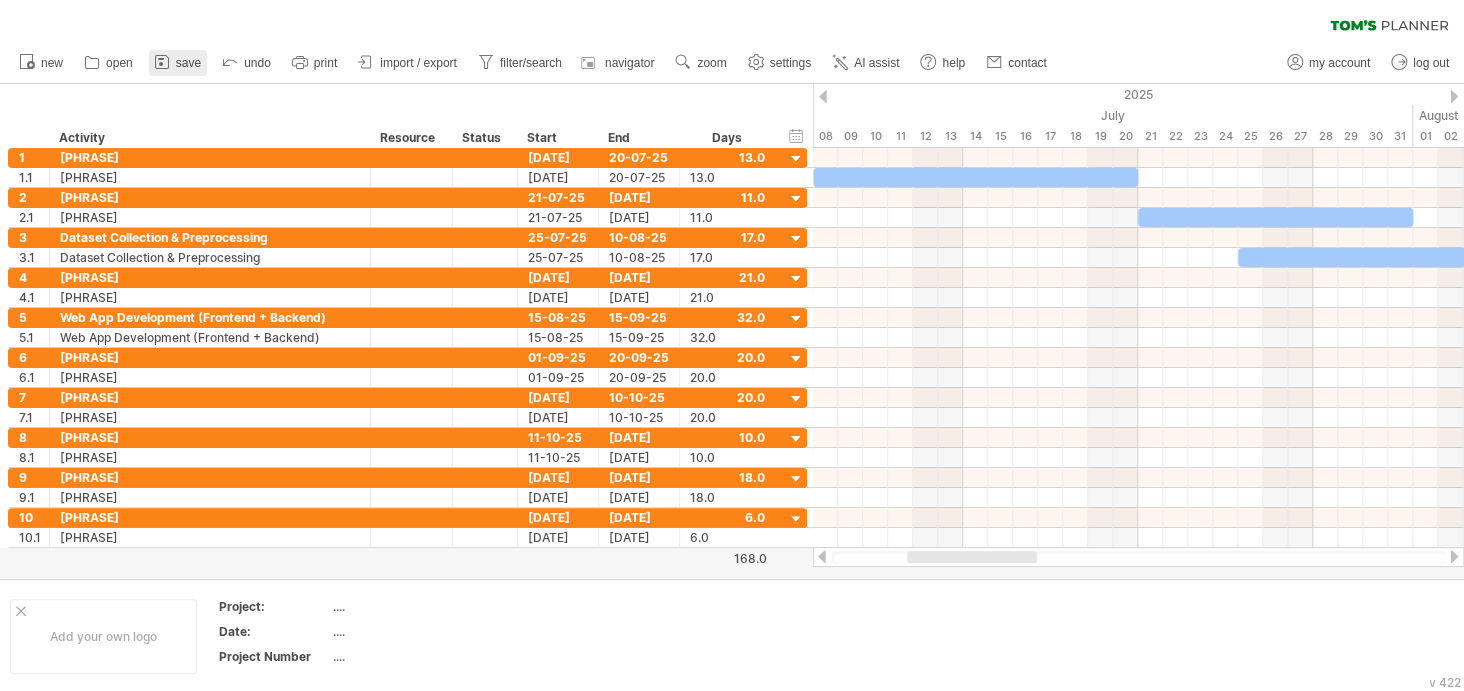 click 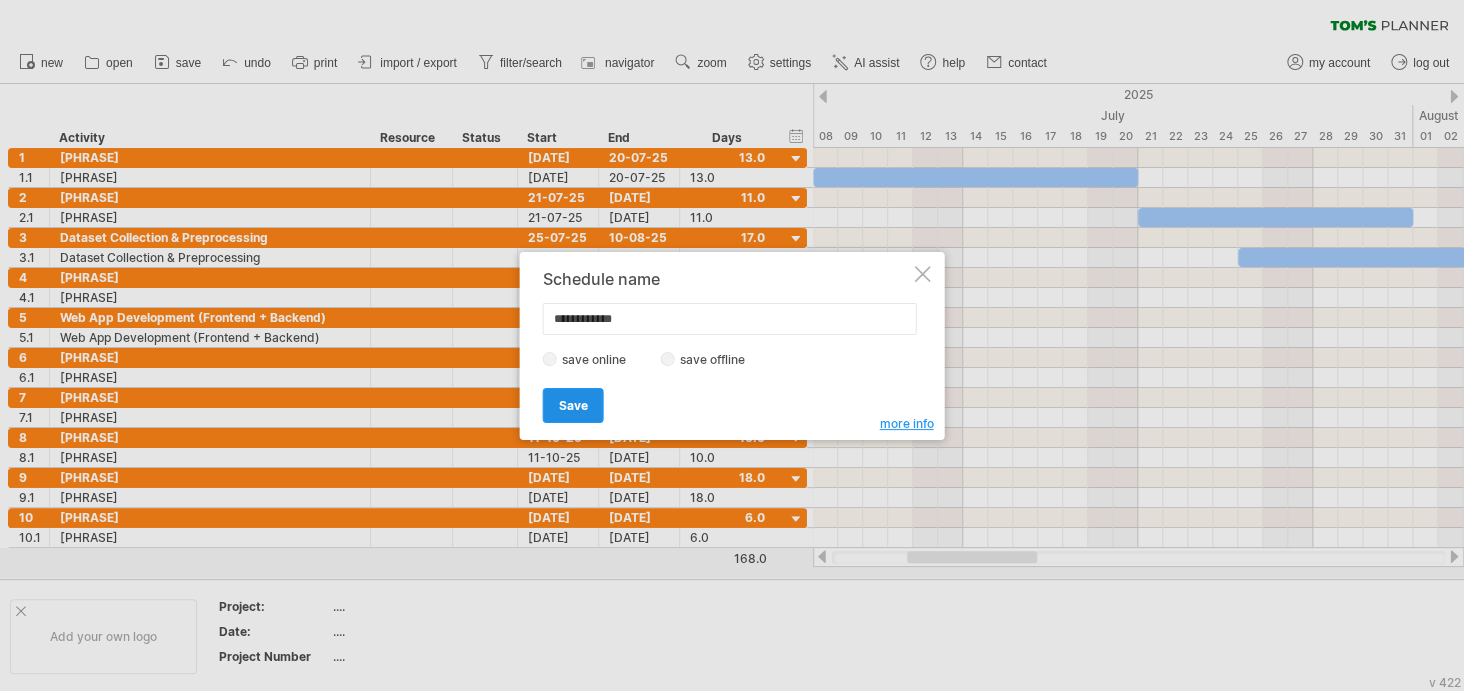 type on "**********" 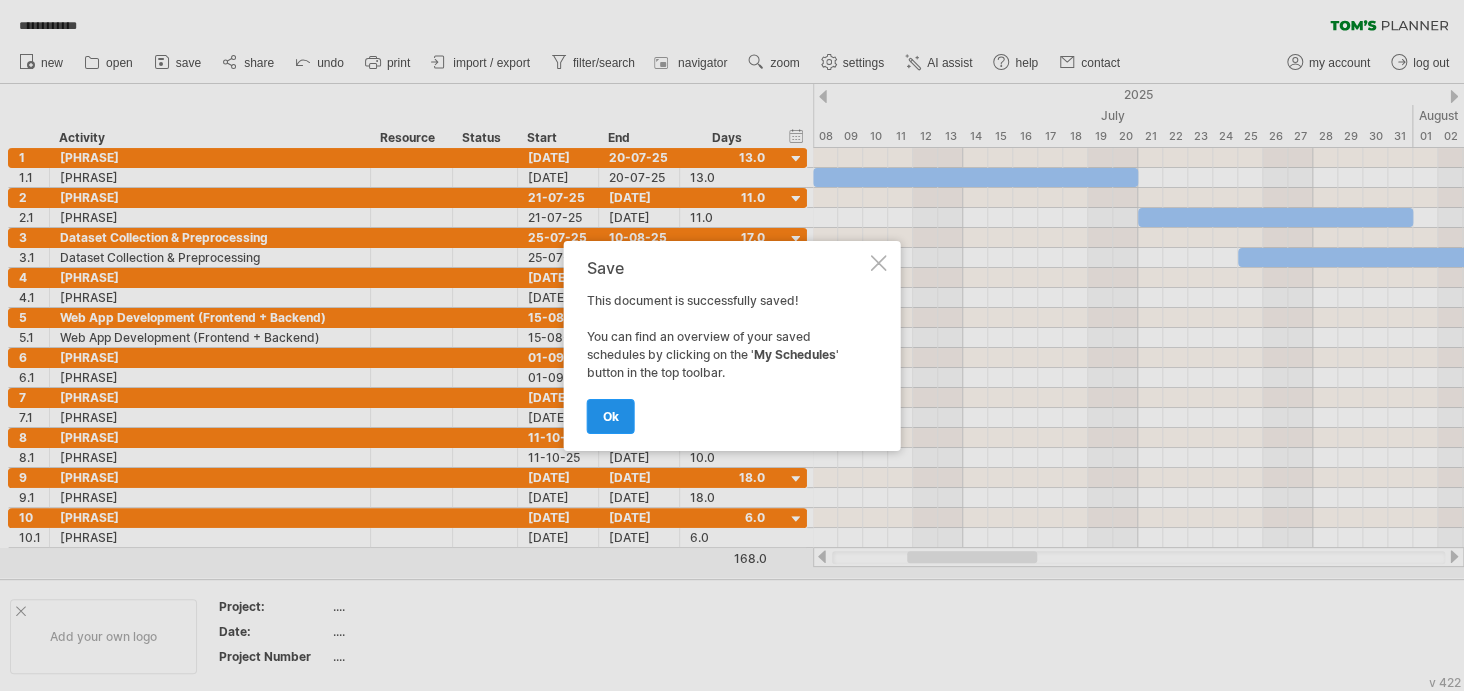 click on "ok" at bounding box center [611, 416] 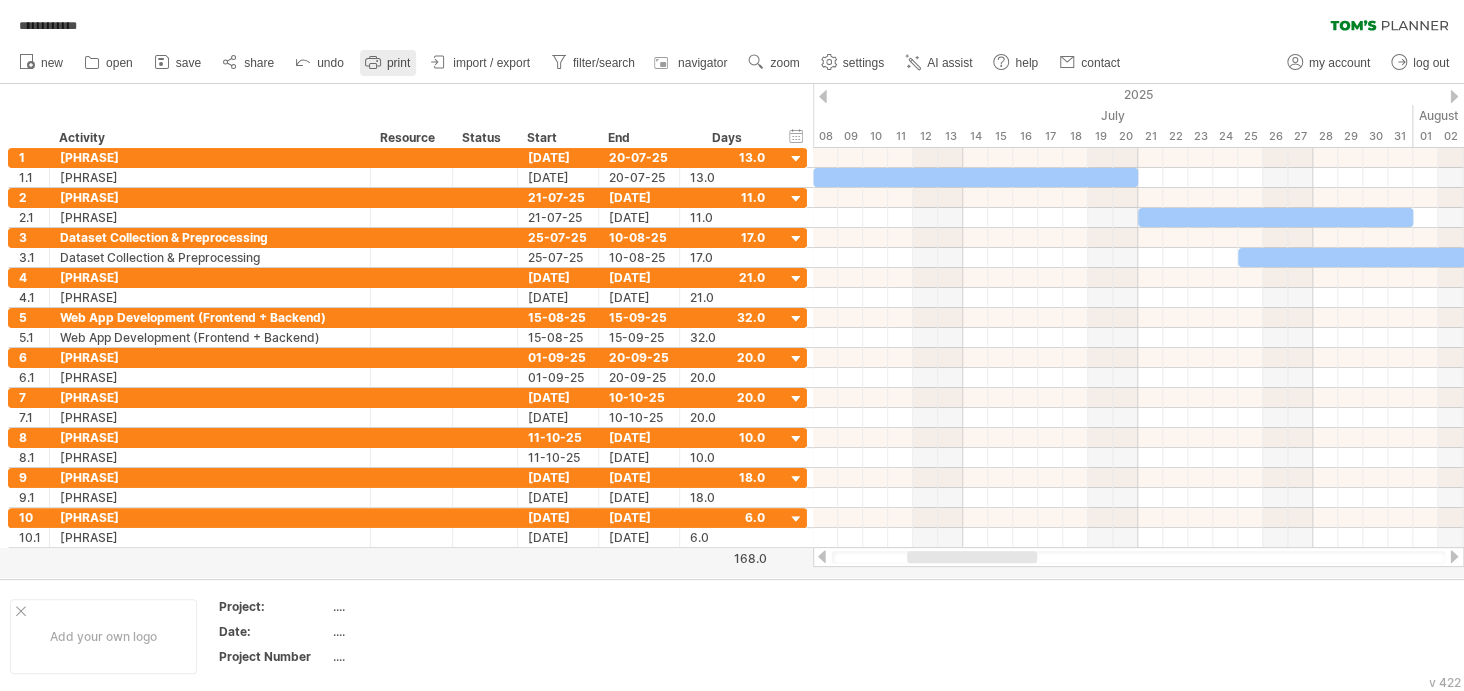 click on "print" at bounding box center (398, 63) 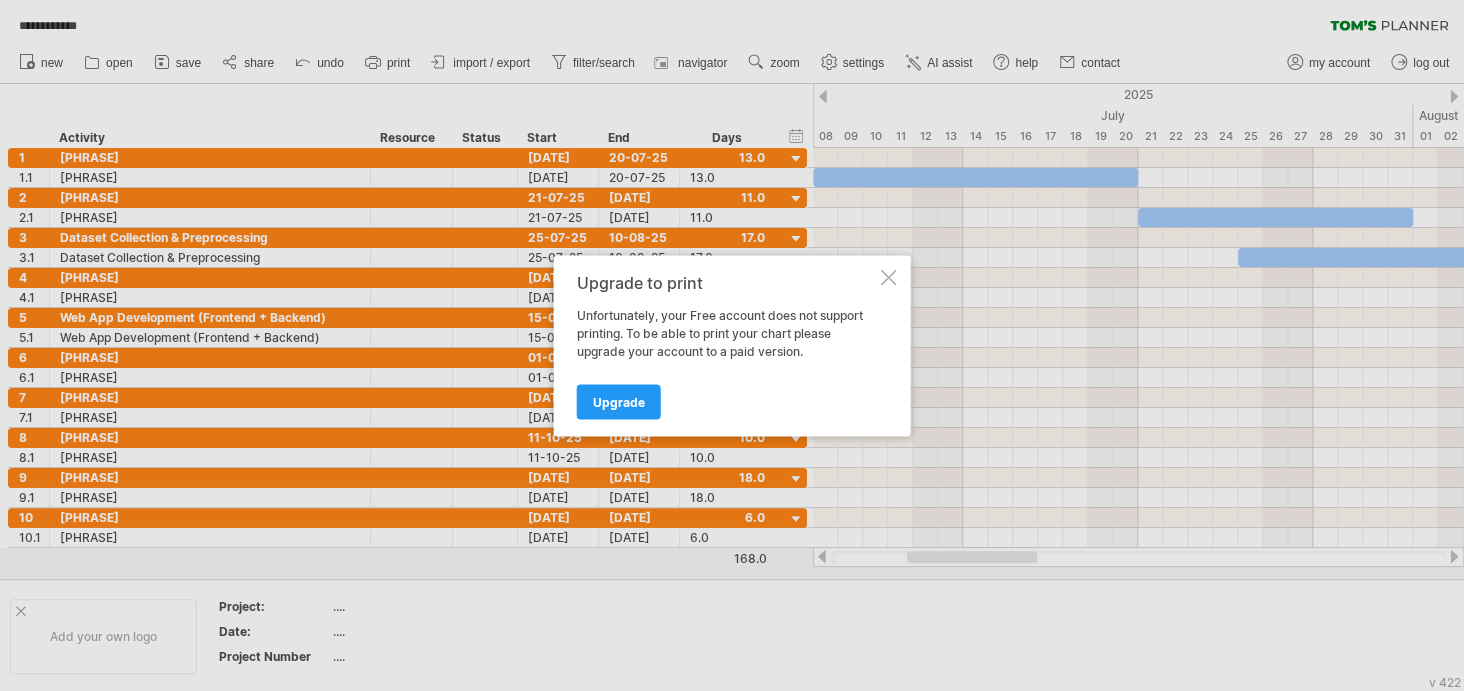 click at bounding box center [889, 277] 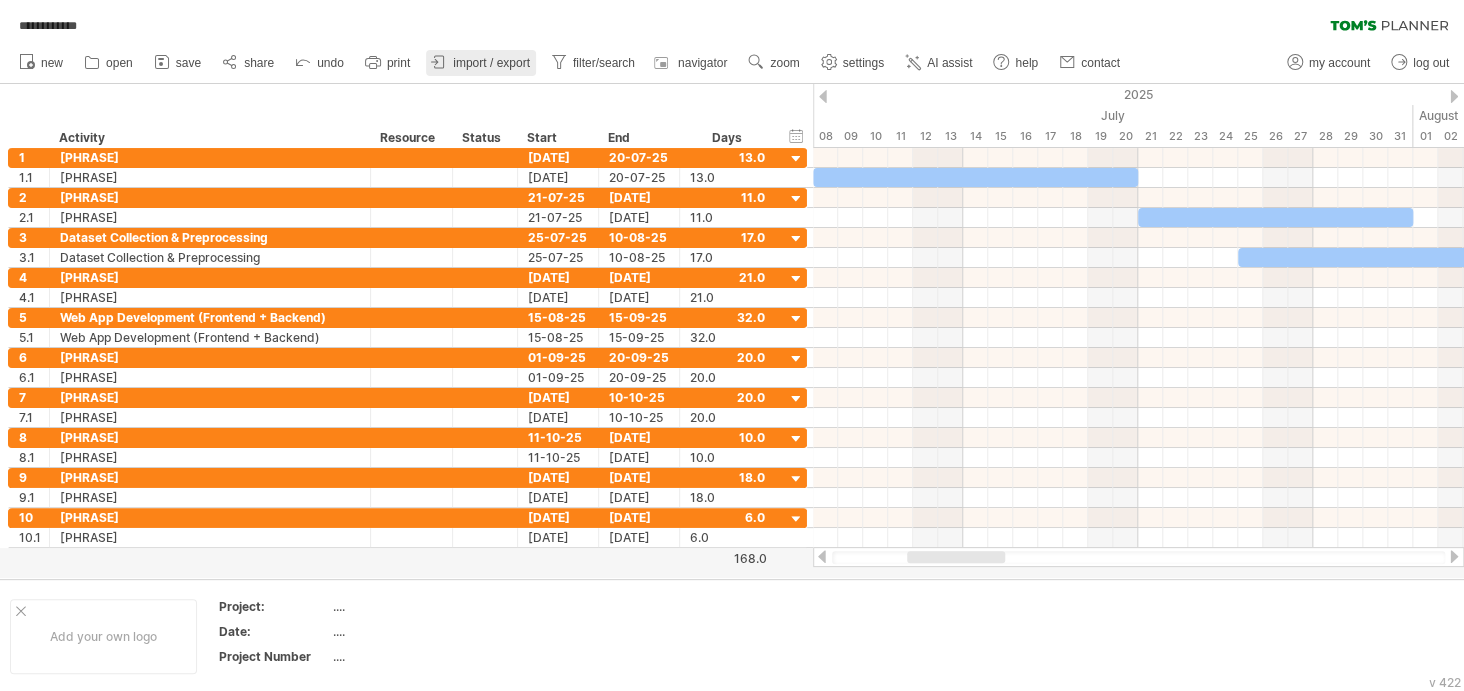 click on "import / export" at bounding box center (491, 63) 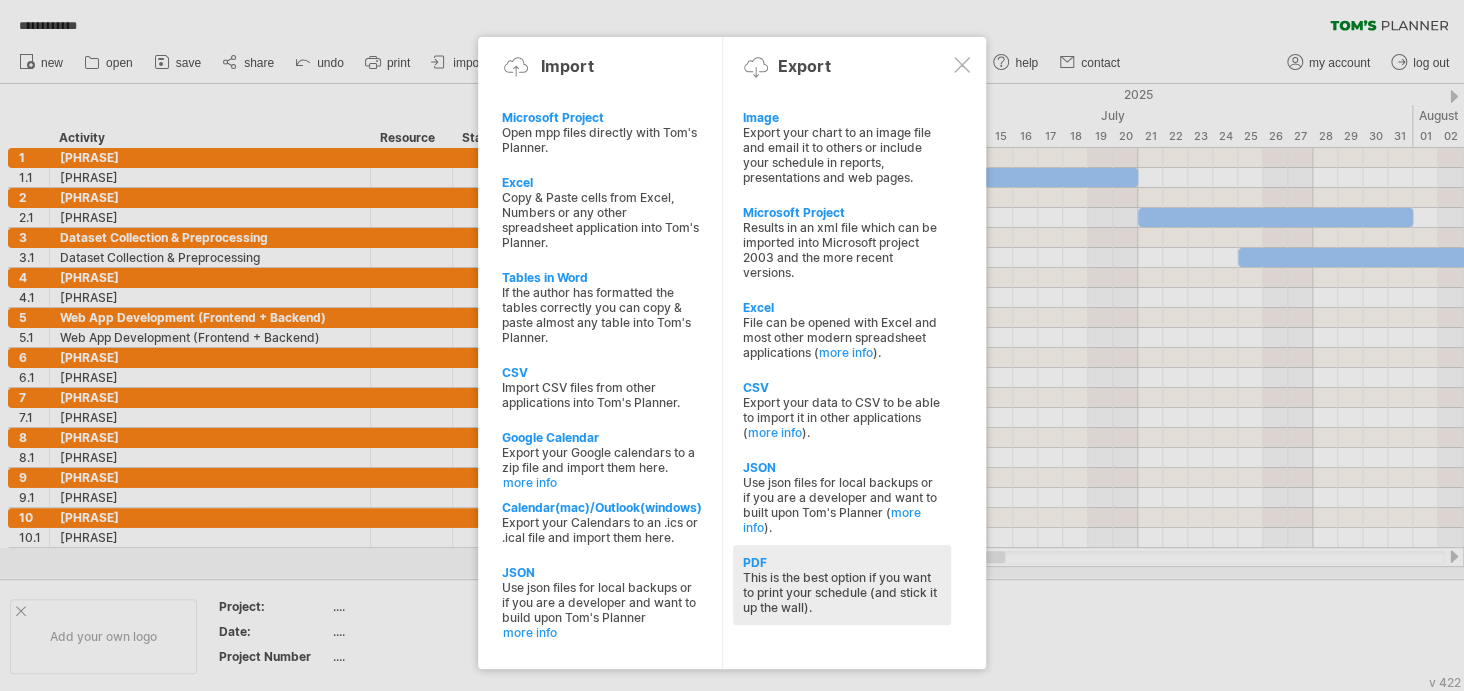 click on "PDF" at bounding box center [842, 562] 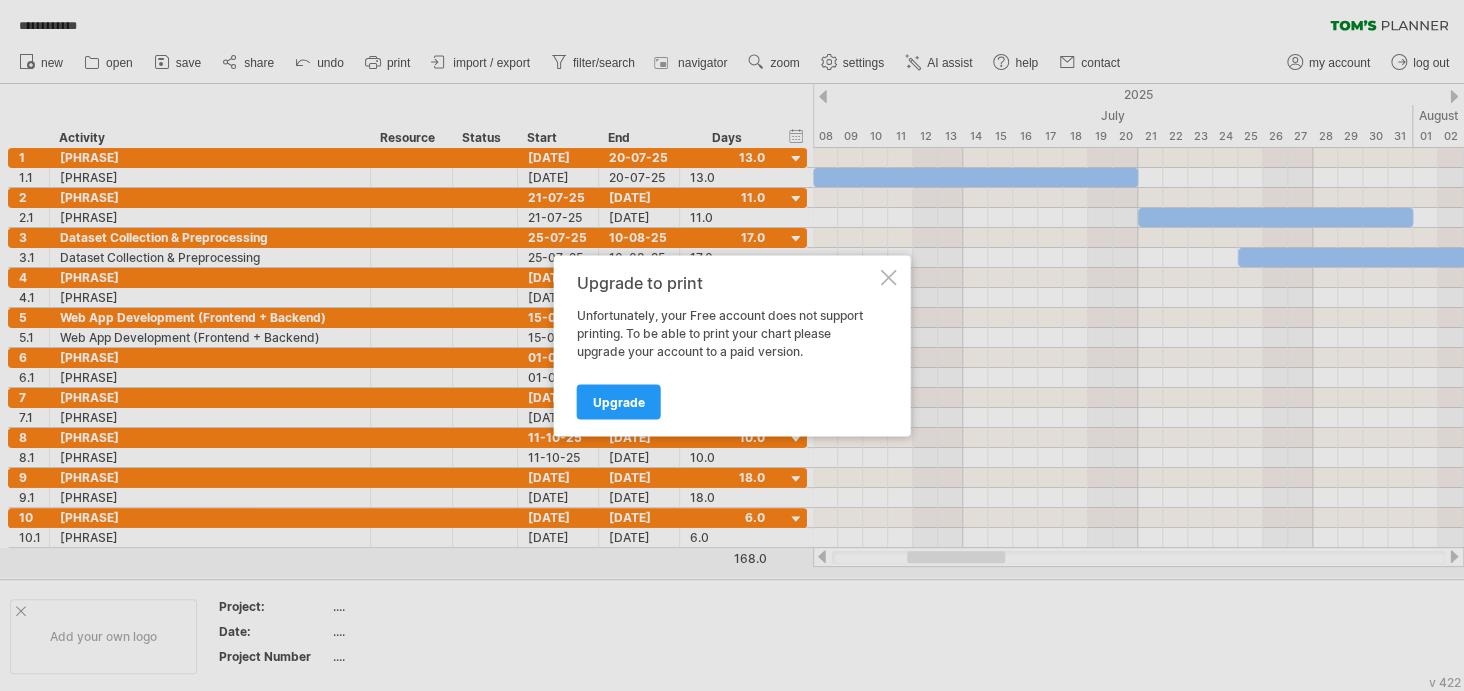 click at bounding box center (889, 277) 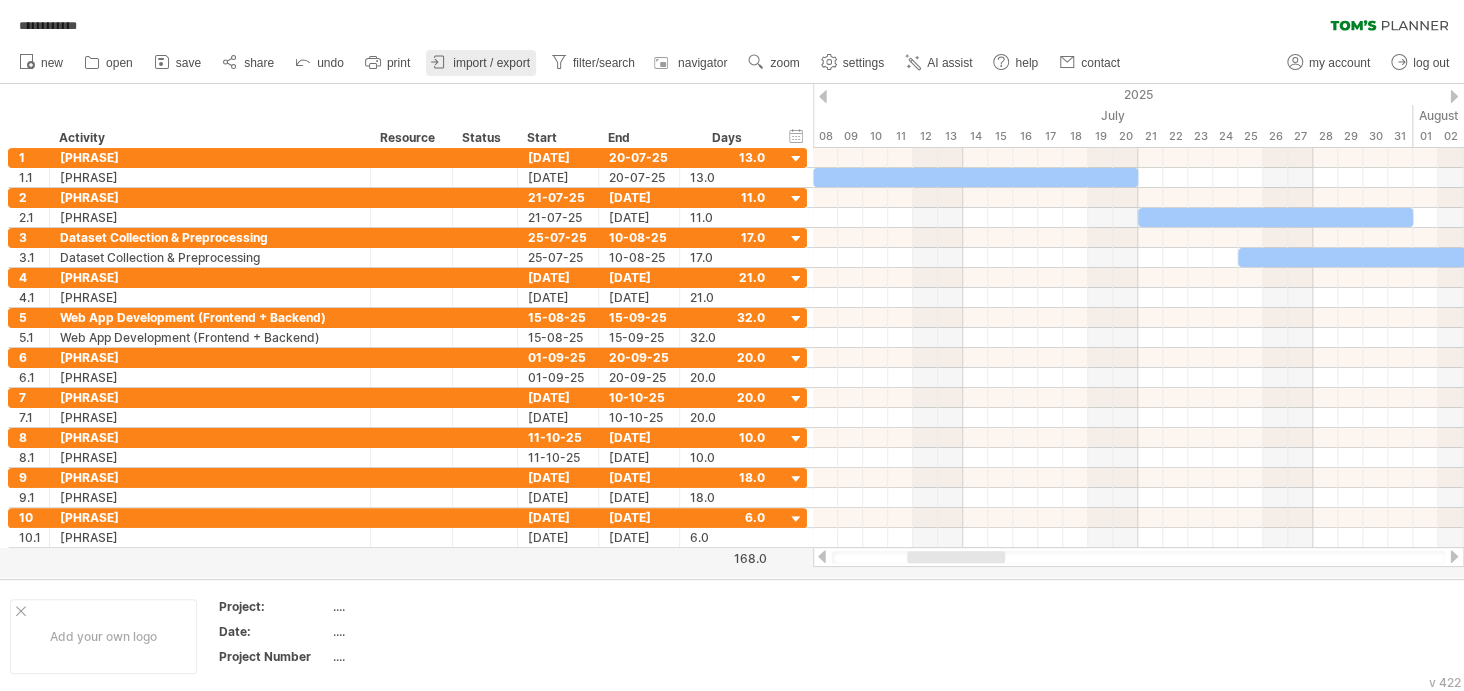 click on "import / export" at bounding box center (491, 63) 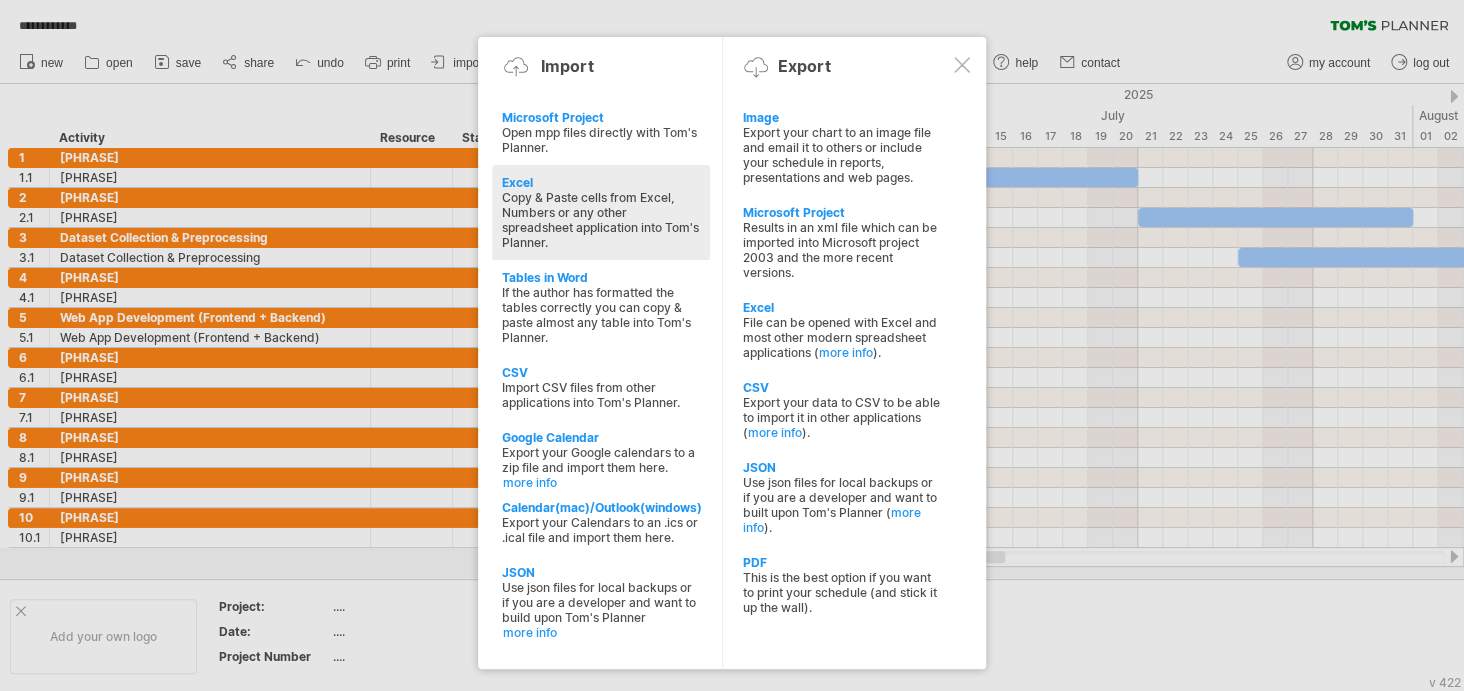 click on "Copy & Paste cells from Excel, Numbers or any other spreadsheet application into Tom's Planner." at bounding box center (601, 220) 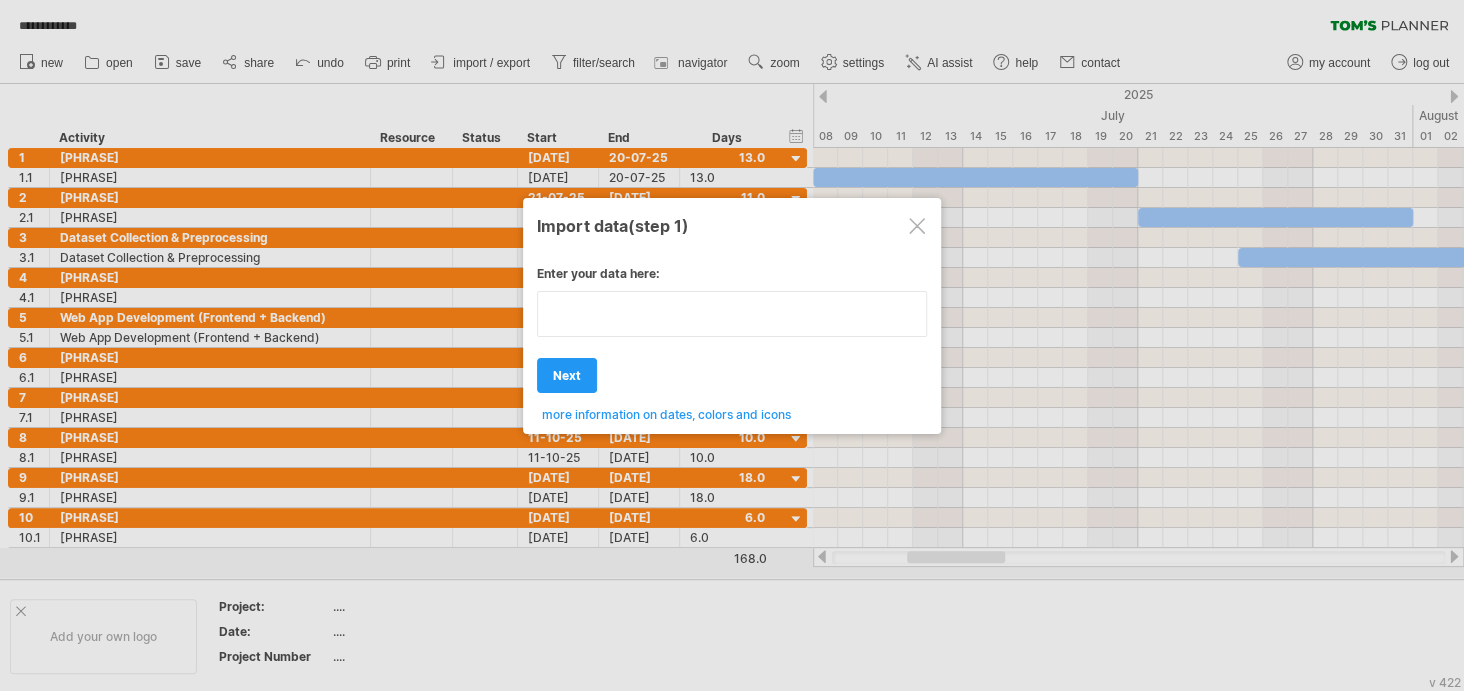 click at bounding box center (732, 314) 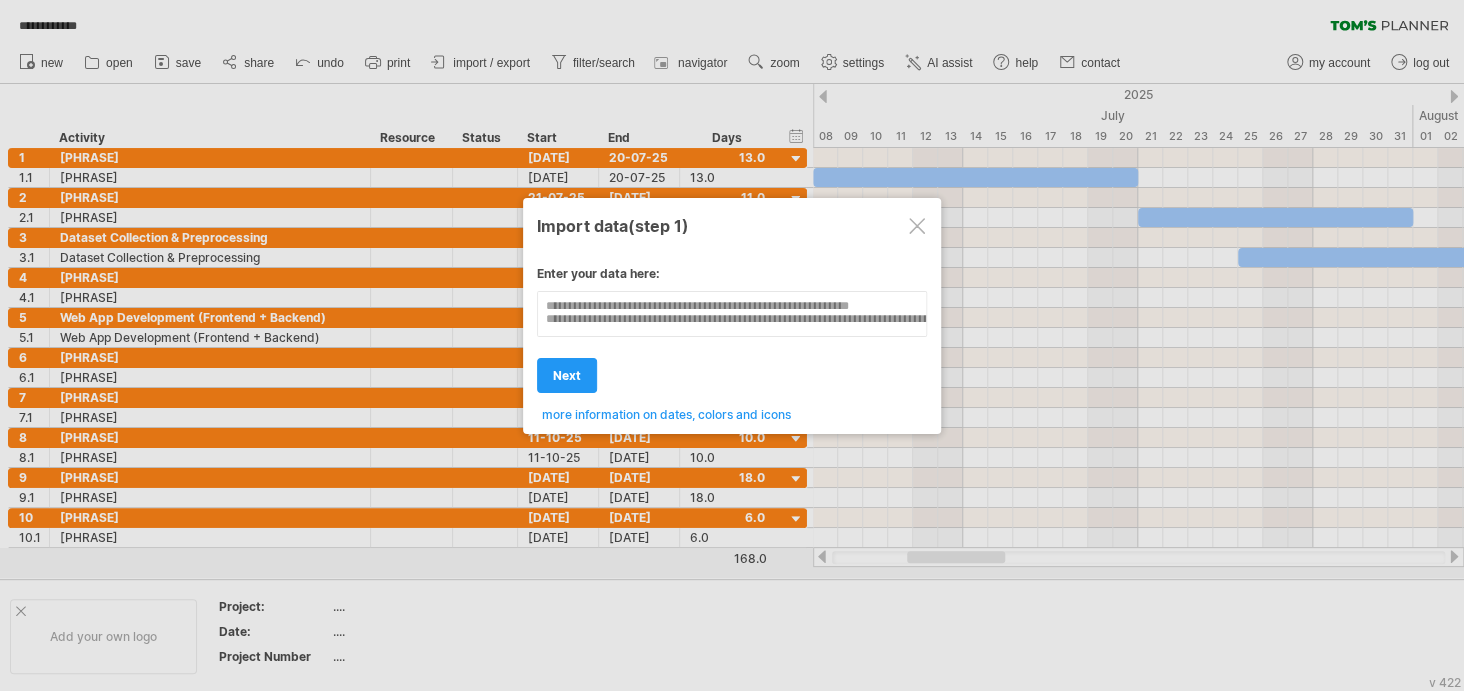 scroll, scrollTop: 969, scrollLeft: 0, axis: vertical 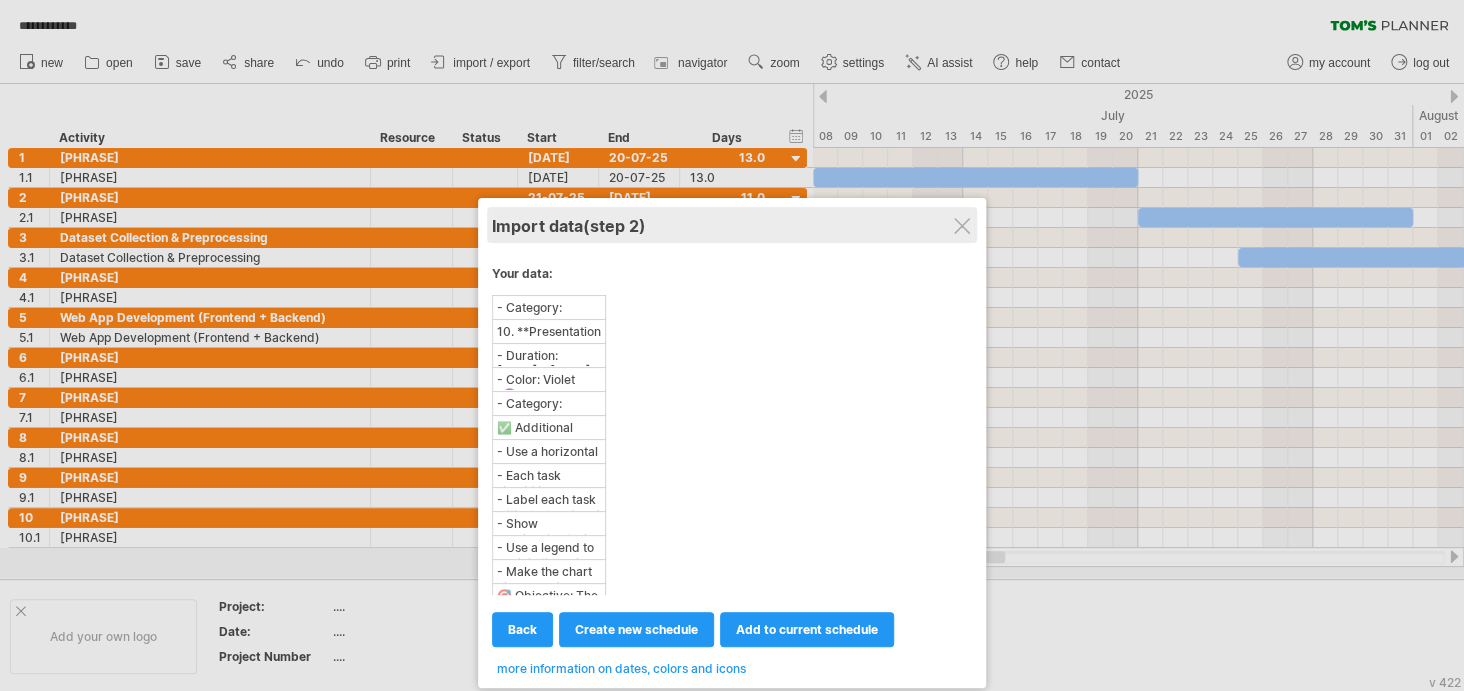 click on "Import data  (step 2)" at bounding box center (732, 225) 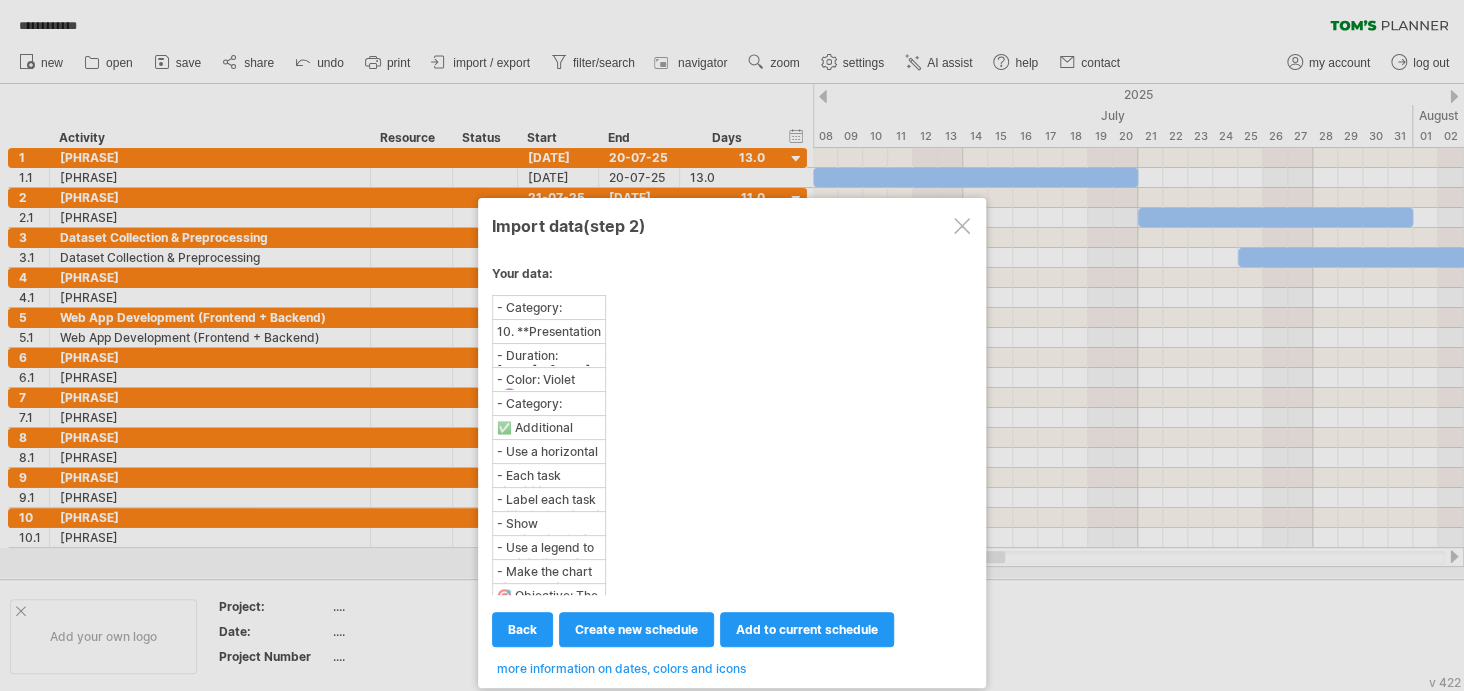click at bounding box center [962, 226] 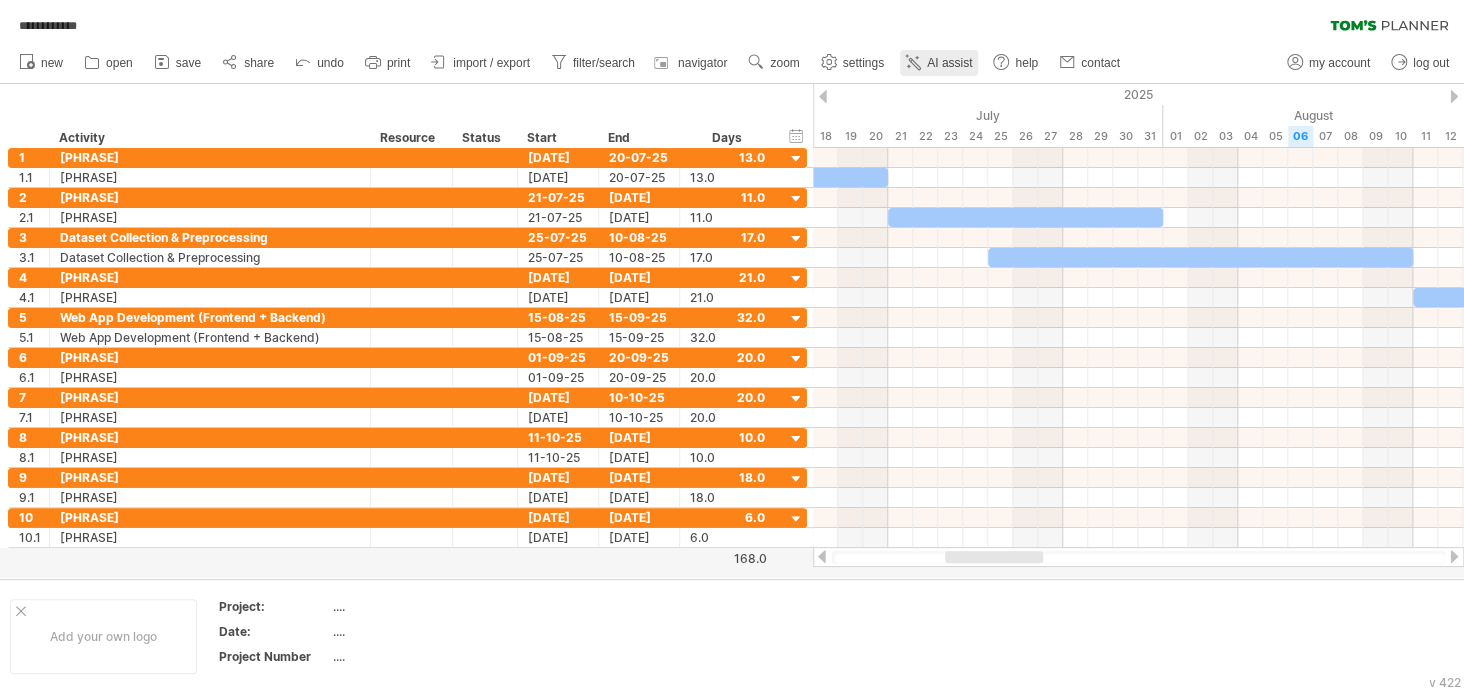 click on "AI assist" at bounding box center [949, 63] 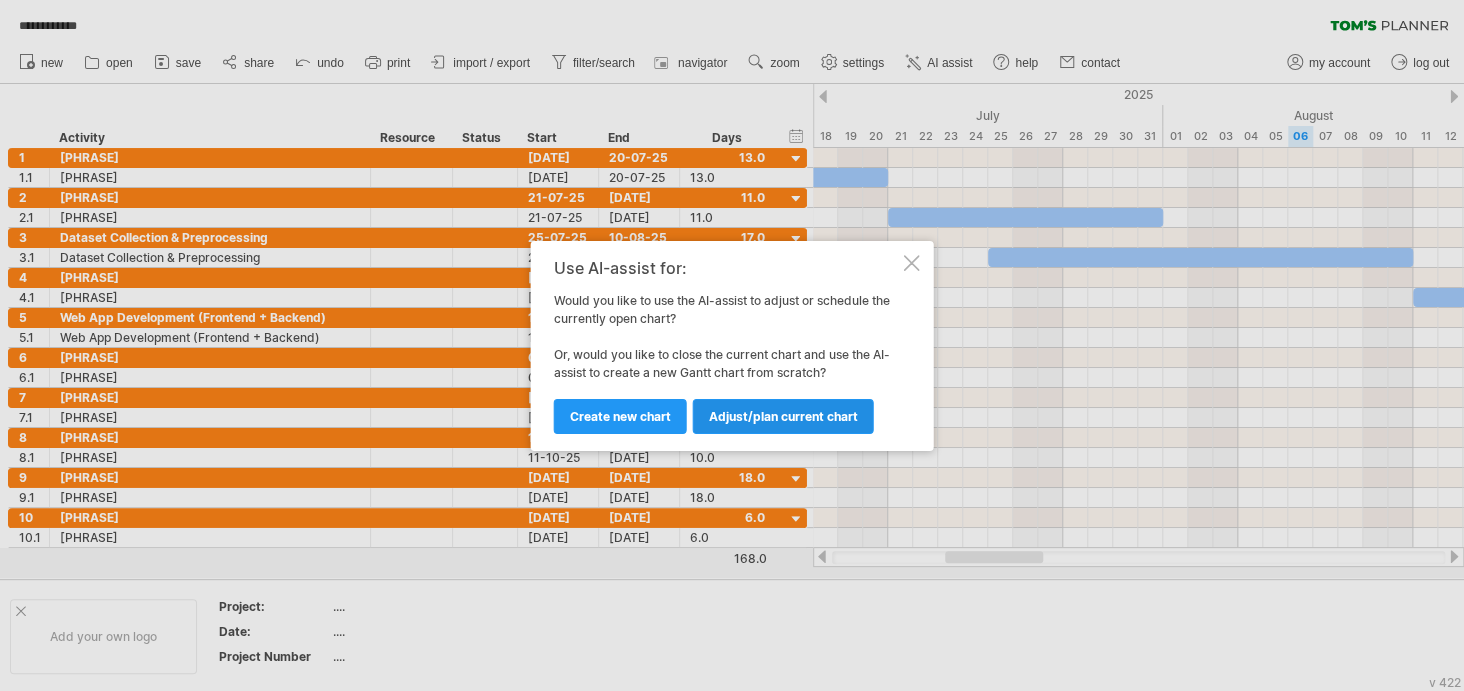 click on "Adjust/plan current chart" at bounding box center (783, 416) 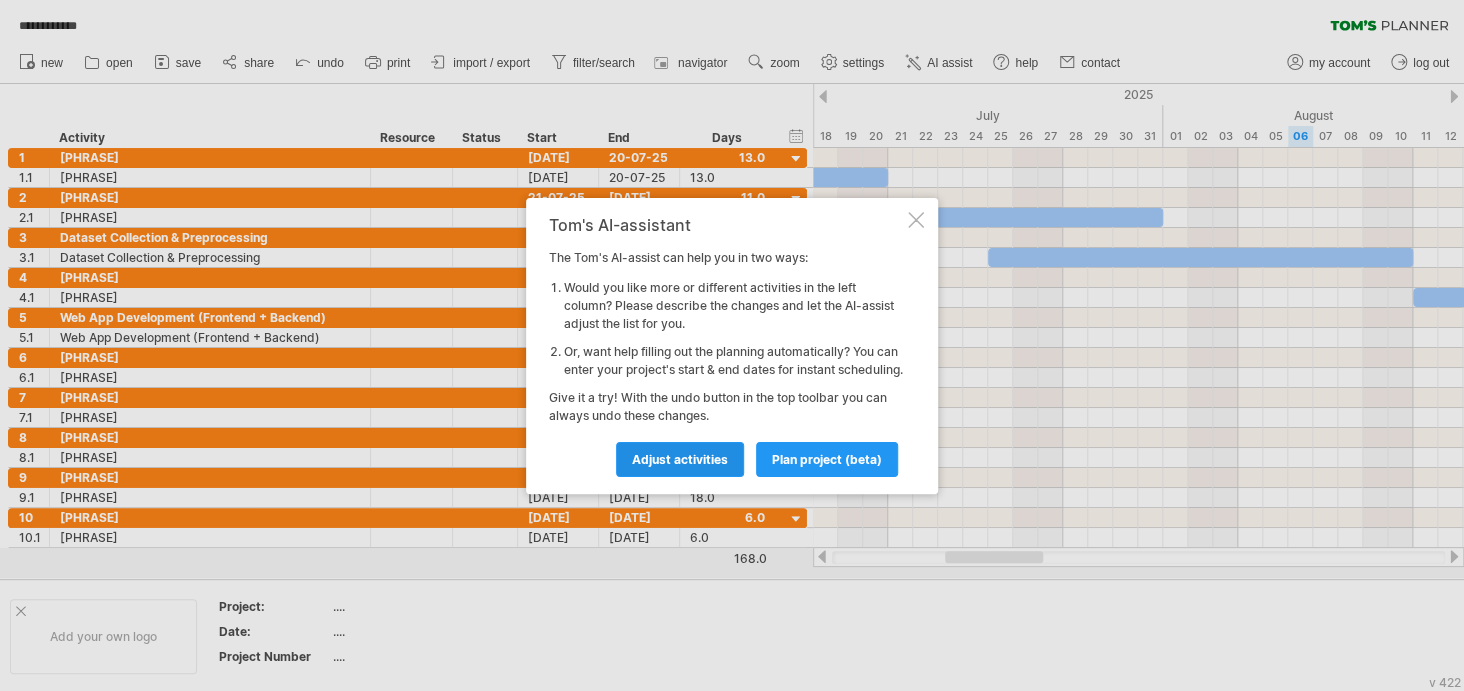 click on "Adjust activities" at bounding box center (680, 459) 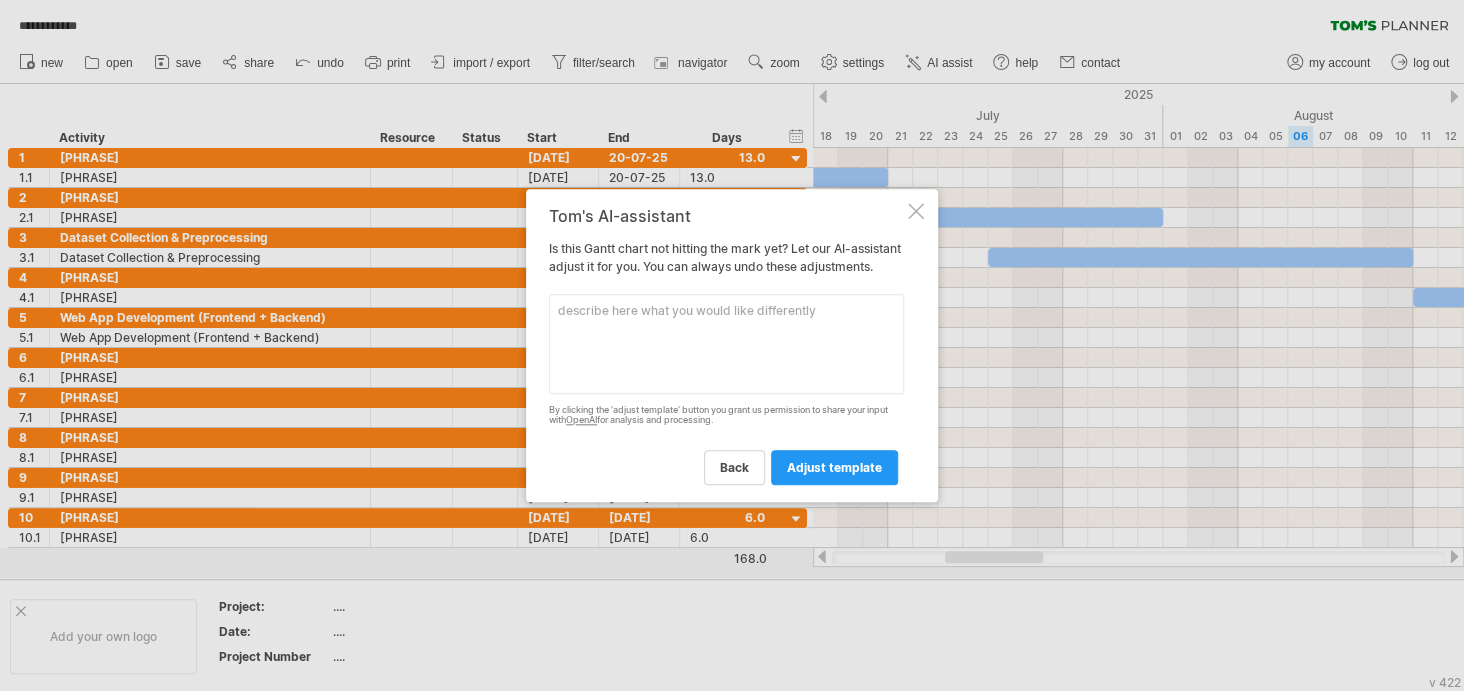 click at bounding box center [726, 344] 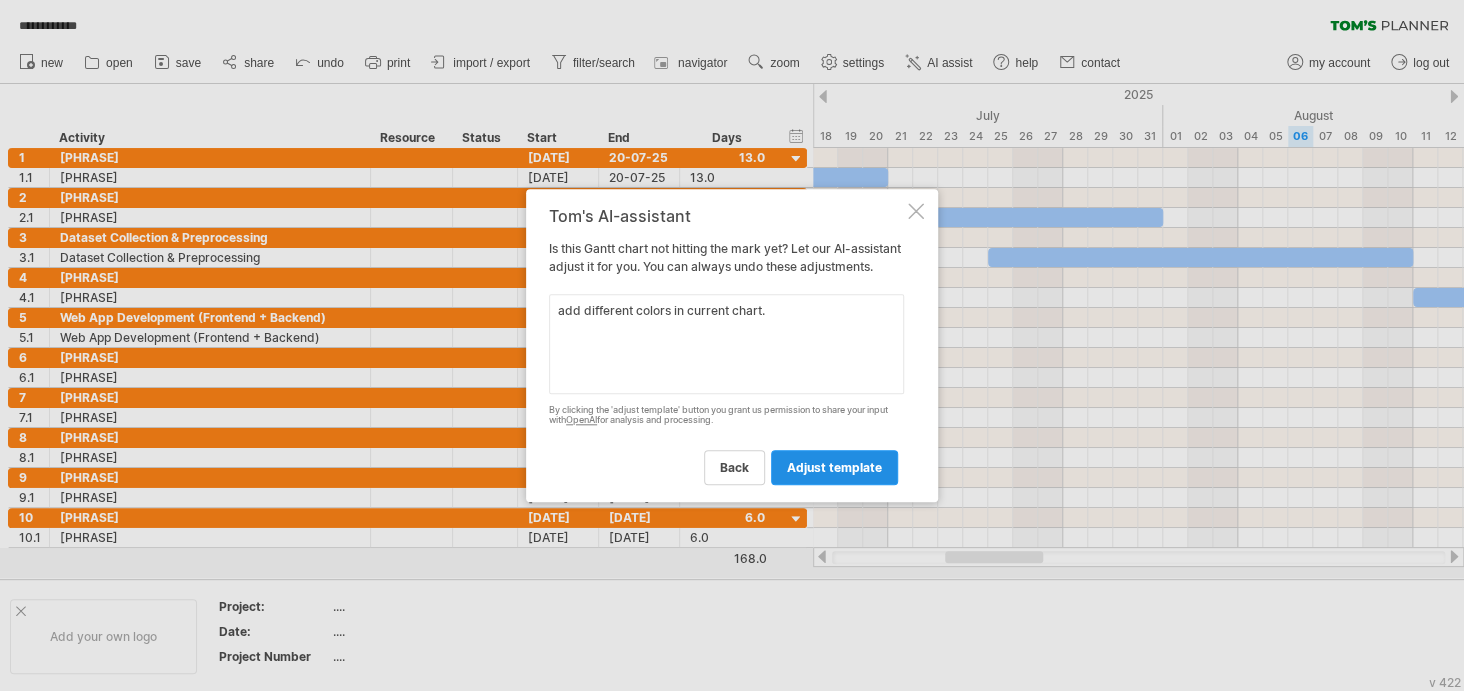 type on "add different colors in current chart." 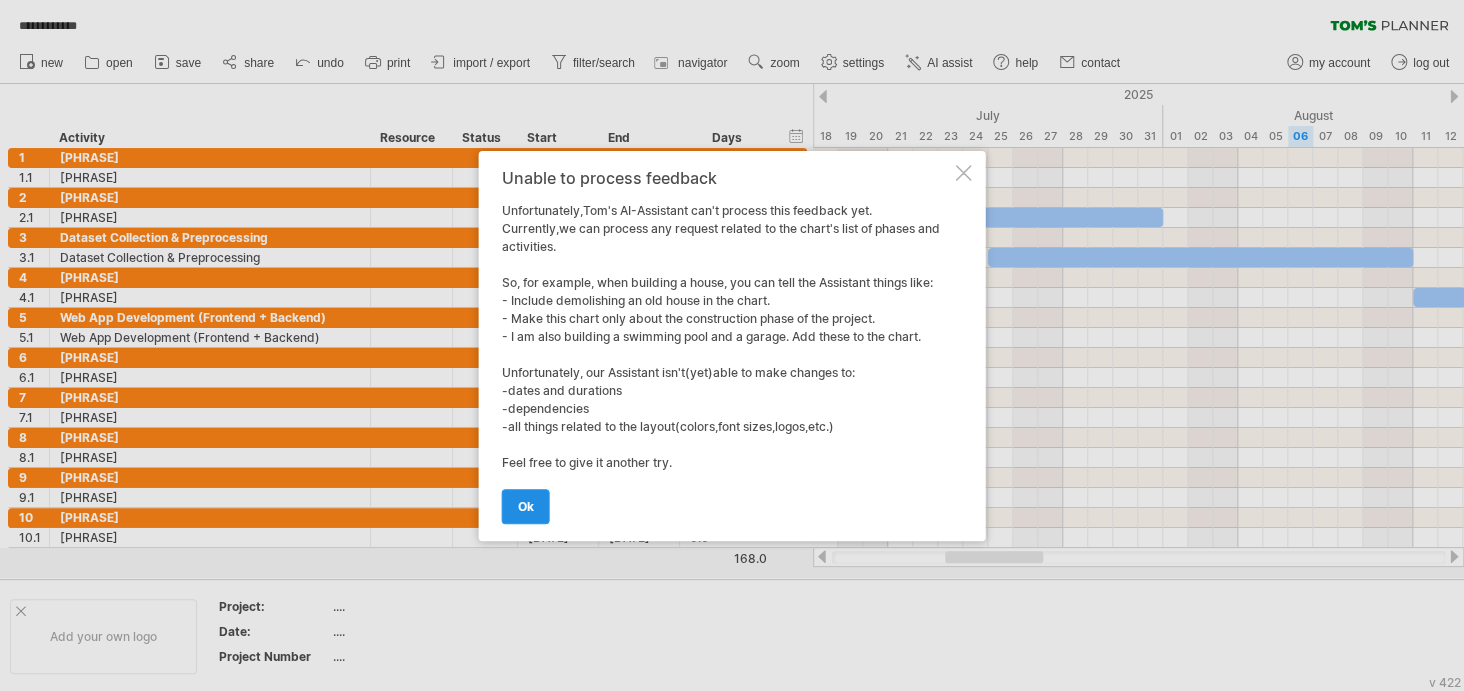 click on "ok" at bounding box center (526, 506) 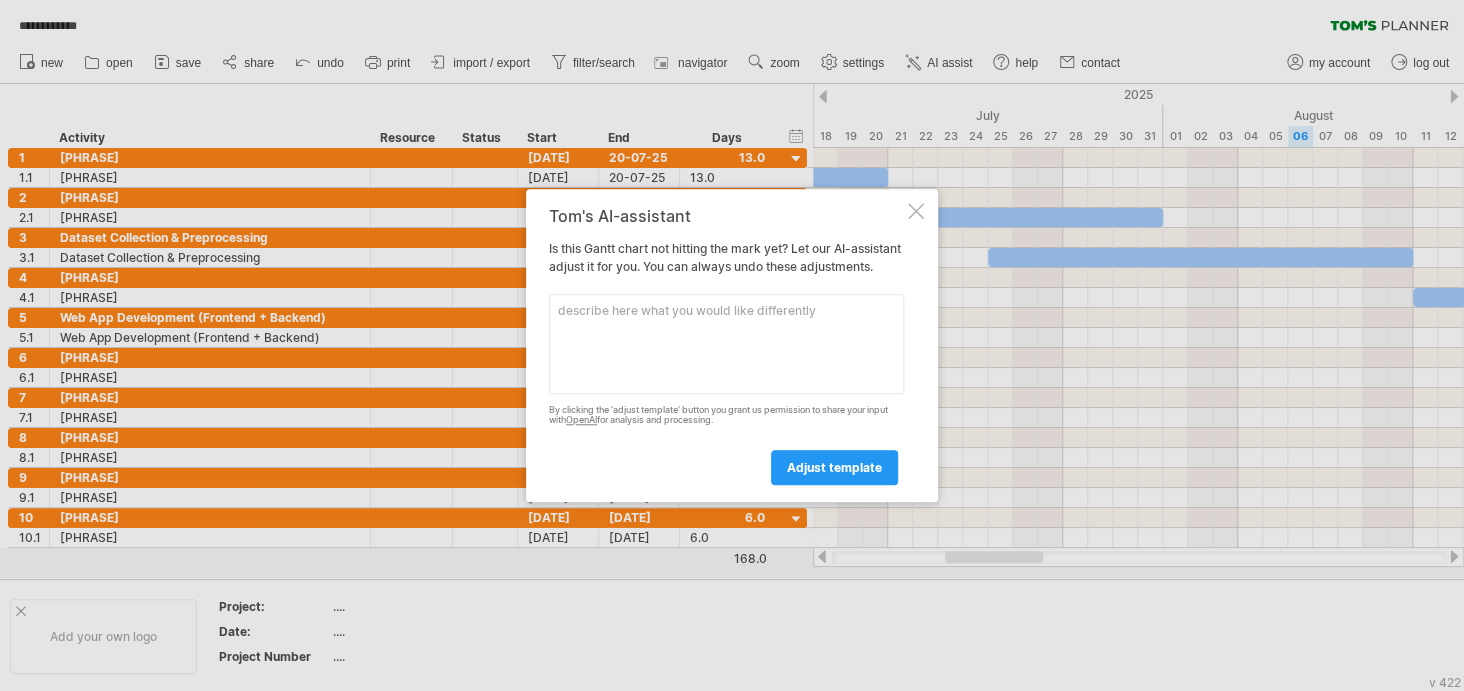 click at bounding box center (726, 344) 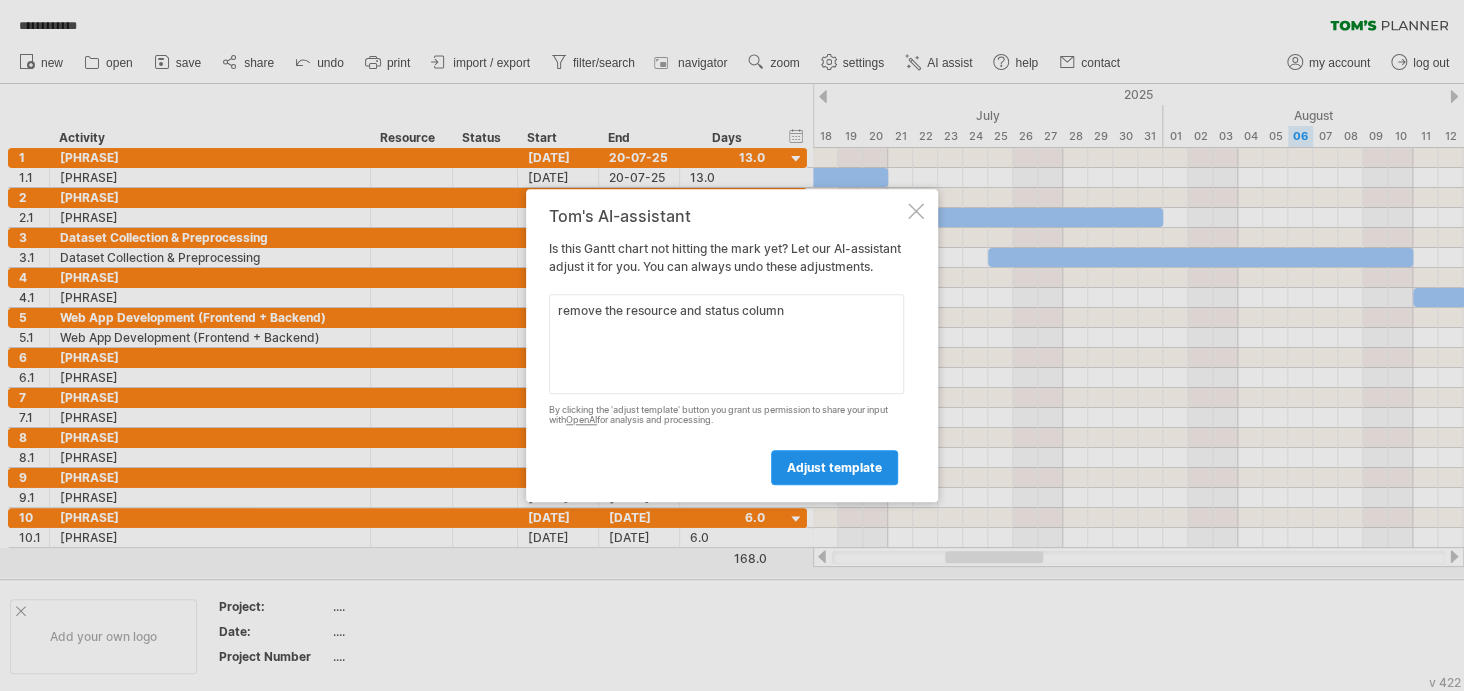 type on "remove the resource and status column" 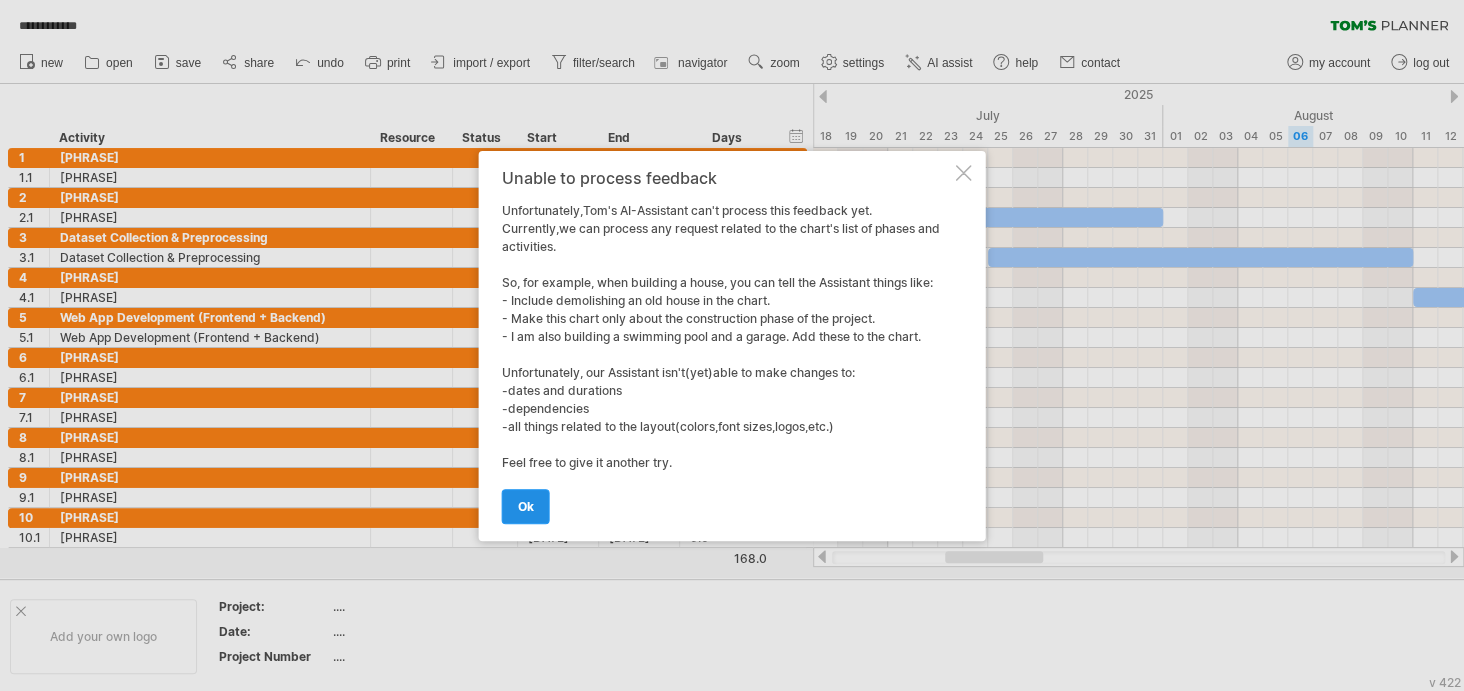 click on "ok" at bounding box center [526, 506] 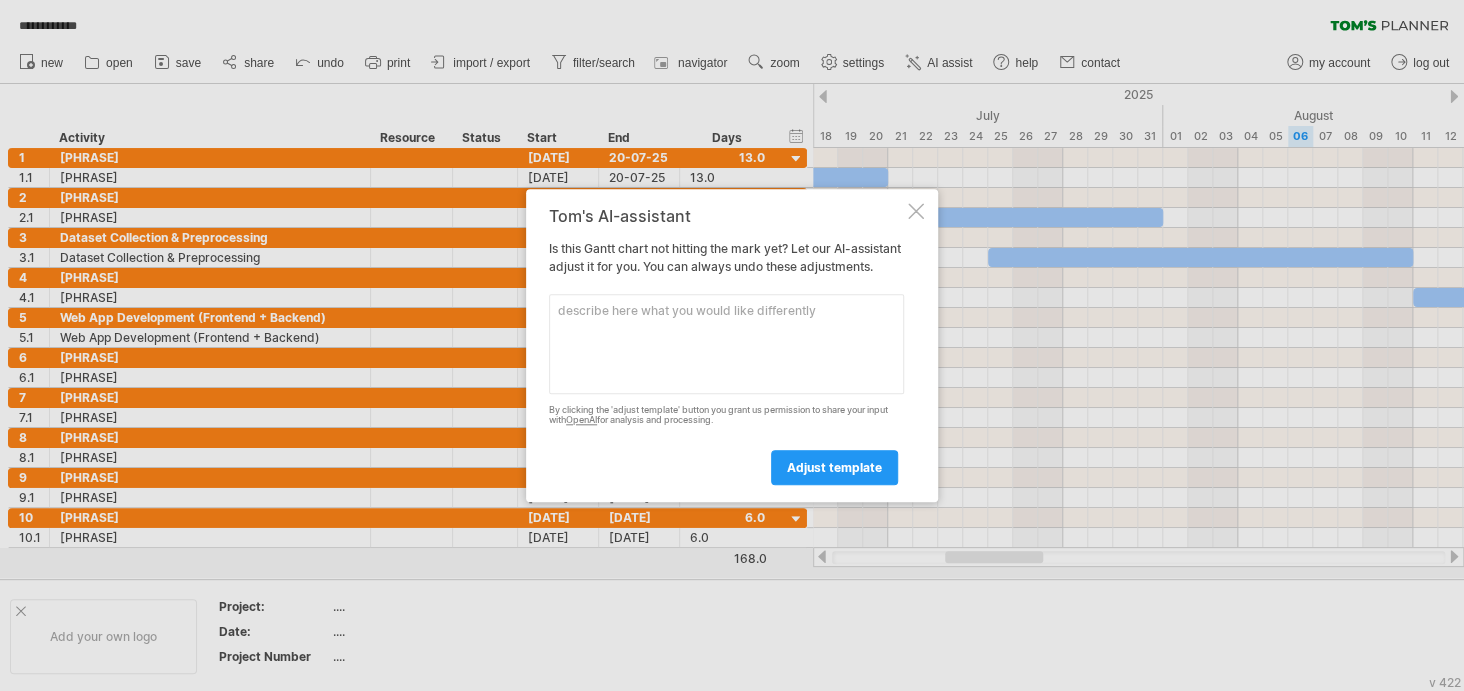 click on "Tom's AI-assistant Is this Gantt chart not hitting the mark yet? Let our AI-assistant adjust it for you. You can always undo these adjustments. Please enter here below what you would like to add or change. By clicking the 'adjust template' button you grant us permission to share your input with  OpenAI  for analysis and processing. adjust template" at bounding box center [732, 346] 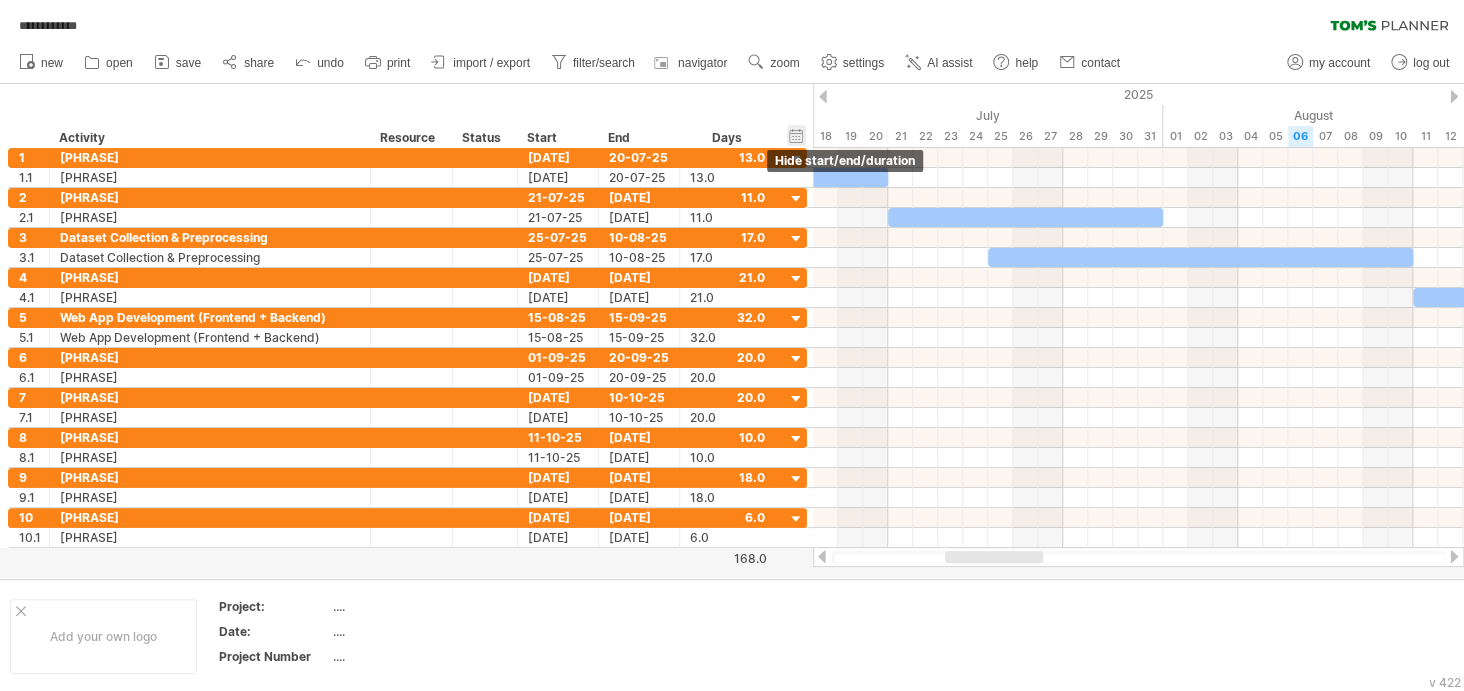 click on "hide start/end/duration show start/end/duration" at bounding box center [796, 135] 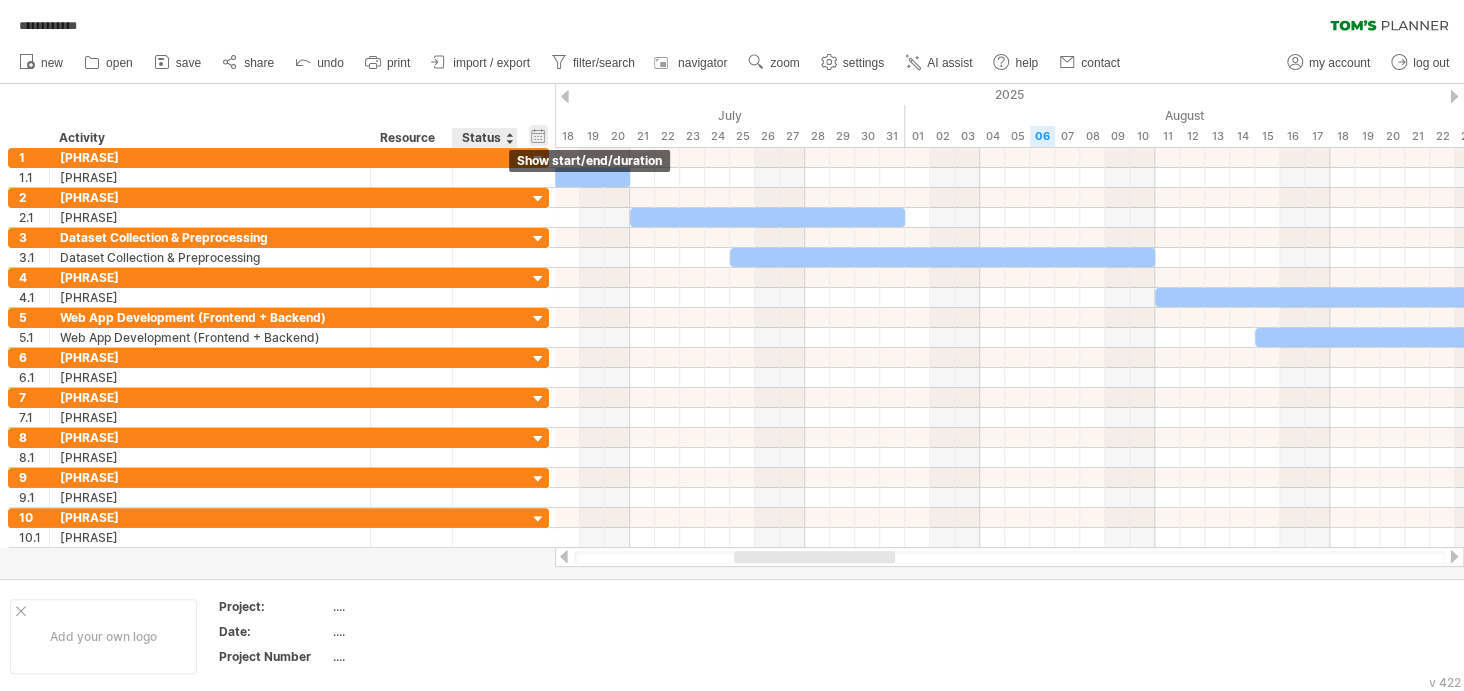 click on "hide start/end/duration show start/end/duration" at bounding box center (538, 135) 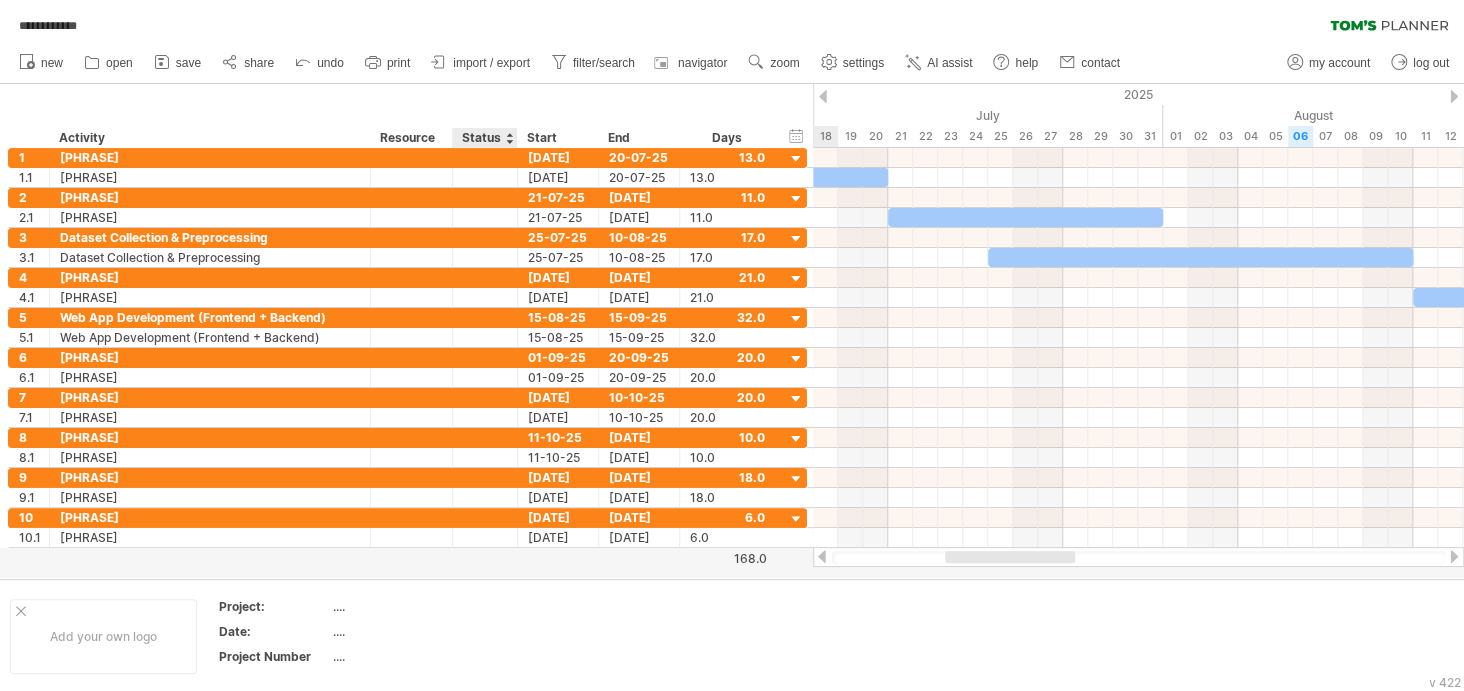 click on "Status" at bounding box center (484, 138) 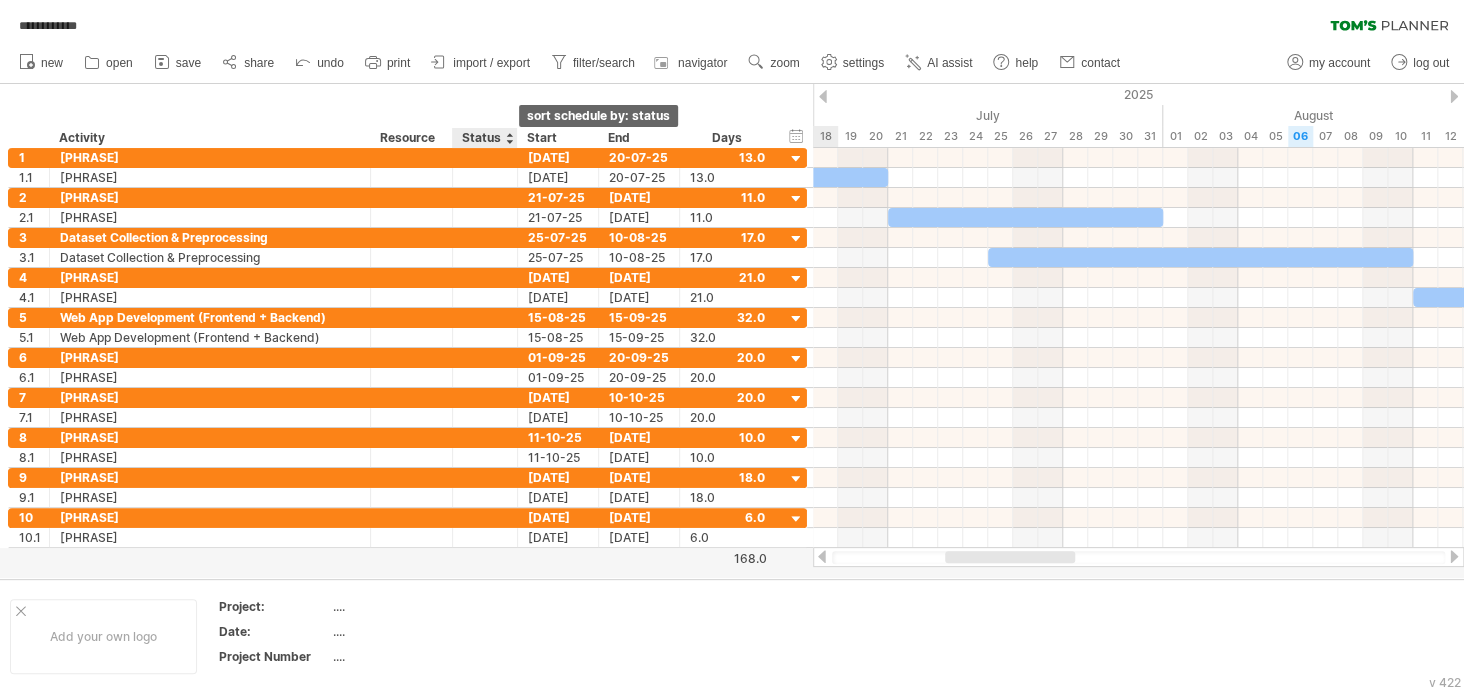 click at bounding box center (509, 138) 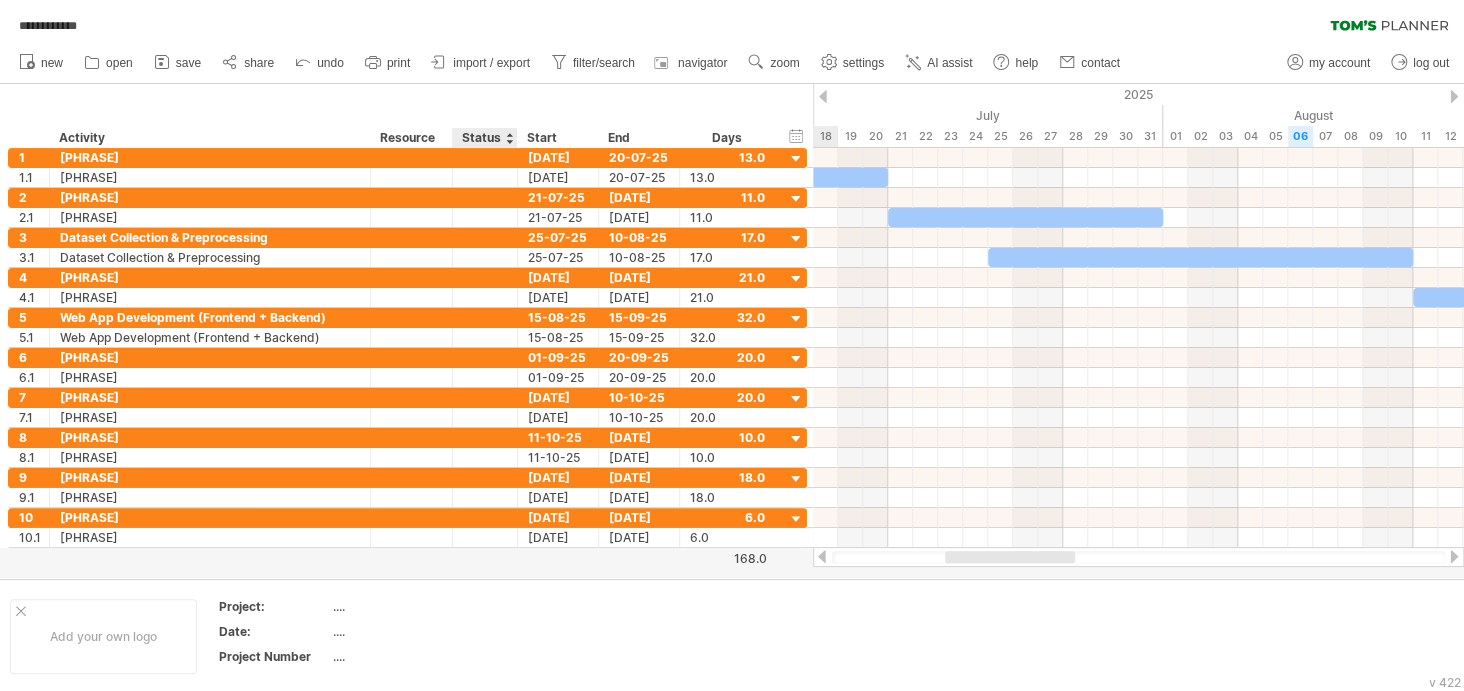 click on "Status" at bounding box center (484, 138) 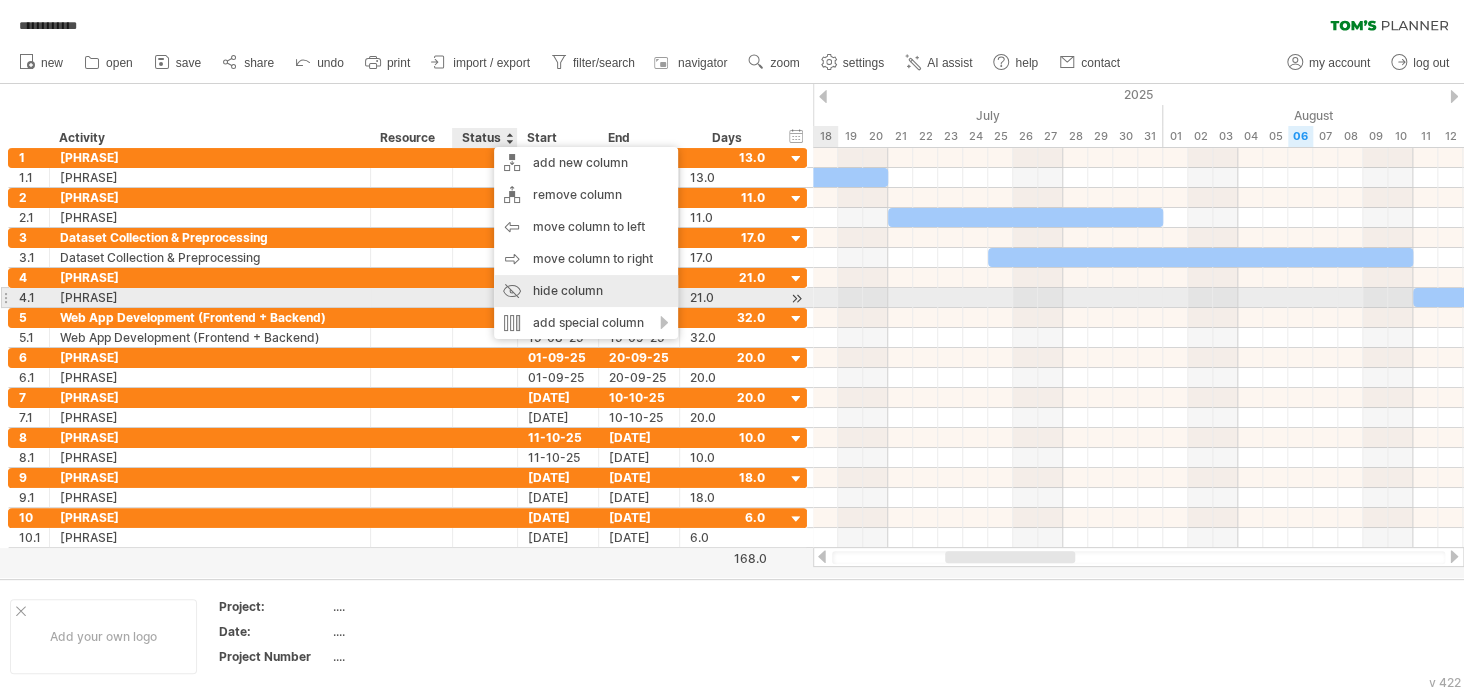 click on "hide column" at bounding box center [586, 291] 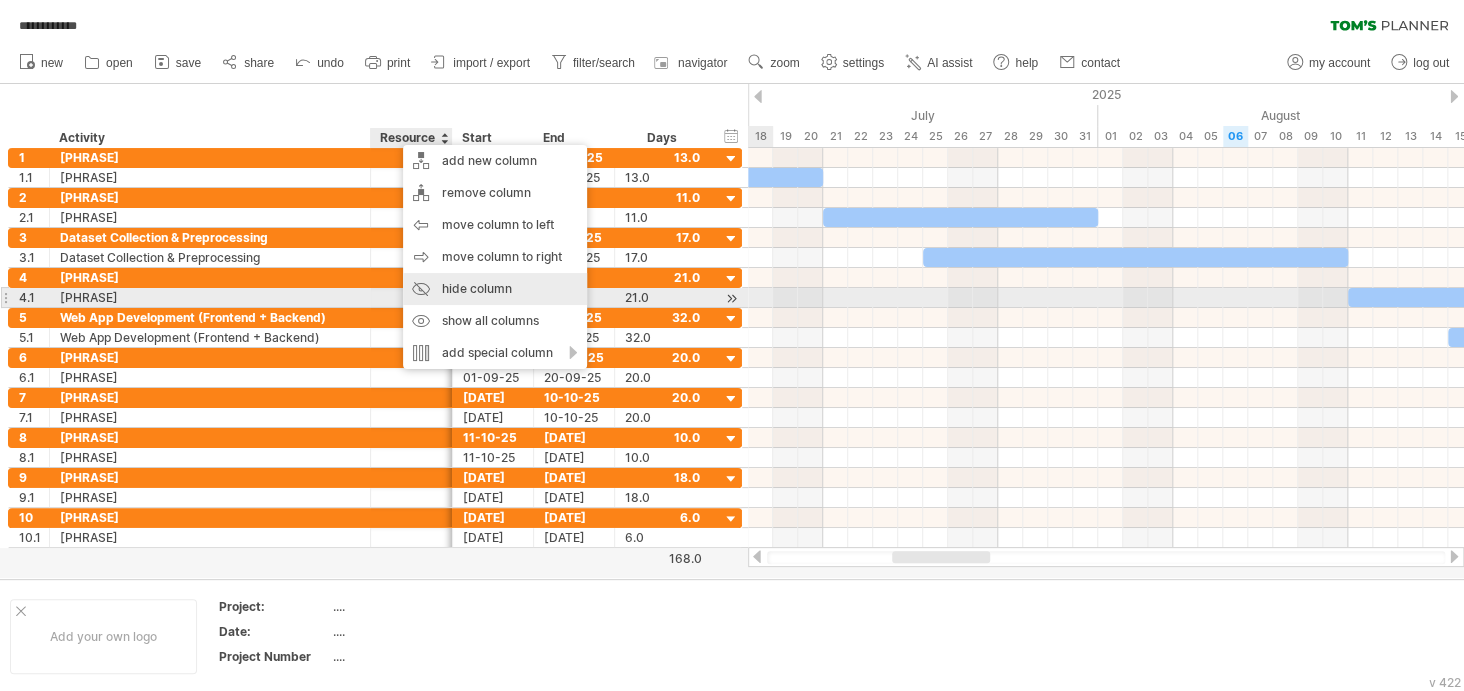 click on "hide column" at bounding box center (495, 289) 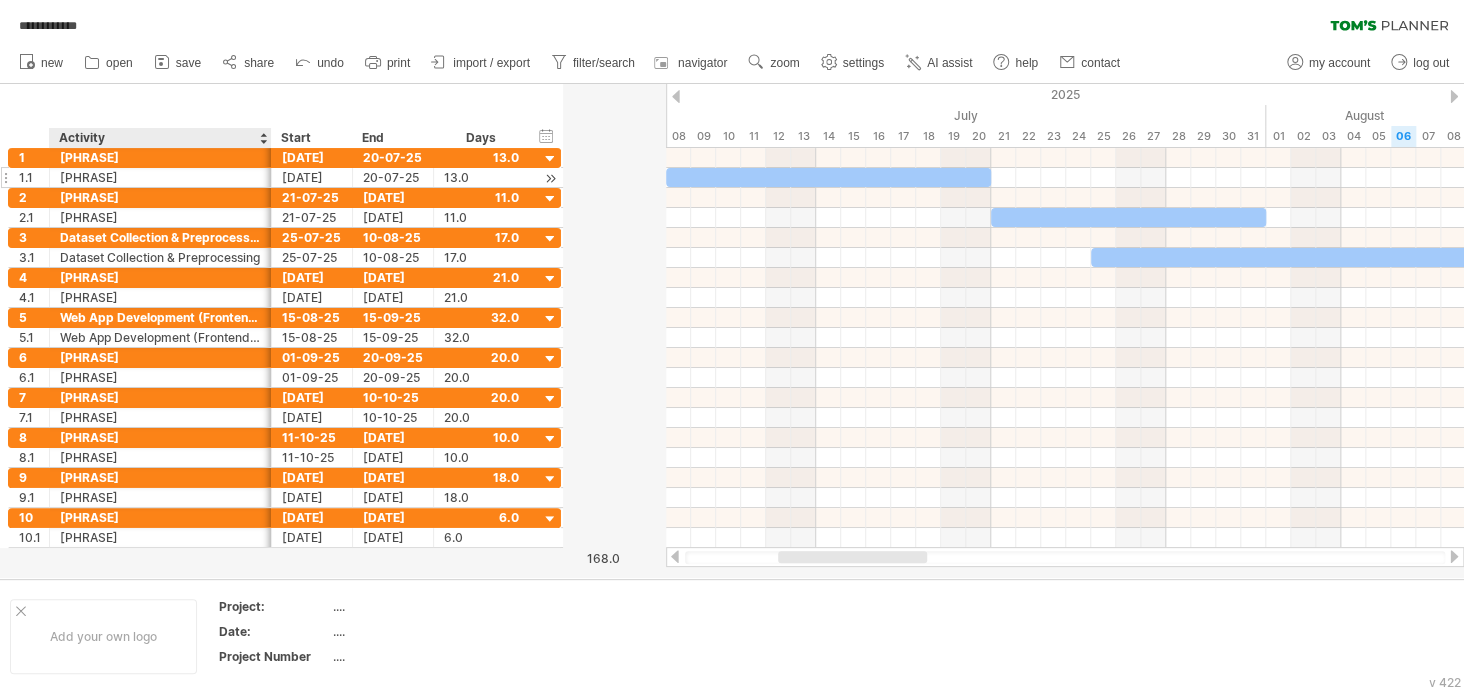 drag, startPoint x: 366, startPoint y: 147, endPoint x: 267, endPoint y: 175, distance: 102.88343 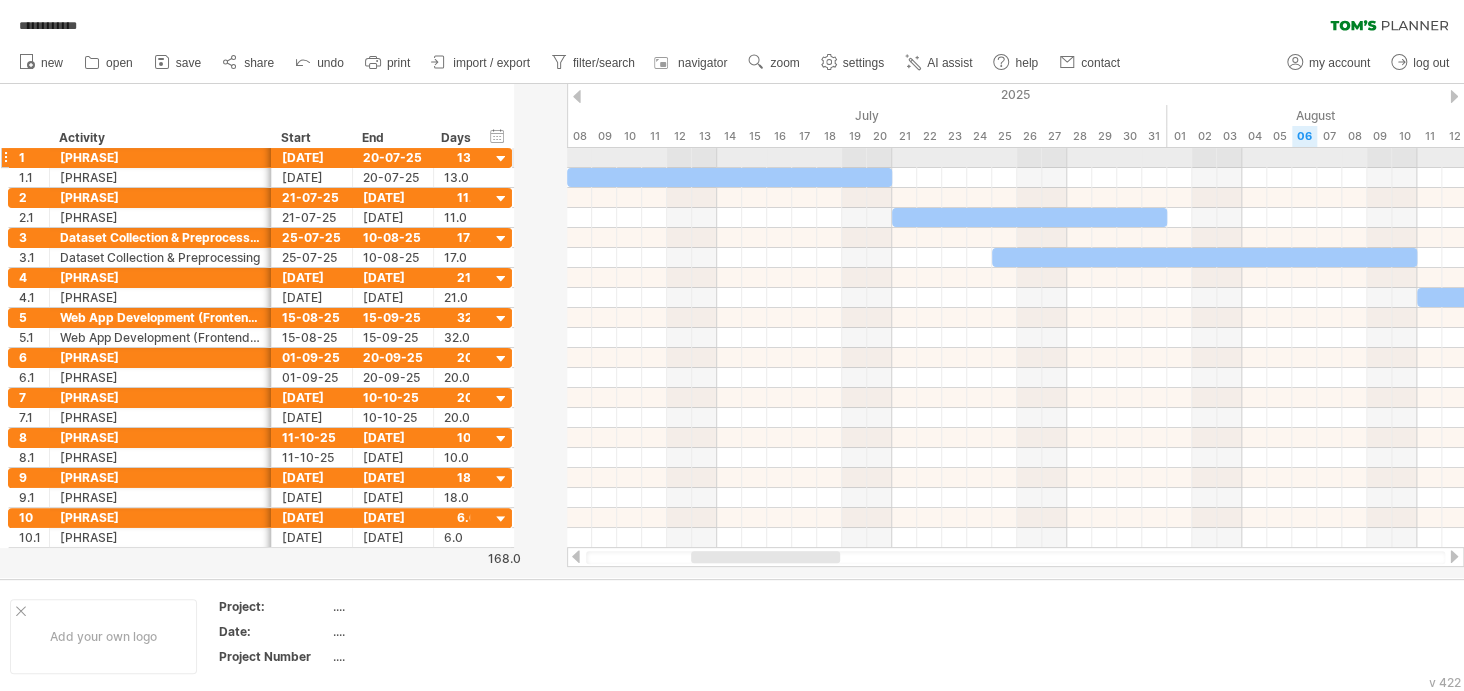 drag, startPoint x: 557, startPoint y: 149, endPoint x: 508, endPoint y: 153, distance: 49.162994 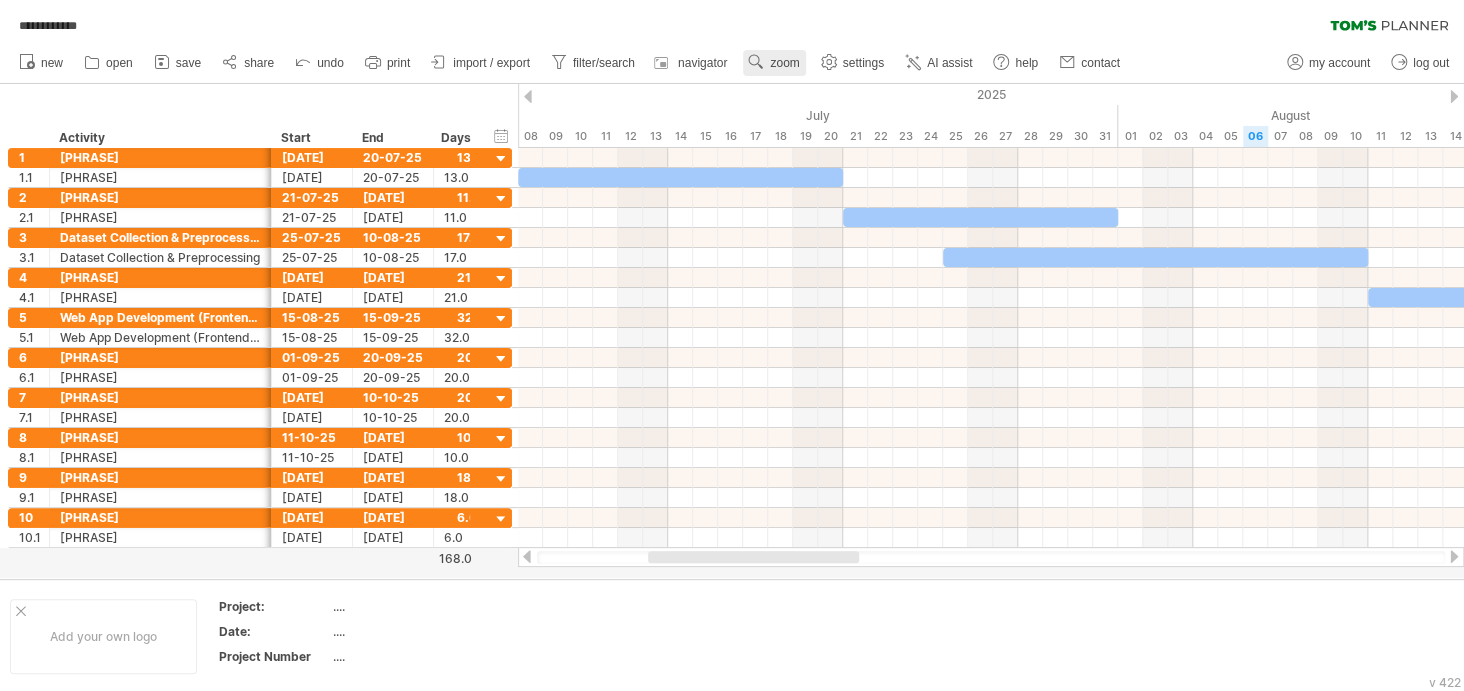 click on "zoom" at bounding box center (784, 63) 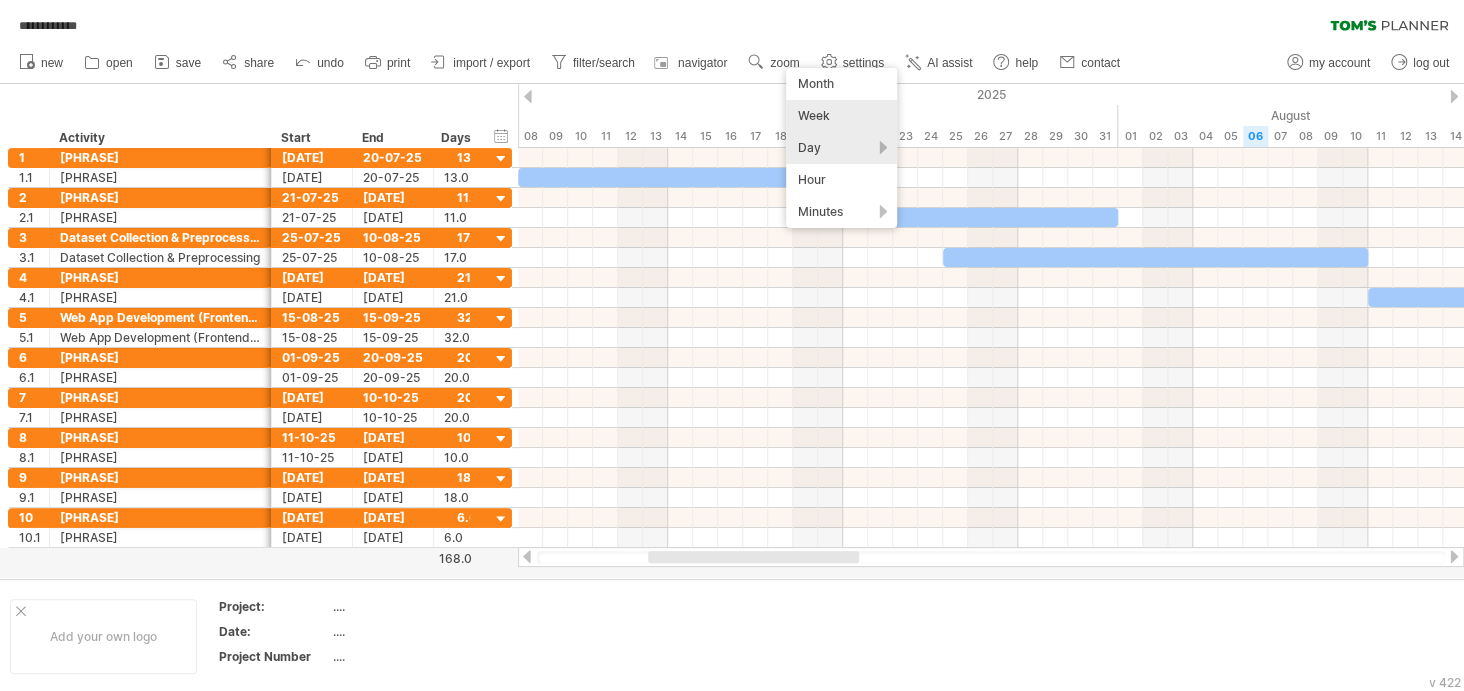 click on "Week" at bounding box center [841, 116] 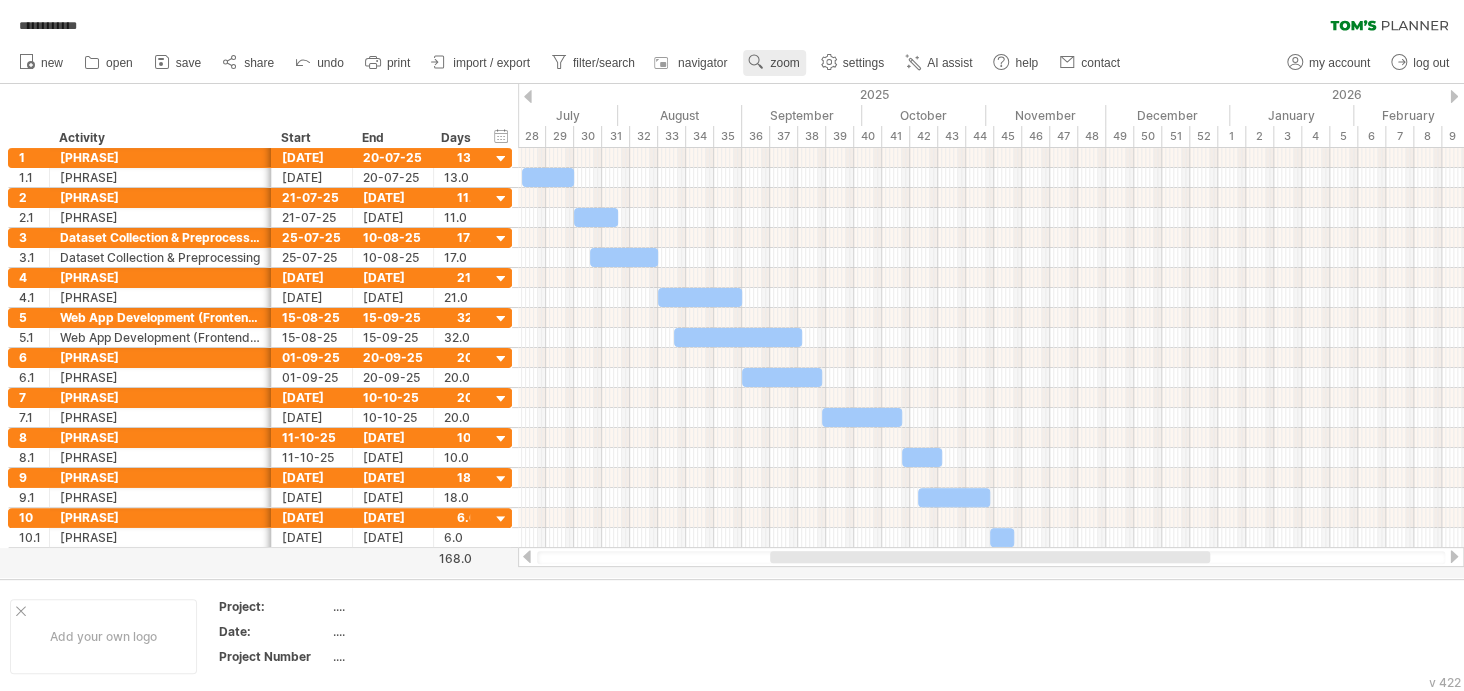 click on "zoom" at bounding box center (784, 63) 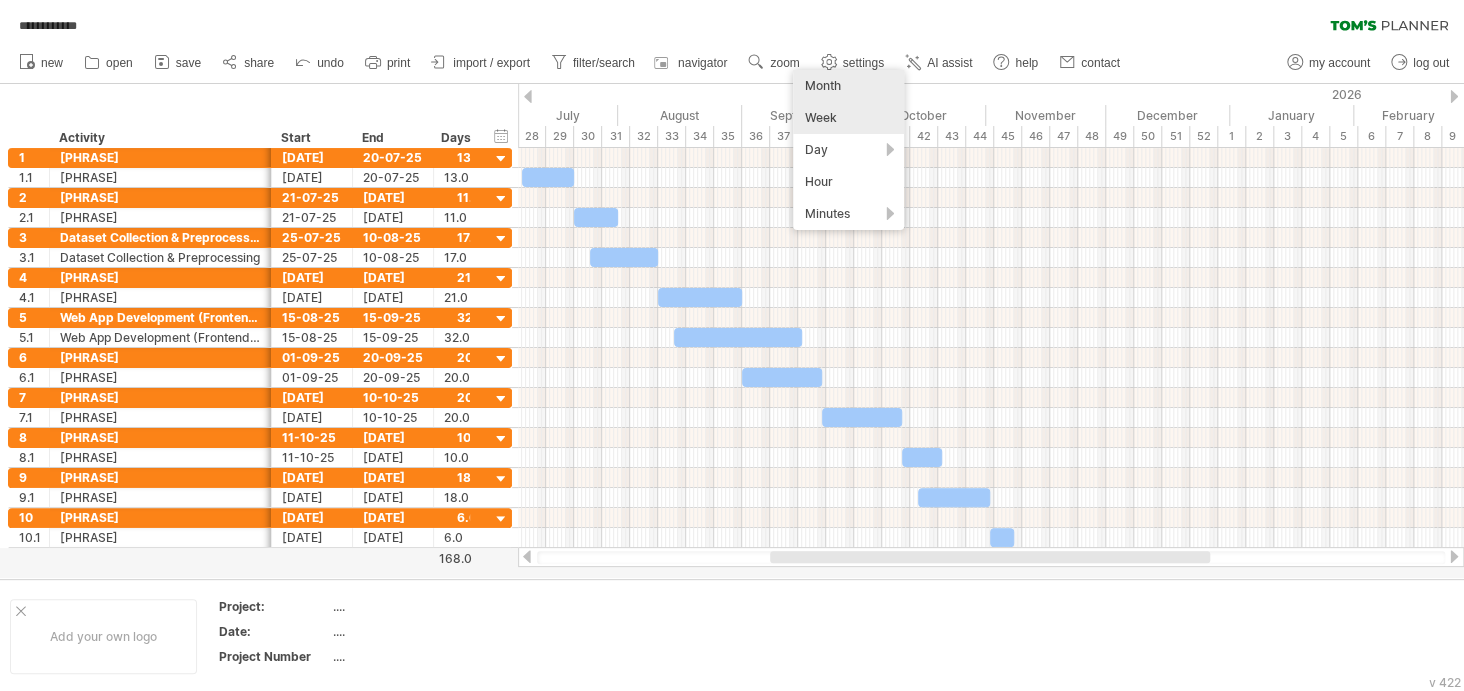 click on "Month" at bounding box center [848, 86] 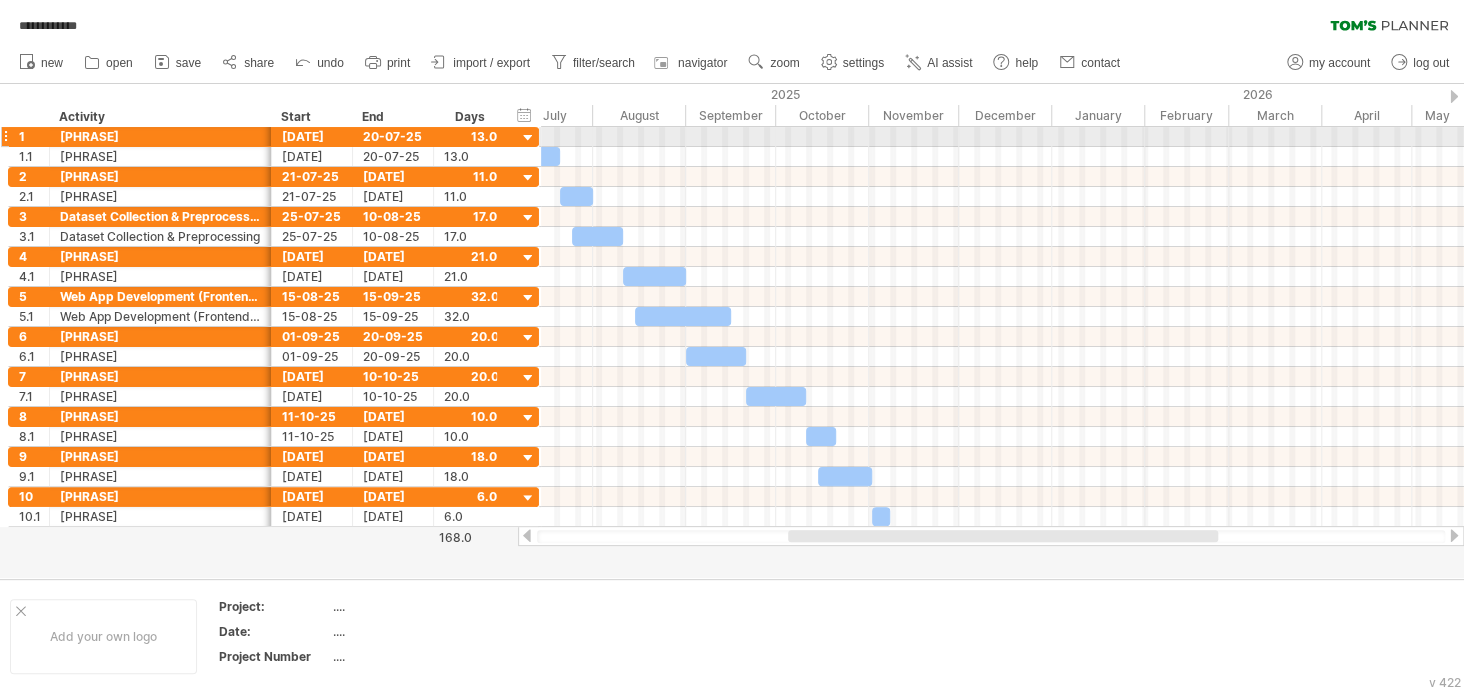 drag, startPoint x: 510, startPoint y: 131, endPoint x: 537, endPoint y: 127, distance: 27.294687 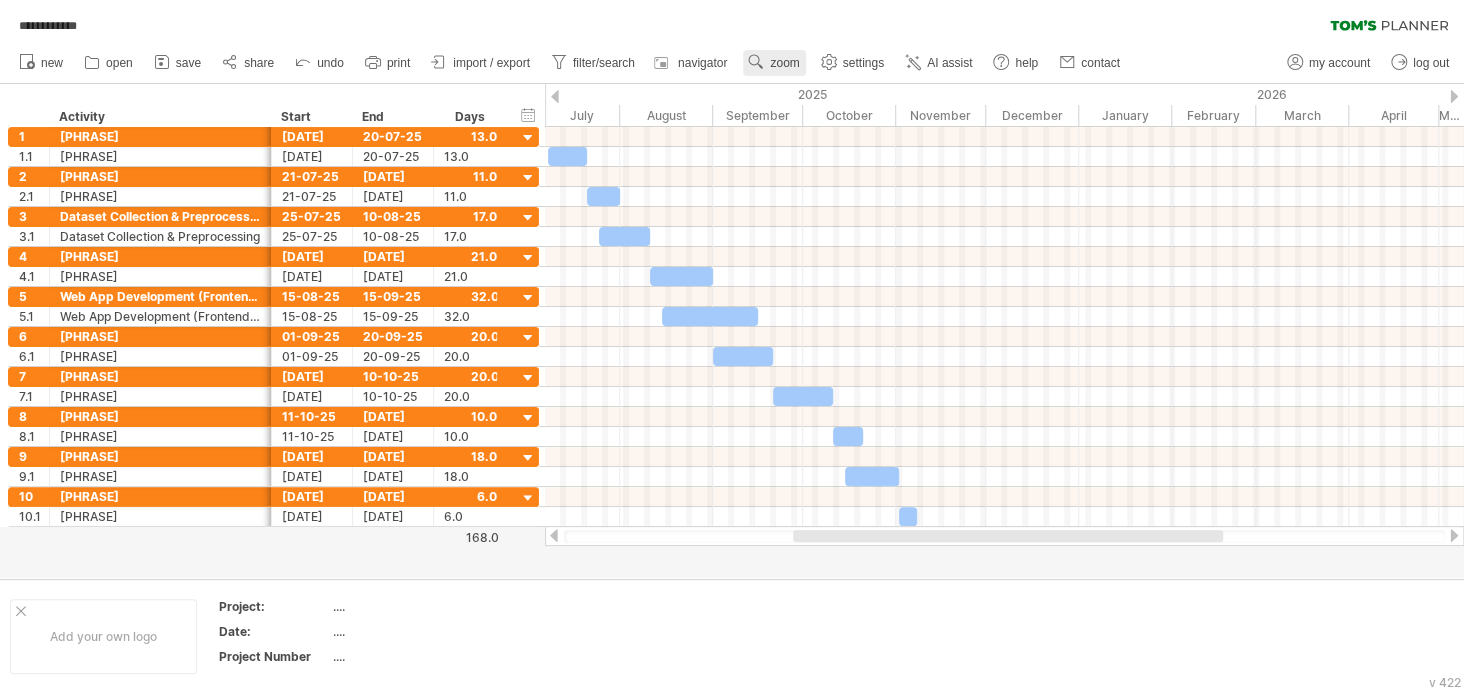 click 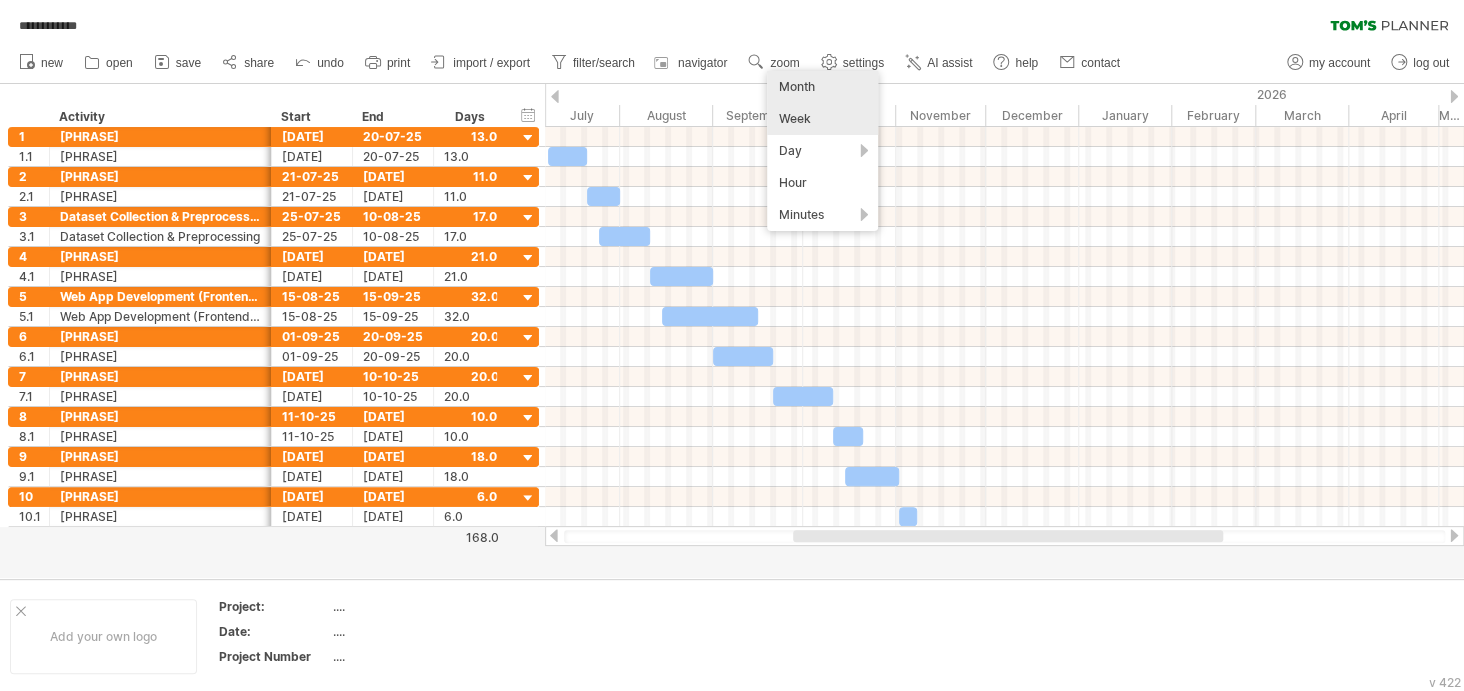 click on "Week" at bounding box center (822, 119) 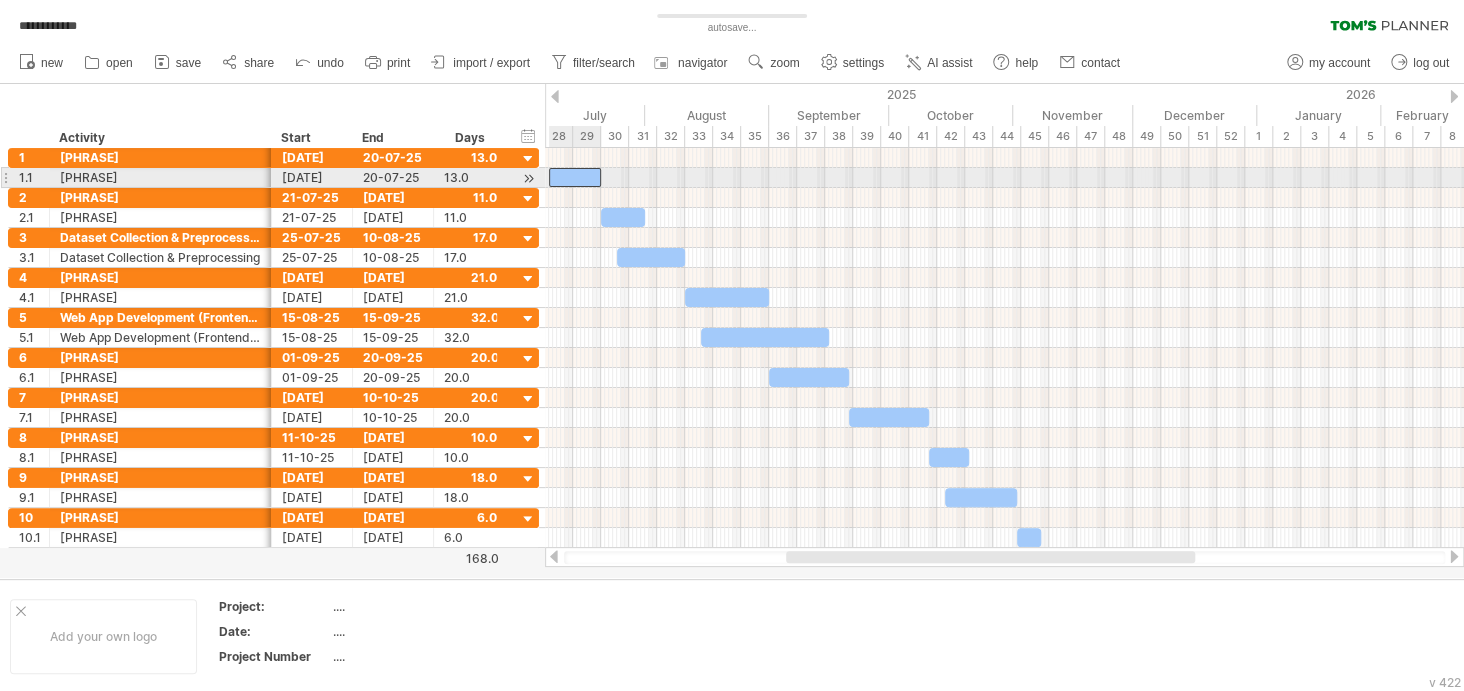 click at bounding box center (575, 177) 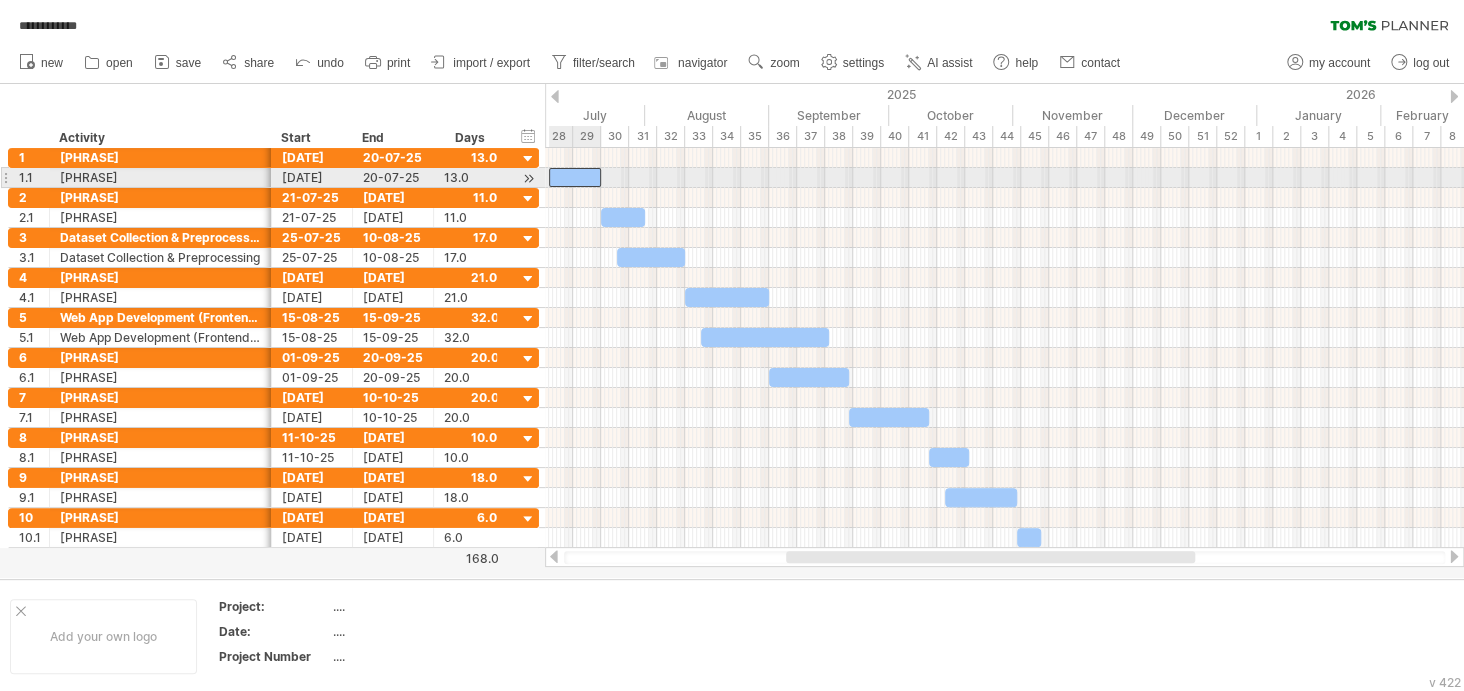 click at bounding box center (575, 177) 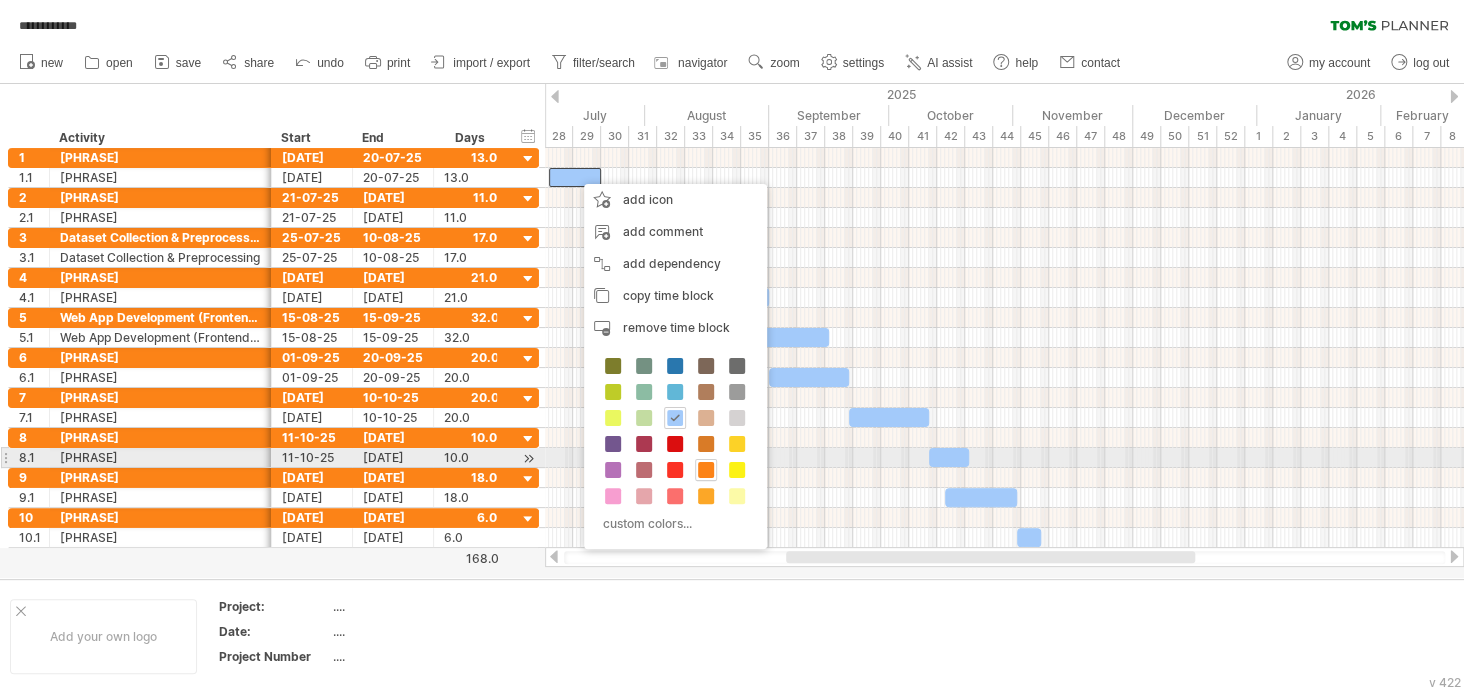 click at bounding box center (706, 470) 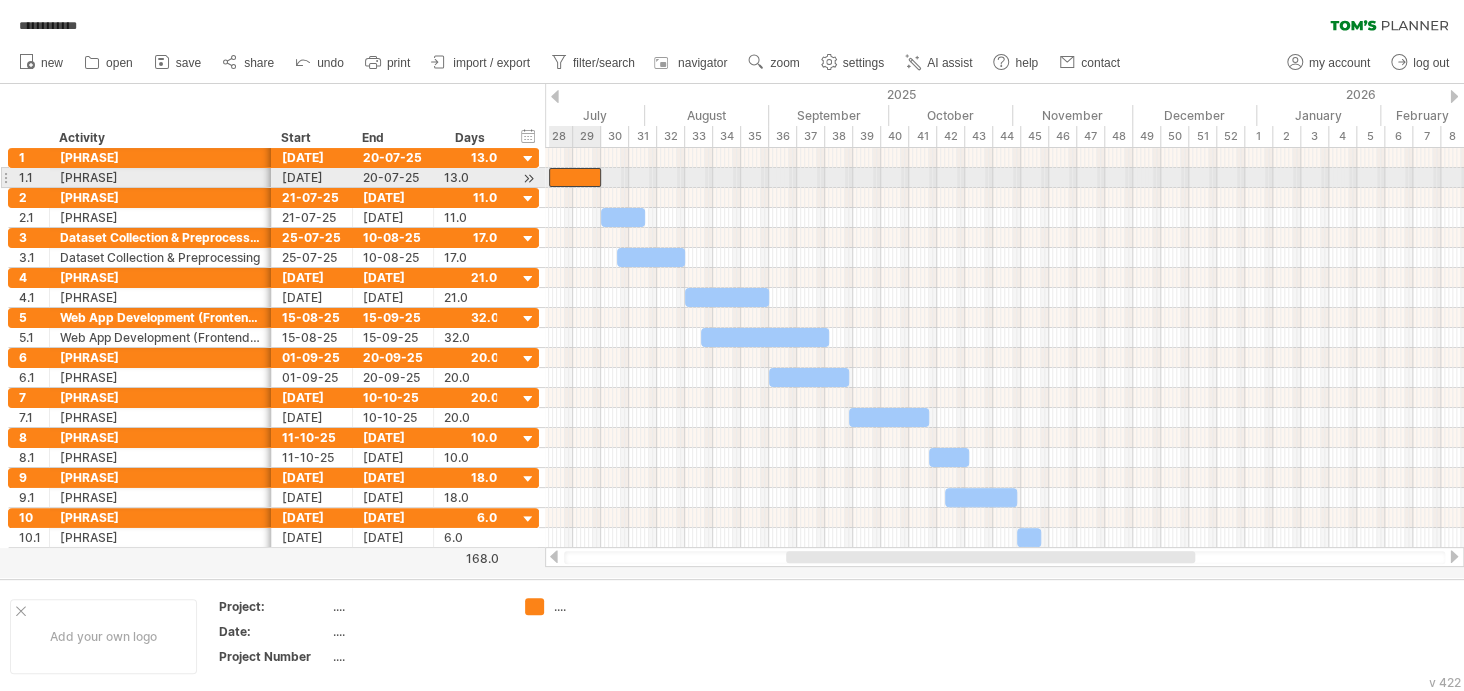 click at bounding box center (575, 177) 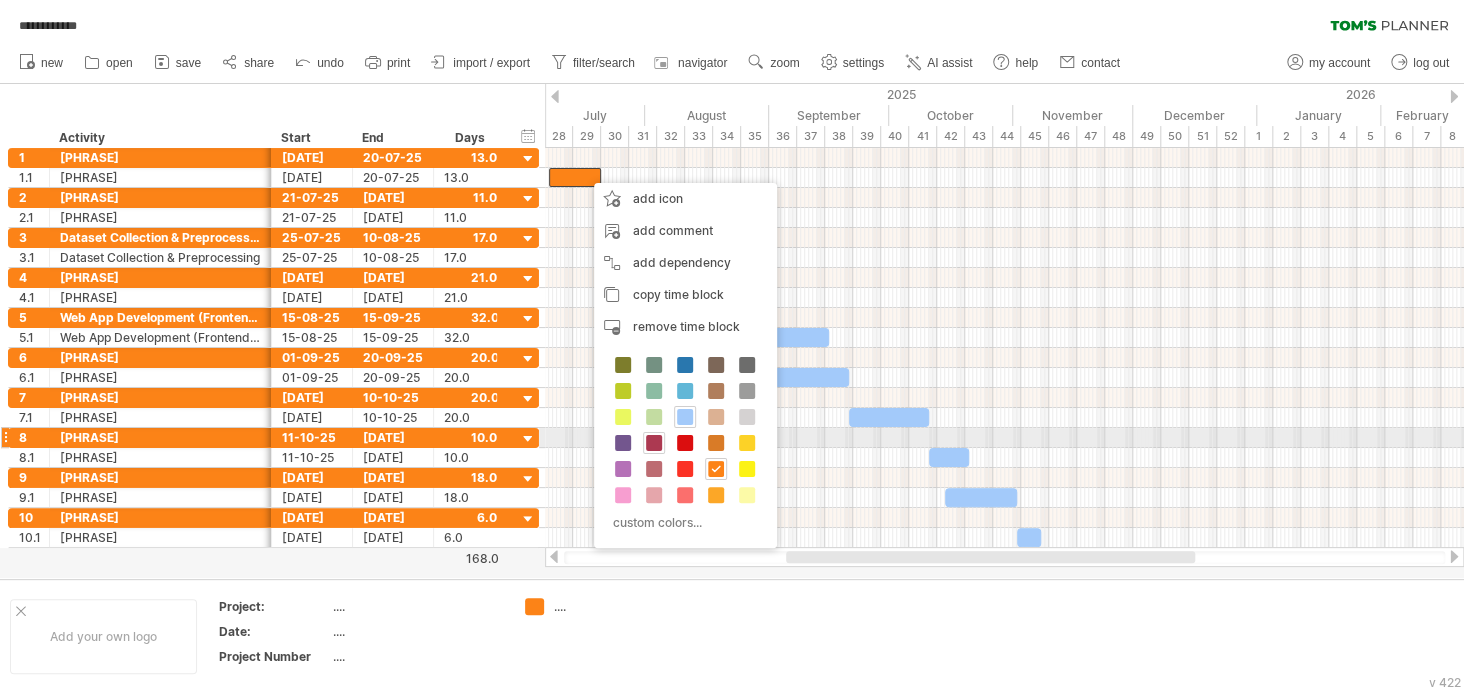 click at bounding box center [654, 443] 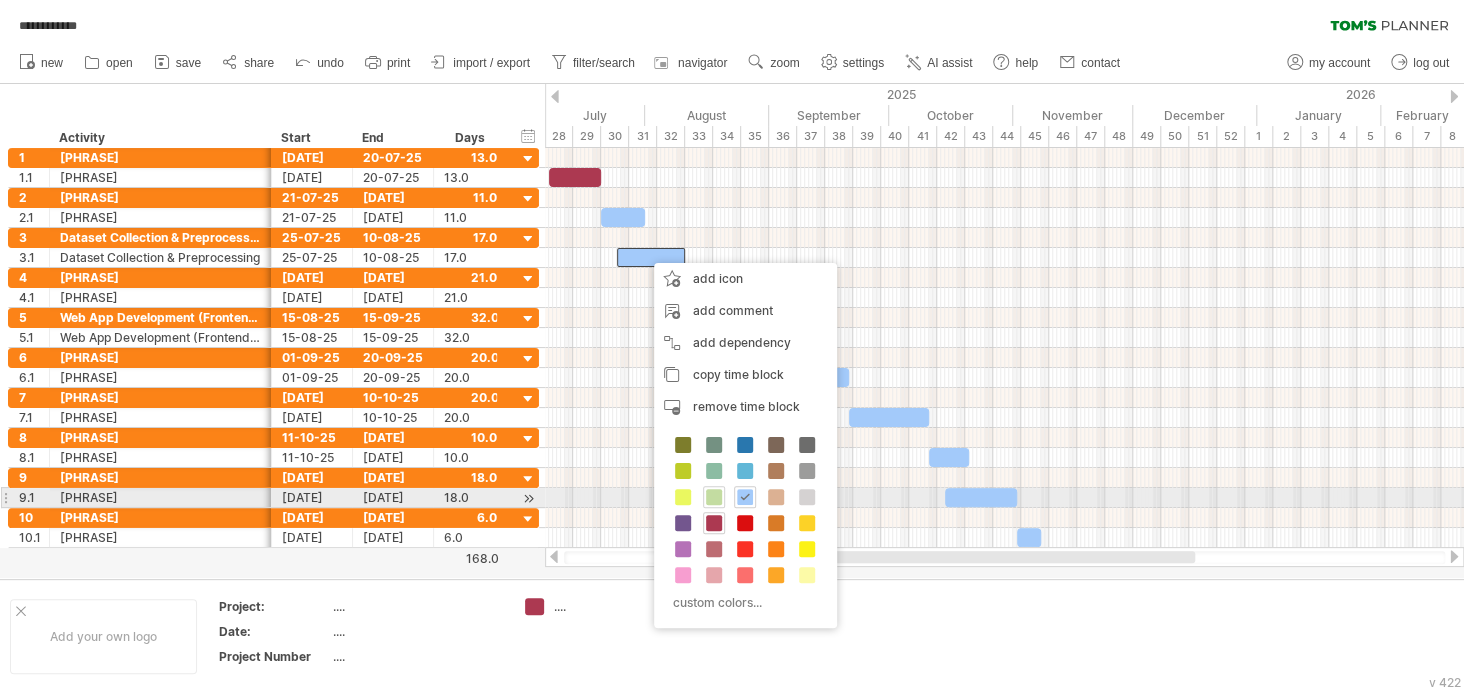 click at bounding box center [714, 497] 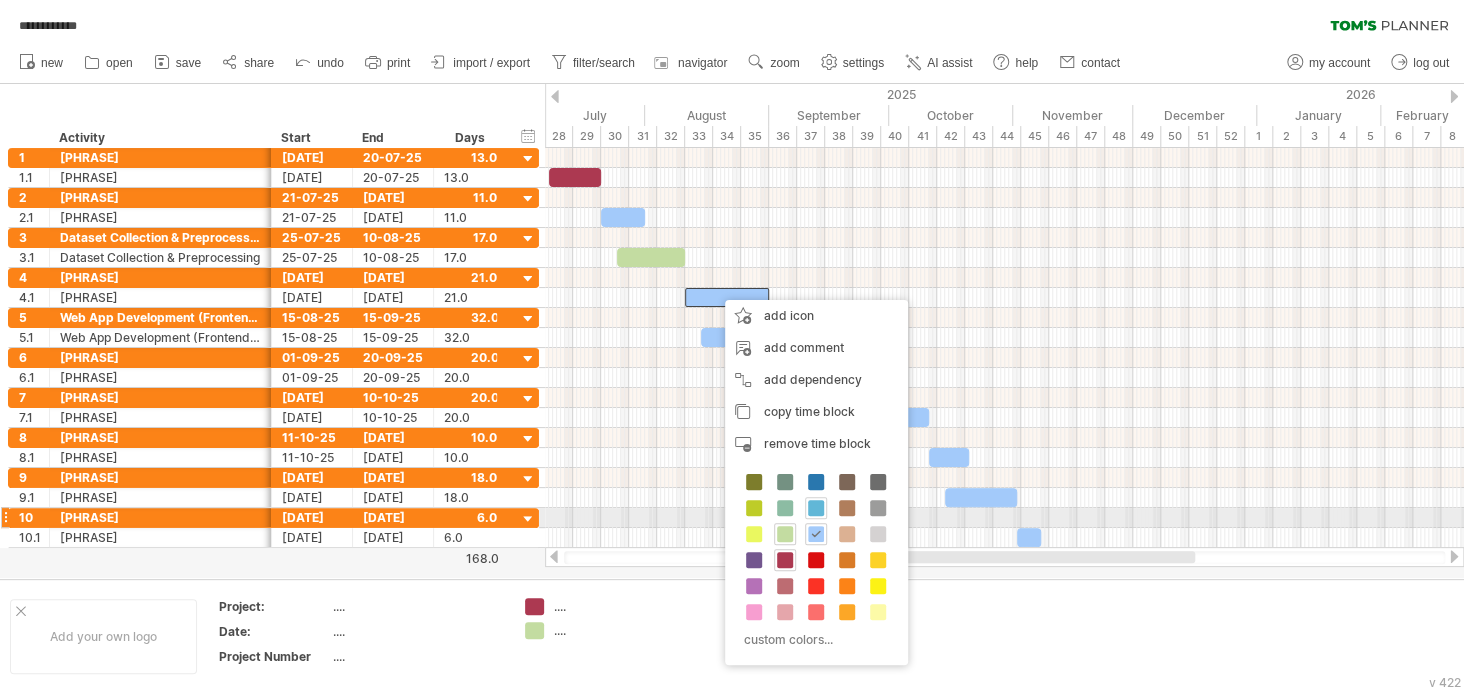 click at bounding box center (816, 508) 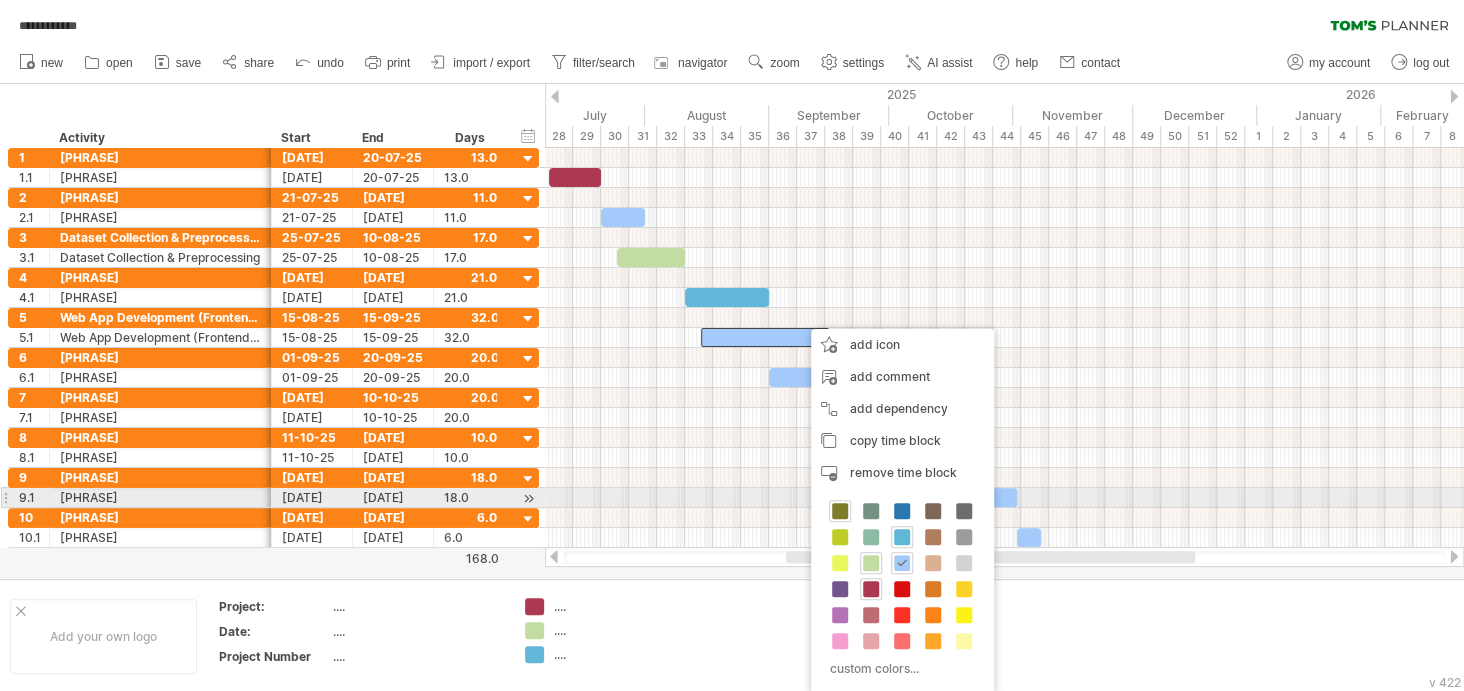 click at bounding box center [840, 511] 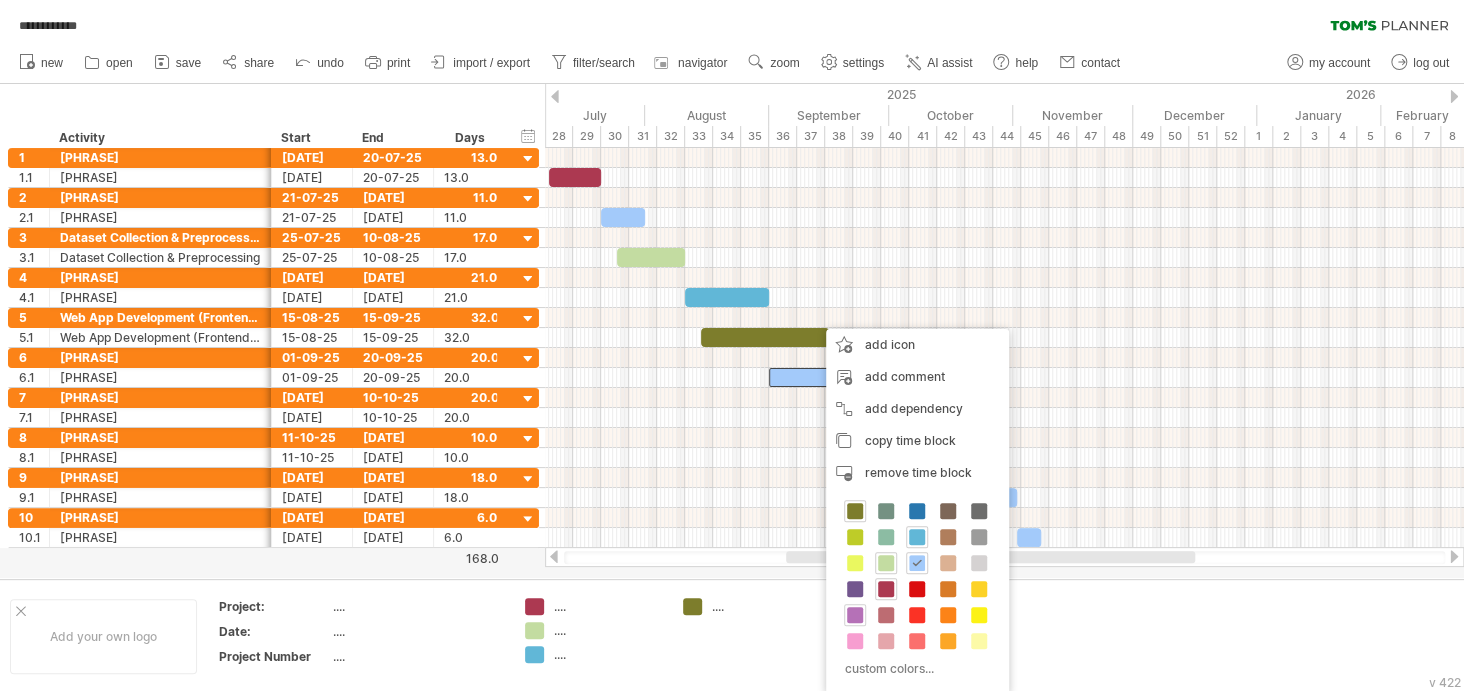 click at bounding box center [855, 615] 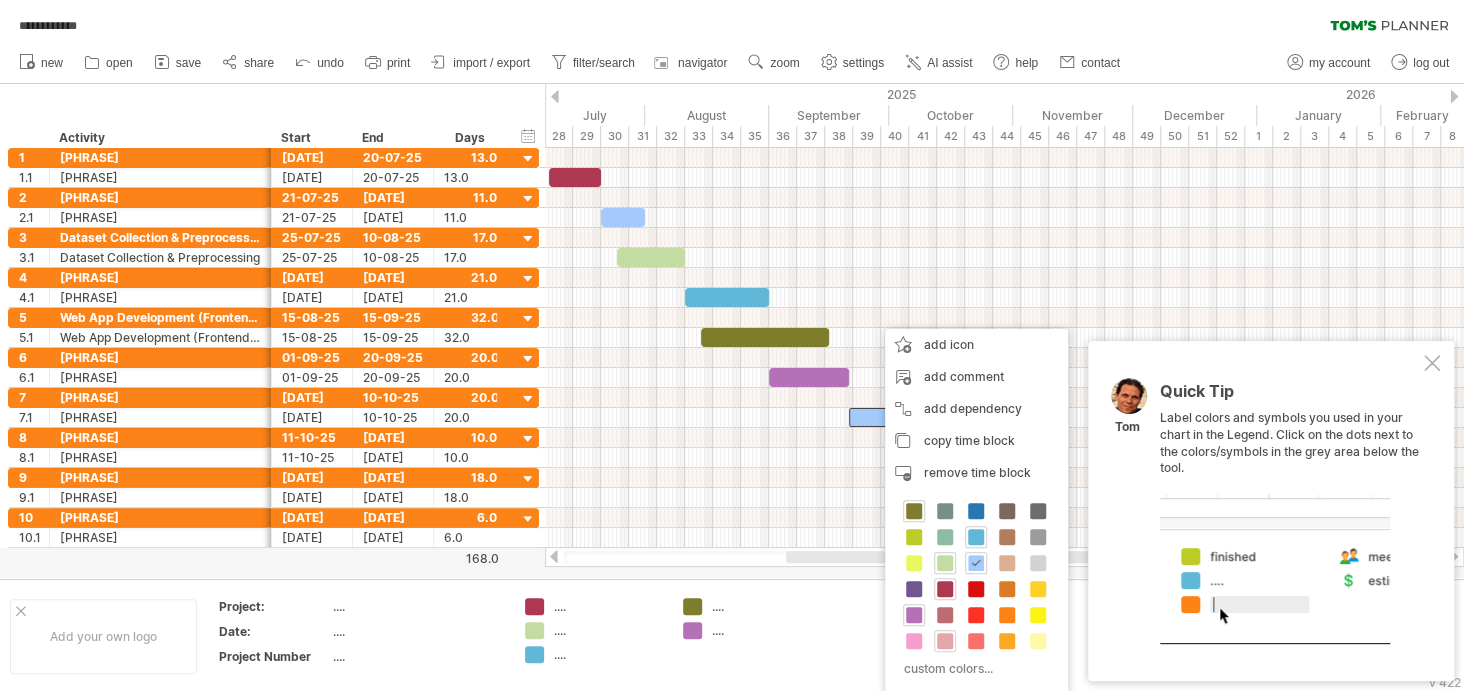 click at bounding box center [945, 641] 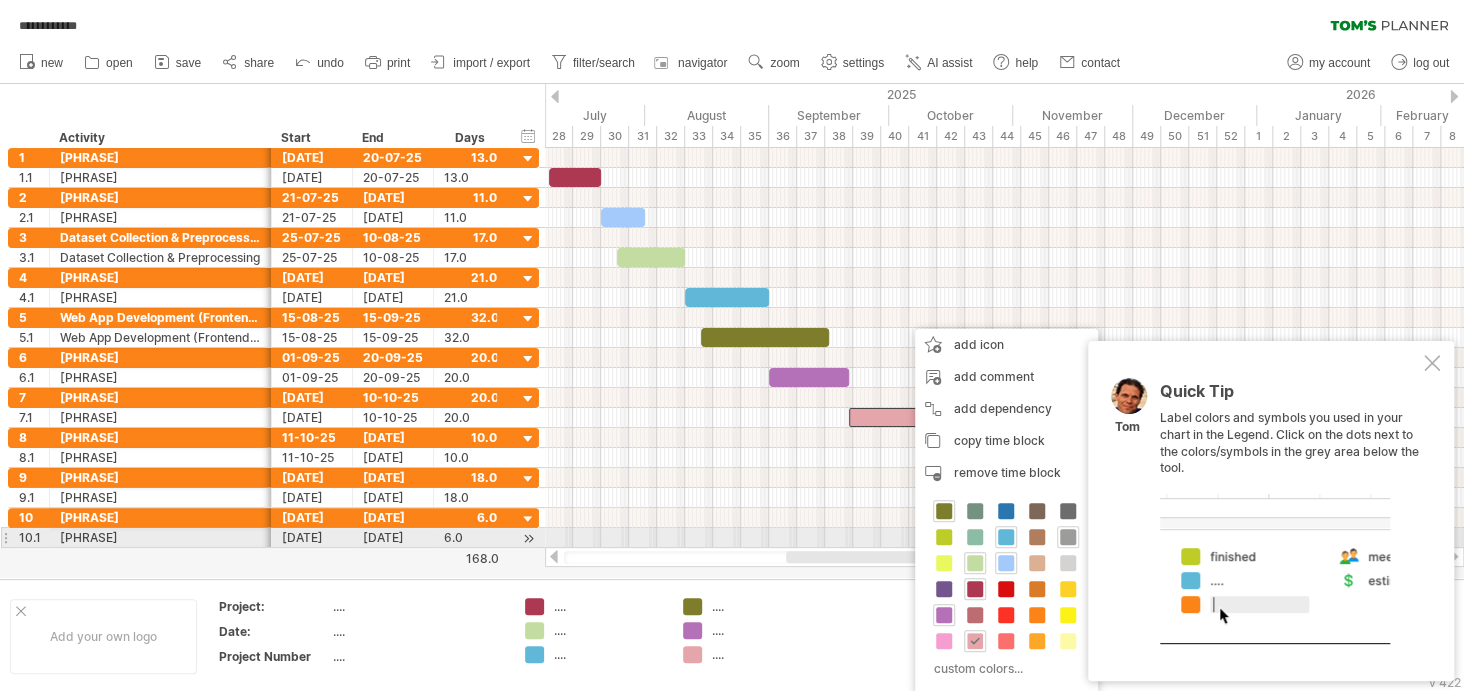 click at bounding box center [1068, 537] 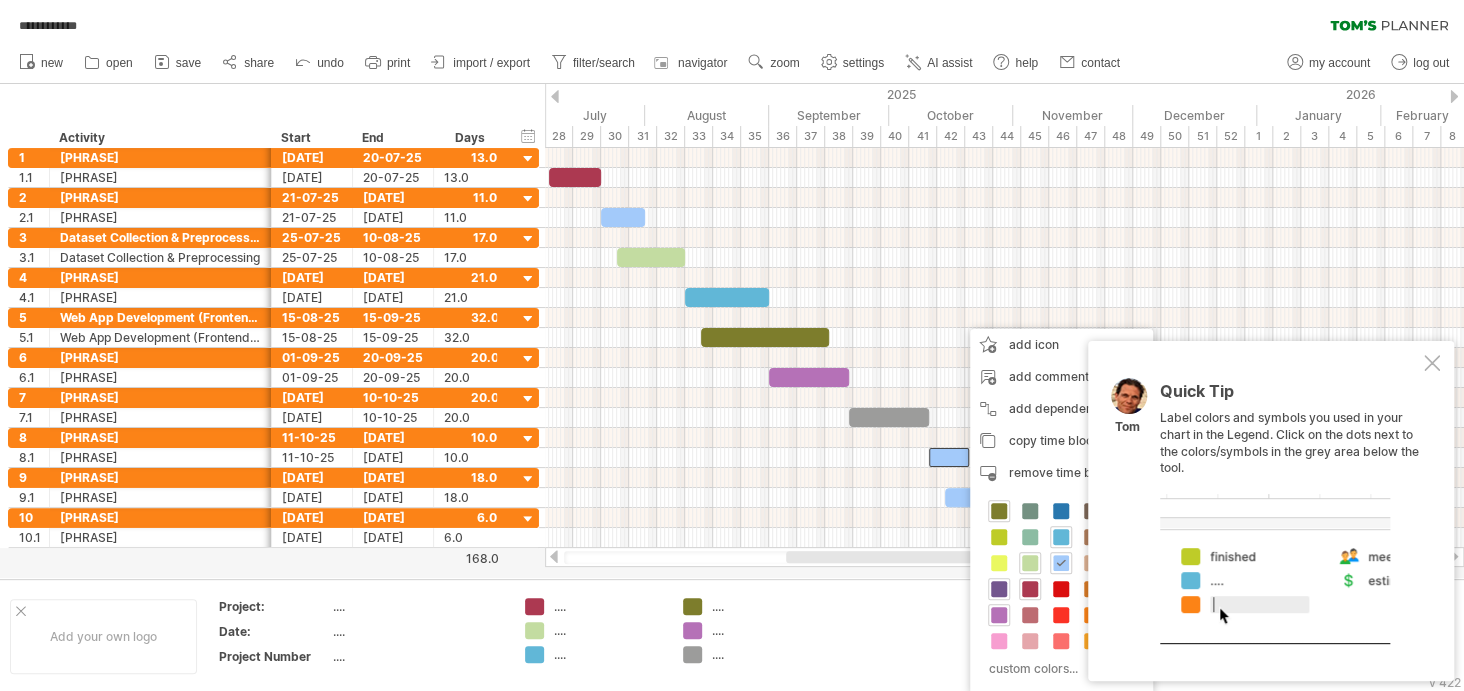 click at bounding box center [999, 589] 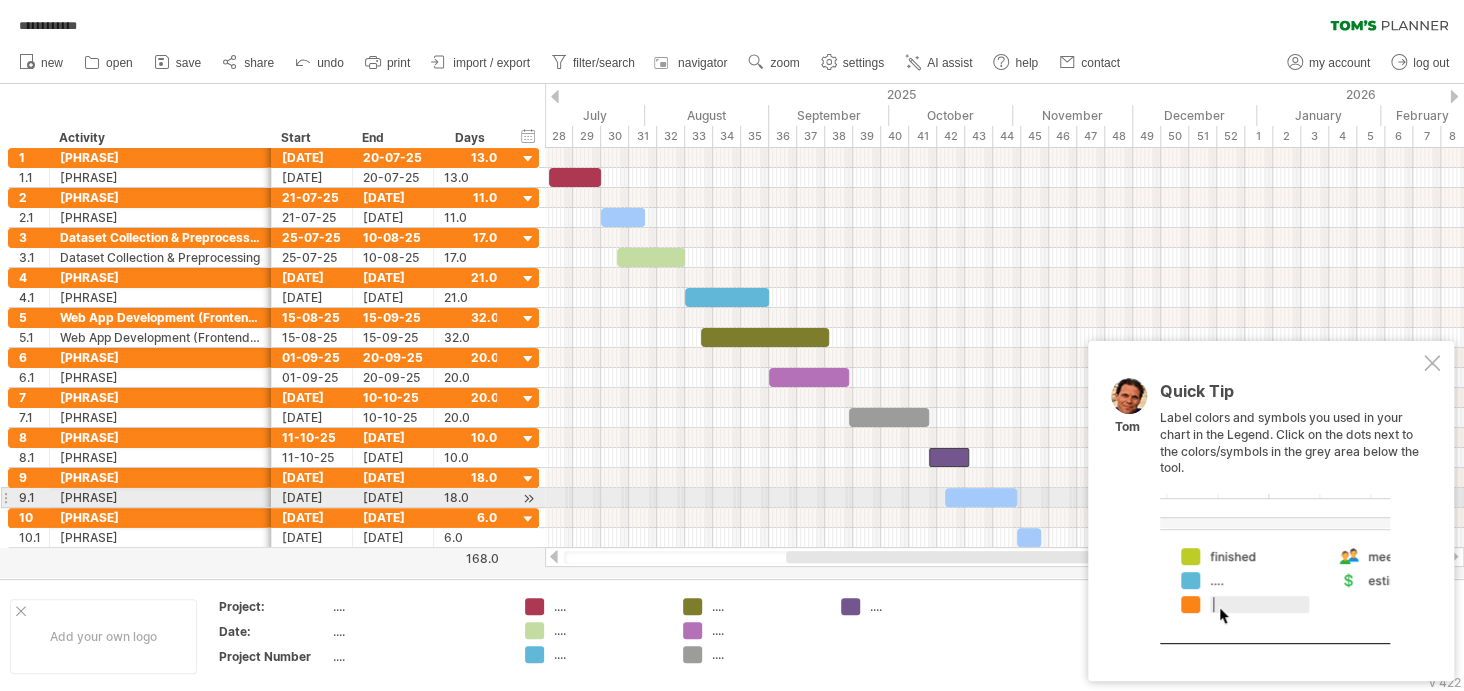 click at bounding box center [981, 497] 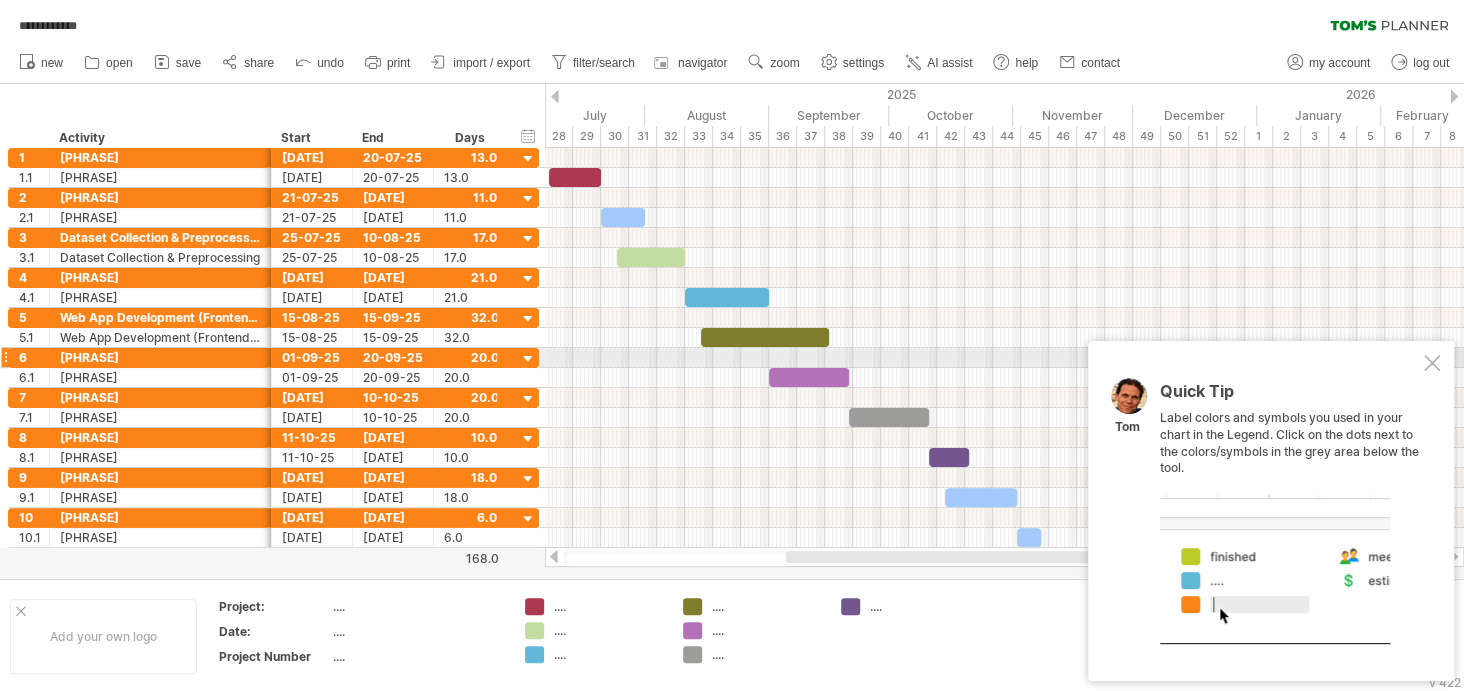 click at bounding box center (1432, 363) 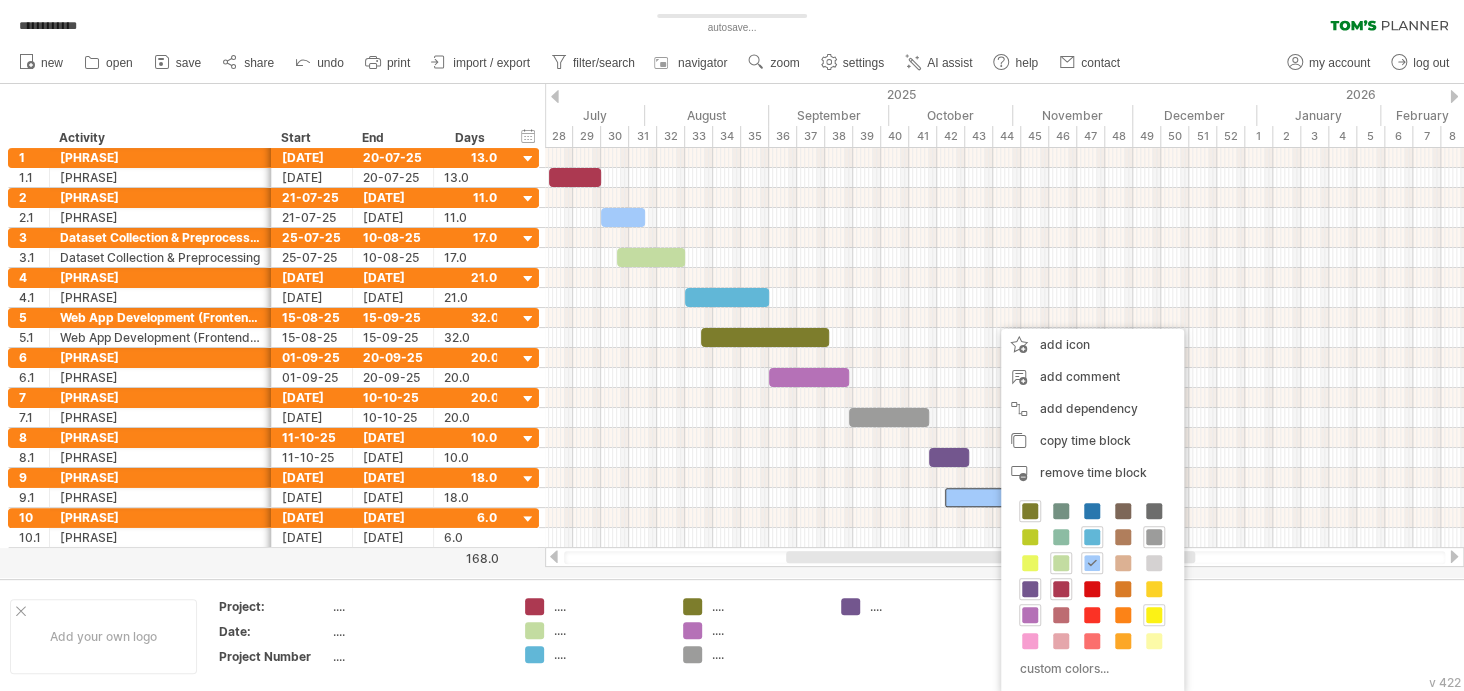click at bounding box center [1154, 615] 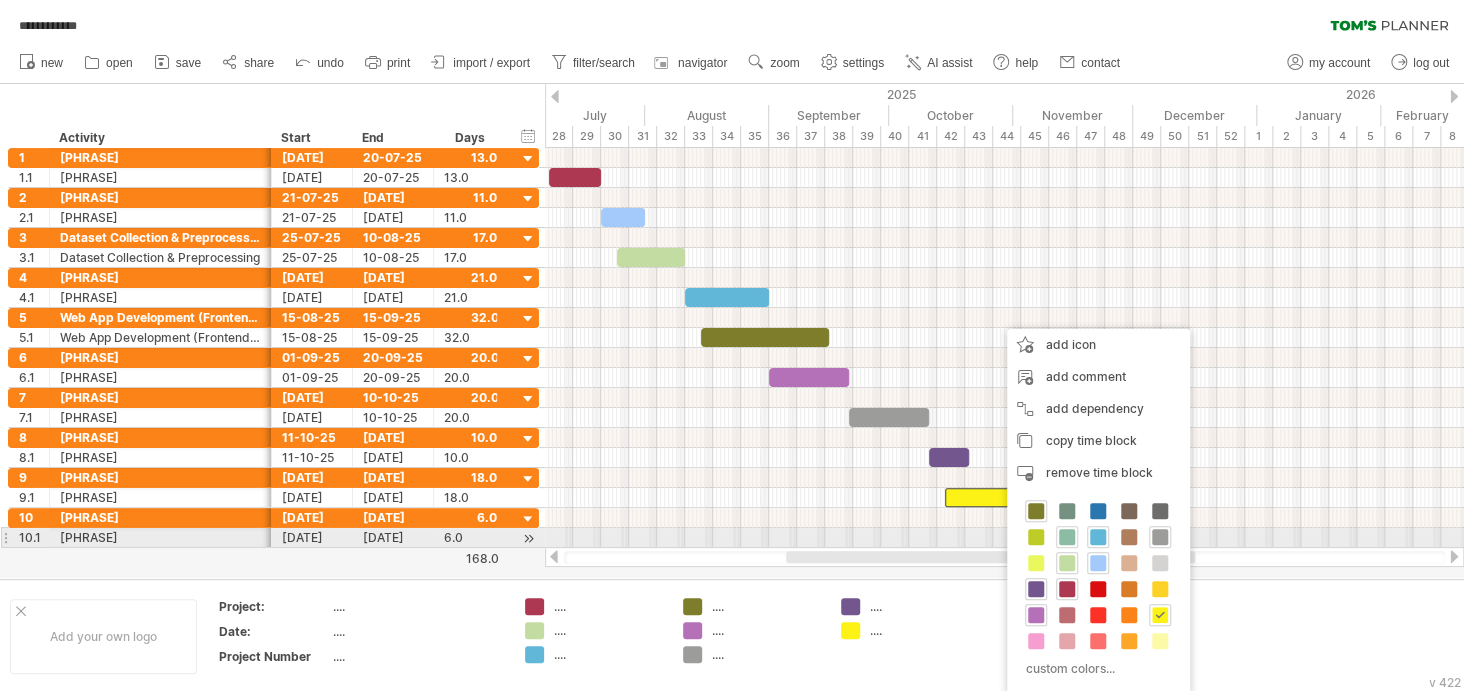 click at bounding box center [1067, 537] 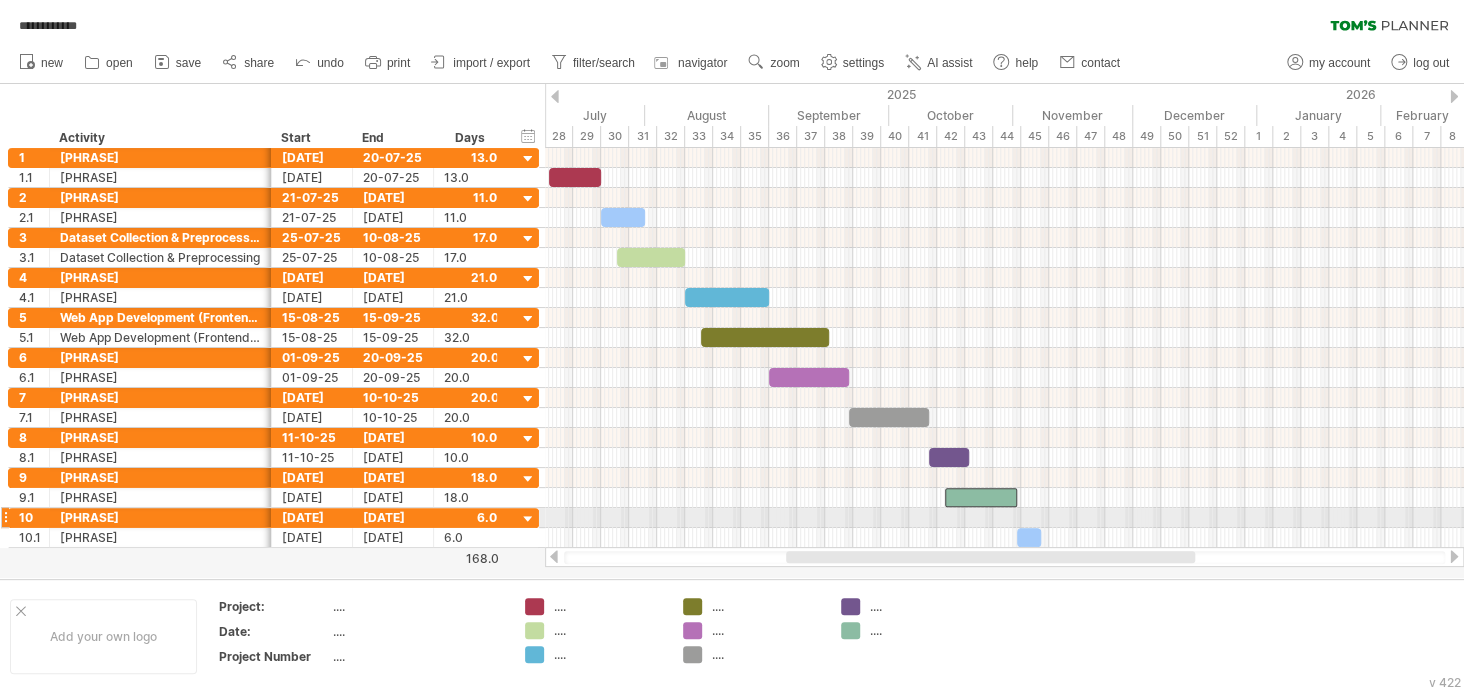 click at bounding box center (1029, 537) 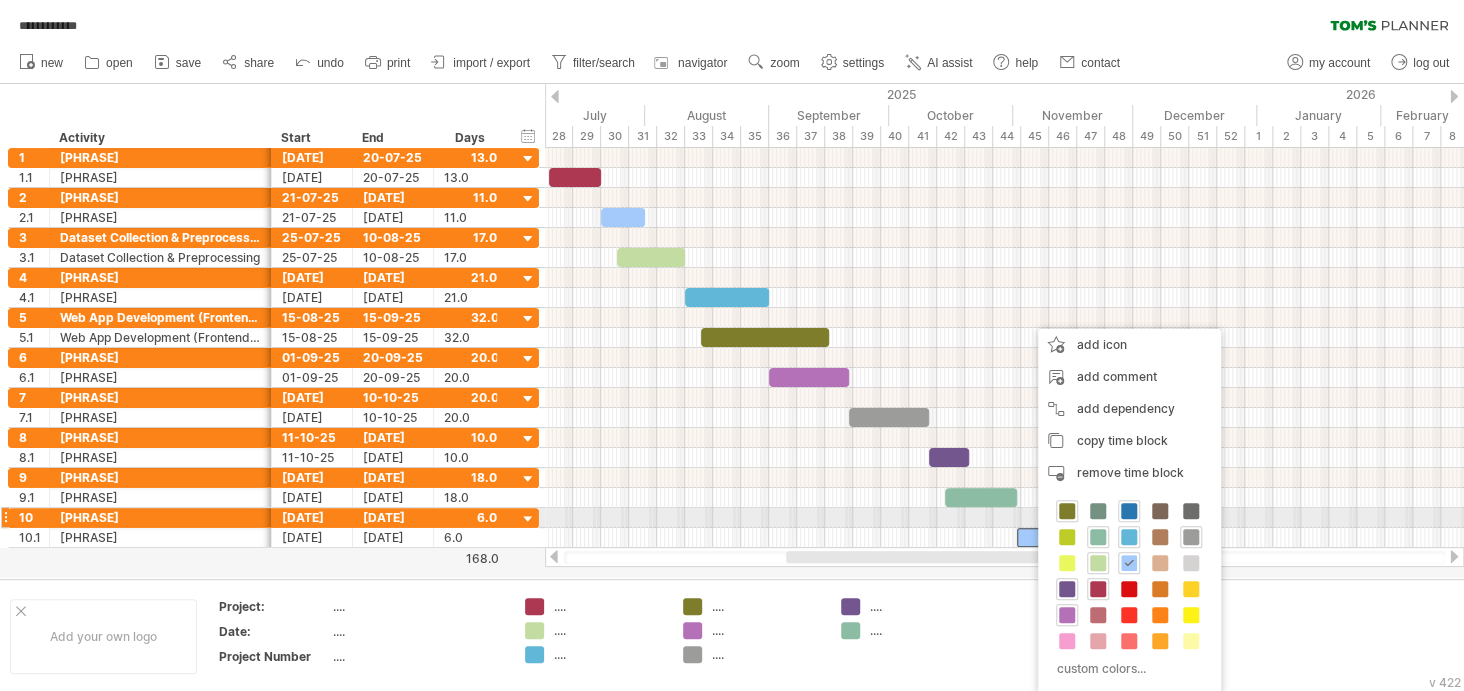 click at bounding box center [1129, 511] 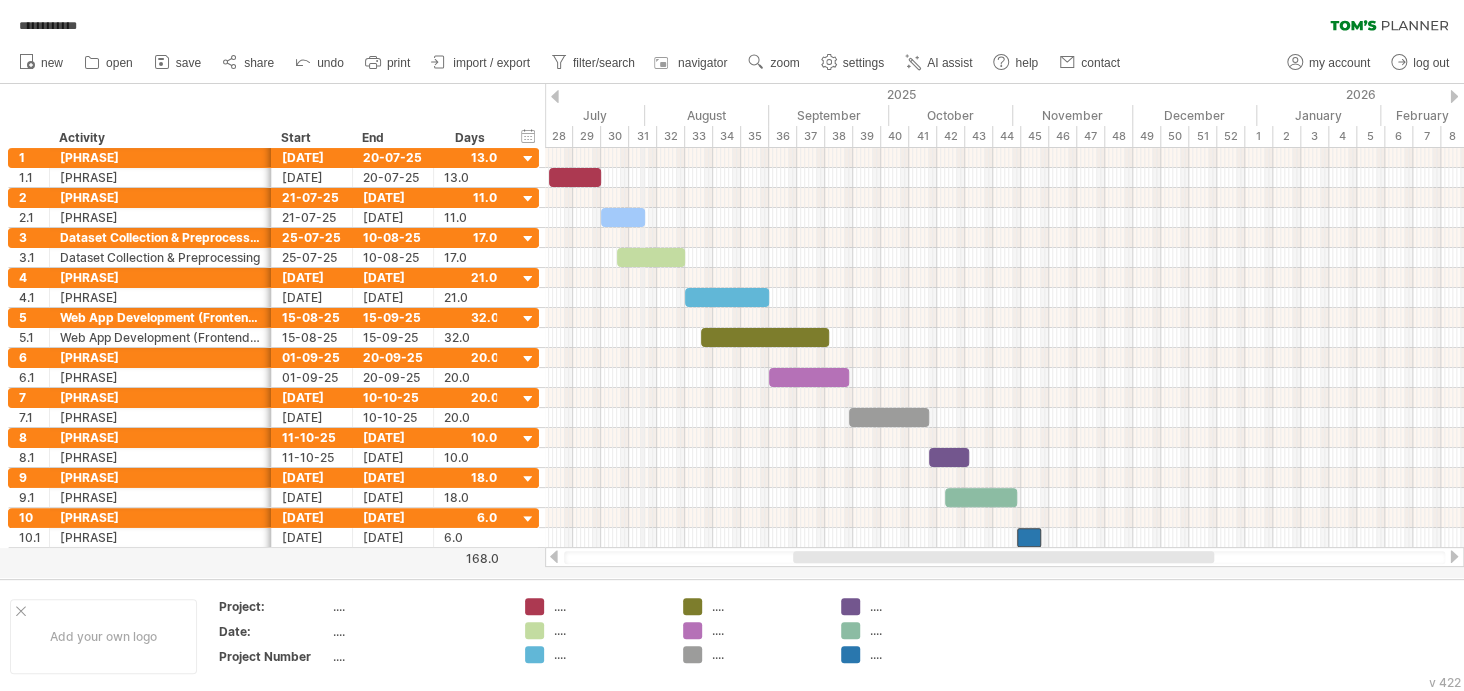 click on "2024 2025 2026 2027 July August September October November December January February March April May June July August September October November December January February March April May June July August September October November December January February March April May June J 27 28 29 30 31 32 33 34 35 36 37 38 39 40 41 42 43 44 45 46 47 48 49 50 51 52 1 2 3 4 5 6 7 8 9 10 11 12 13 14 15 16 17 18 19 20 21 22 23 24 25 26 27 28 29 30 31 32 33 34 35 36 37 38 39 40 41 42 43 44 45 46 47 48 49 50 51 52 1 2 3 4 5 6 7 8 9 10 11 12 13 14 15 16 17 18 19 20 21 22 23 24 25 26 27 28 29 30 31 32 33 34 35 36 37 38 39 40 41 42 43 44 45 46 47 48 49 50 51 52 0 1 2 3 4 5 6 7 8 9 10 11 12 13 14 15 16 17 18 19 20 21 22 23 24 25 26 27" at bounding box center (49081, 116) 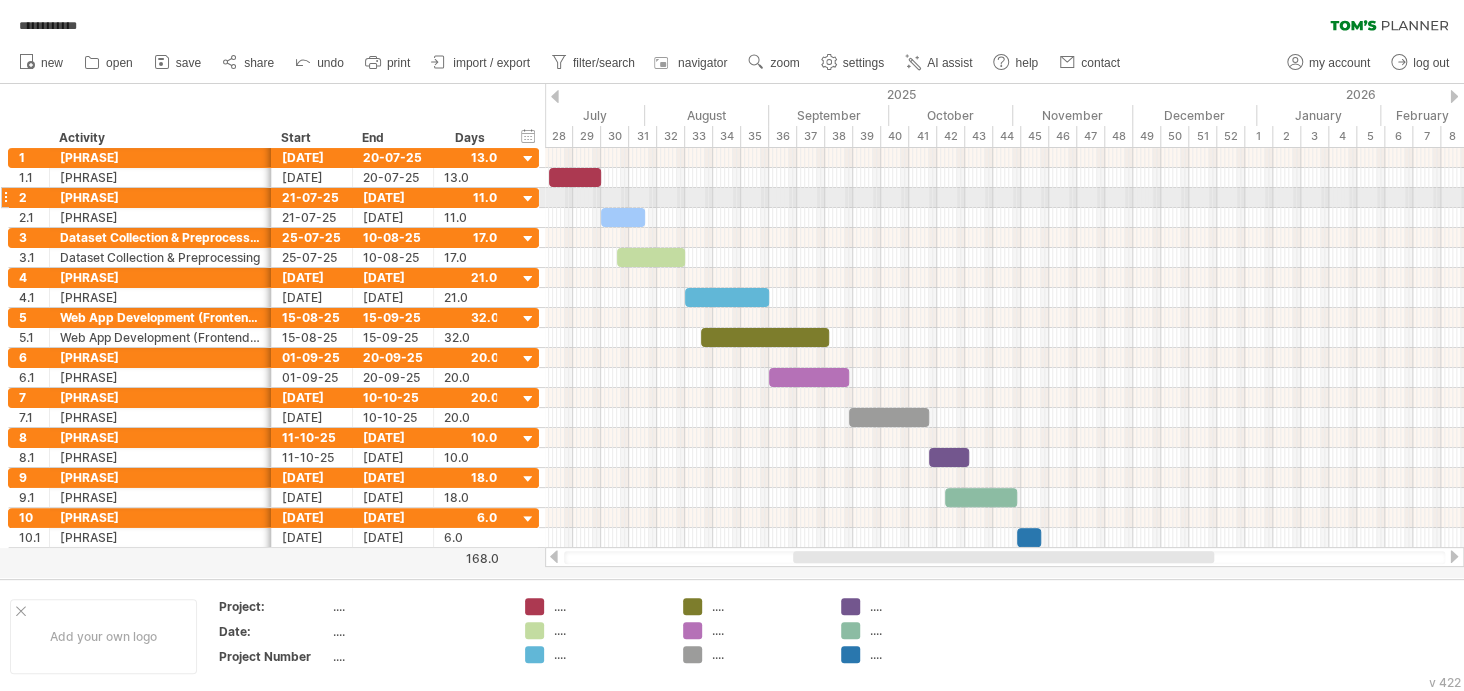 click at bounding box center [528, 199] 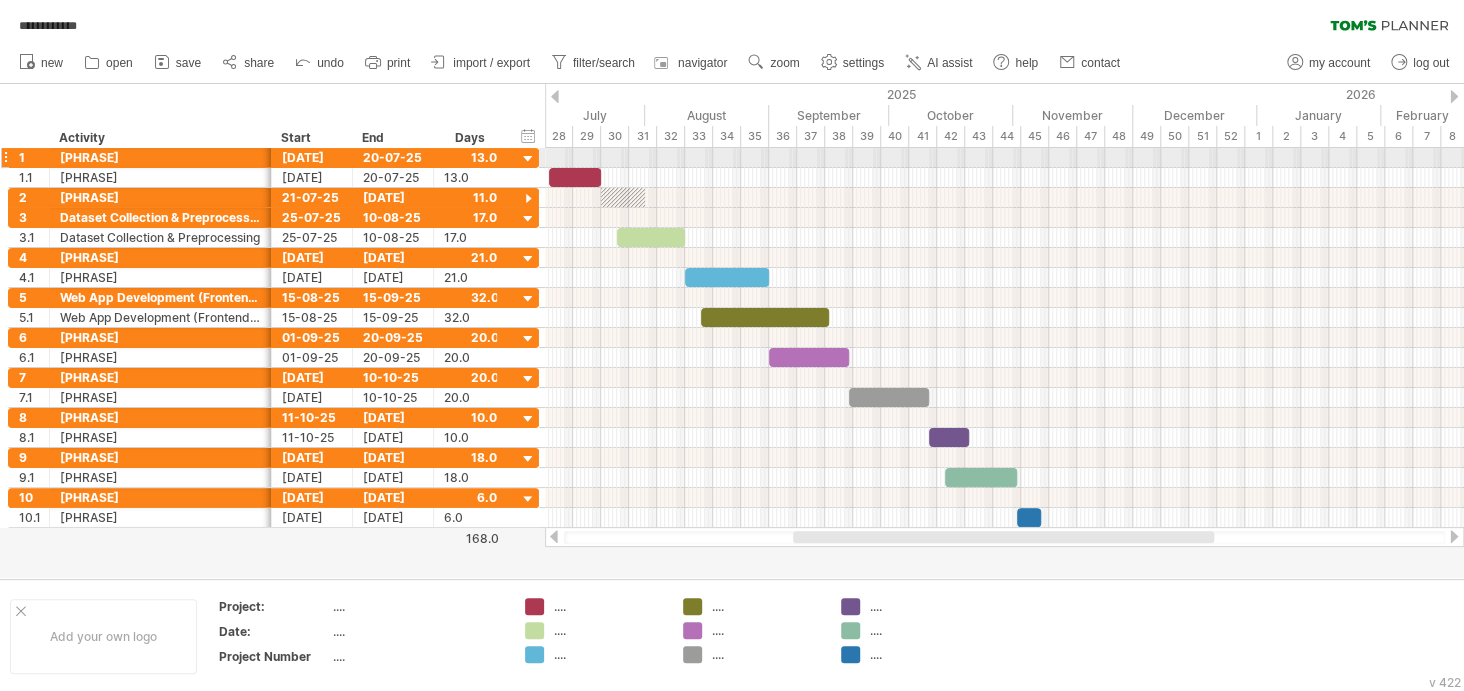 click at bounding box center [528, 159] 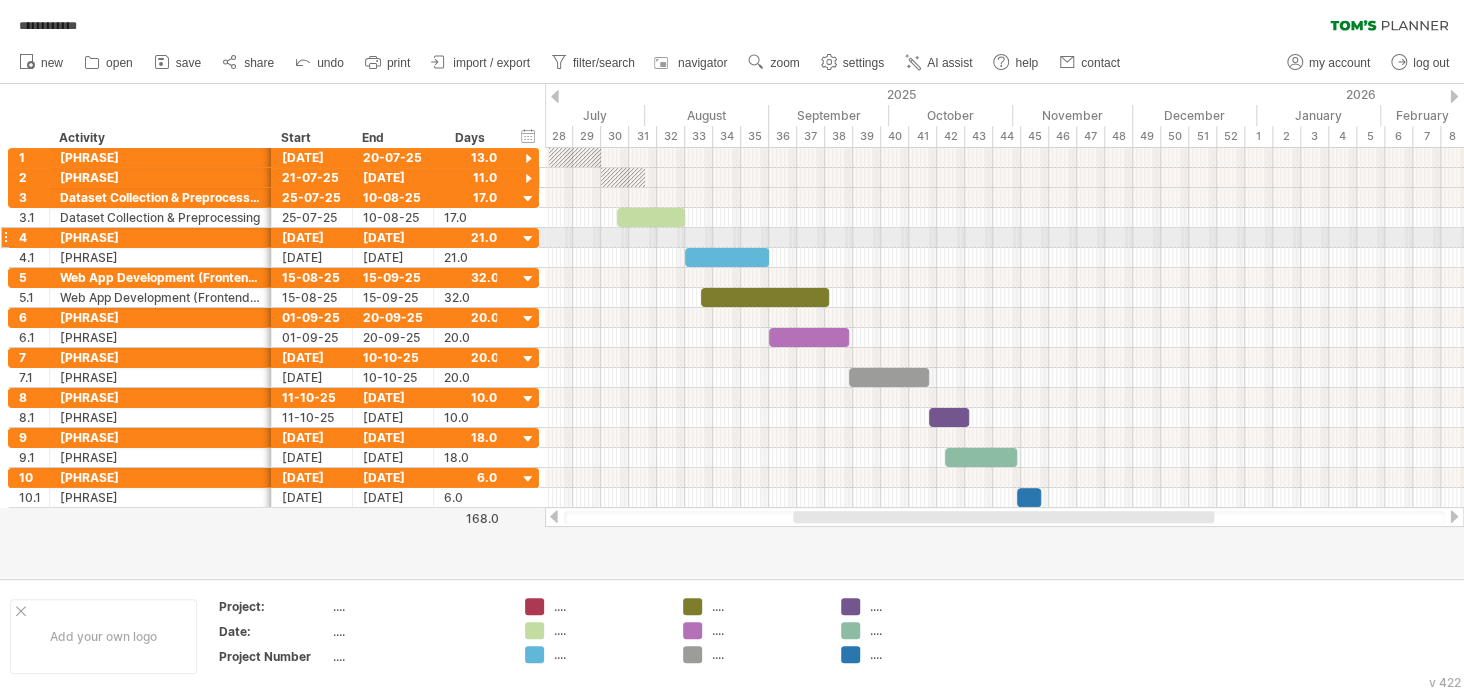 click at bounding box center (528, 239) 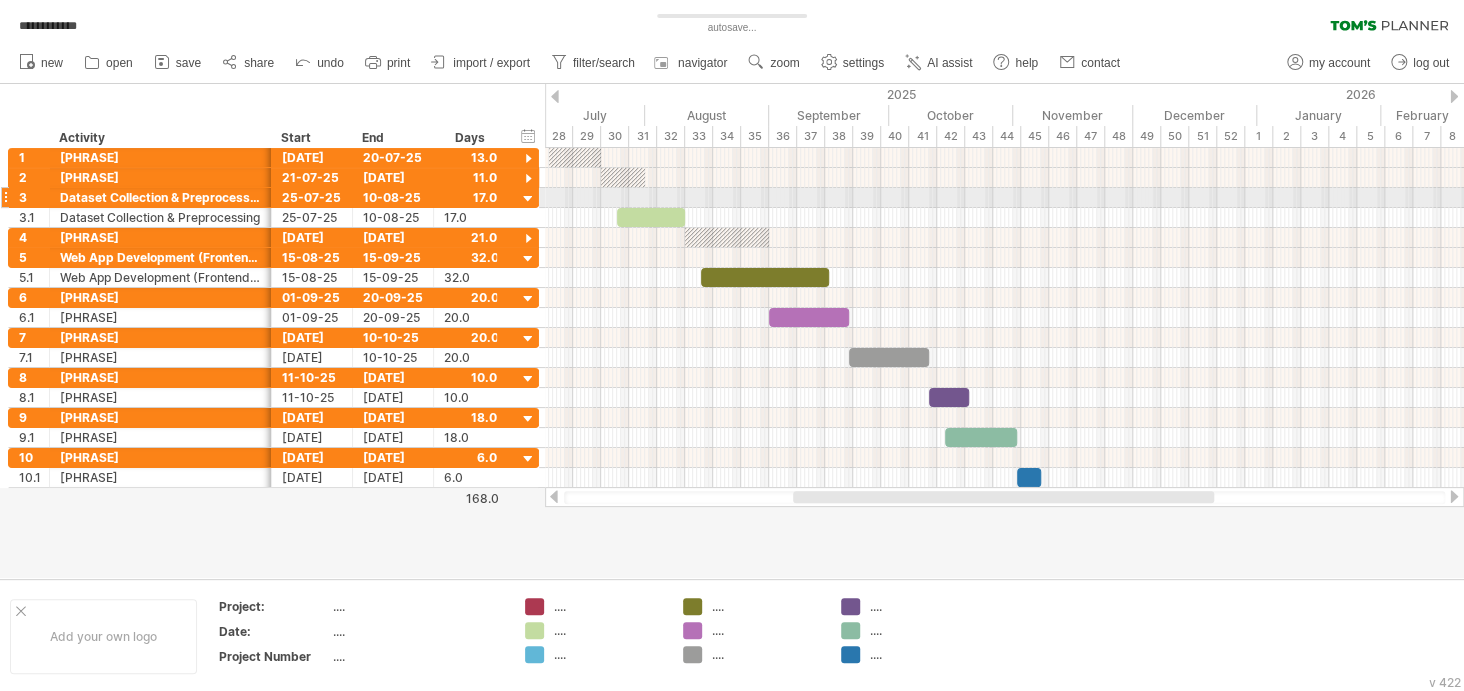 click at bounding box center [528, 199] 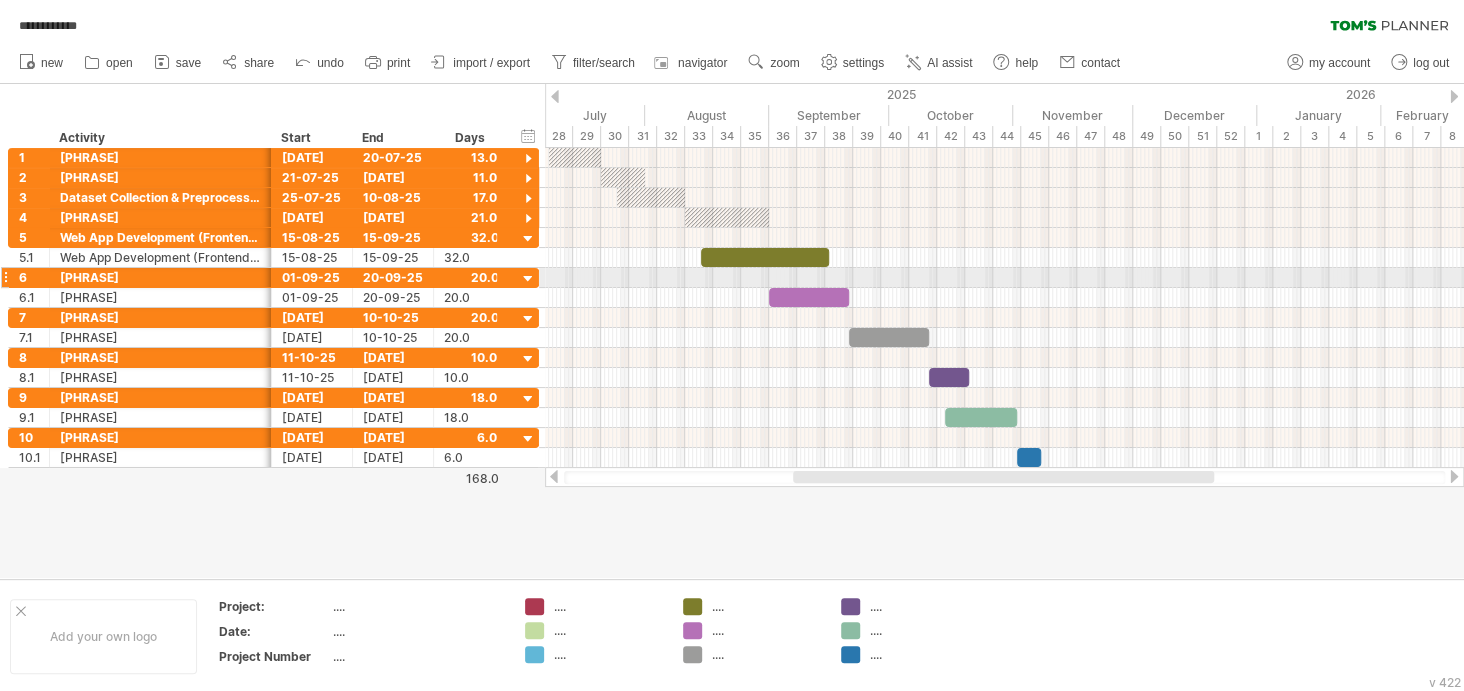 click at bounding box center [528, 279] 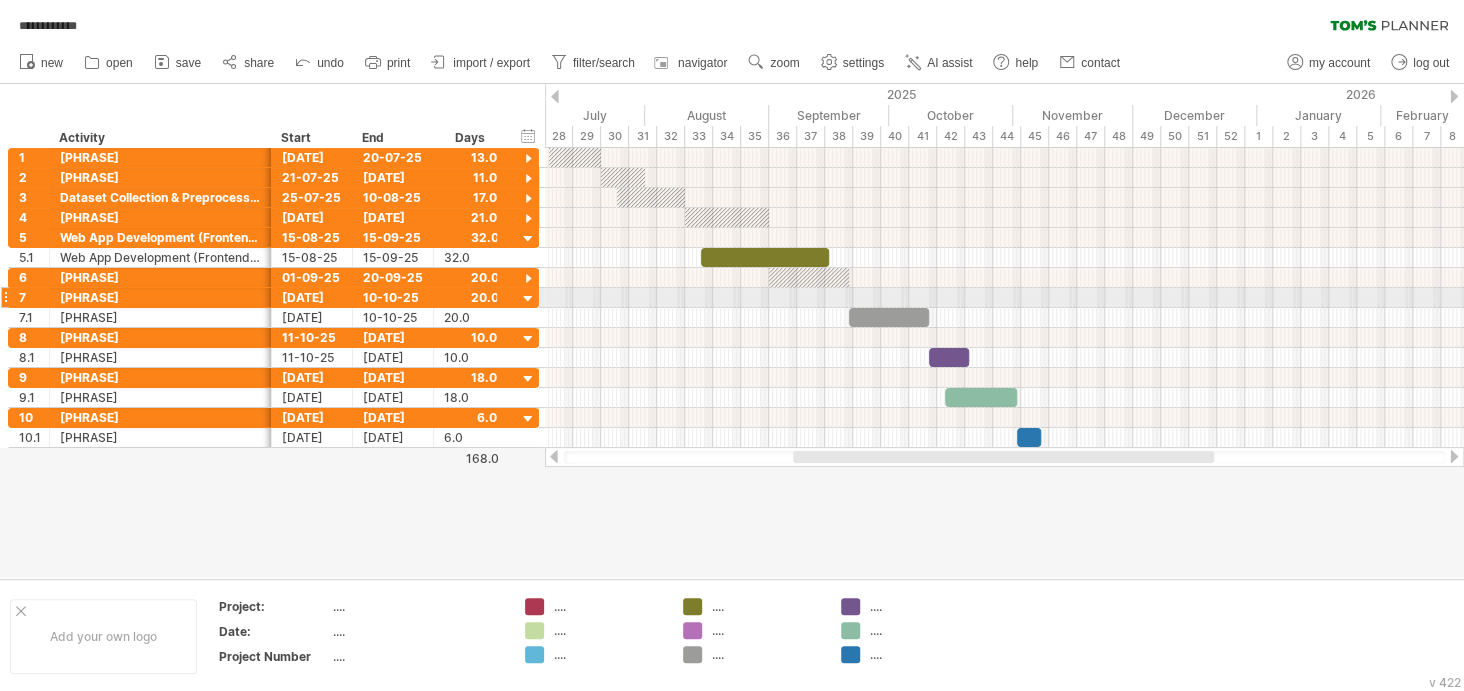 click at bounding box center [528, 299] 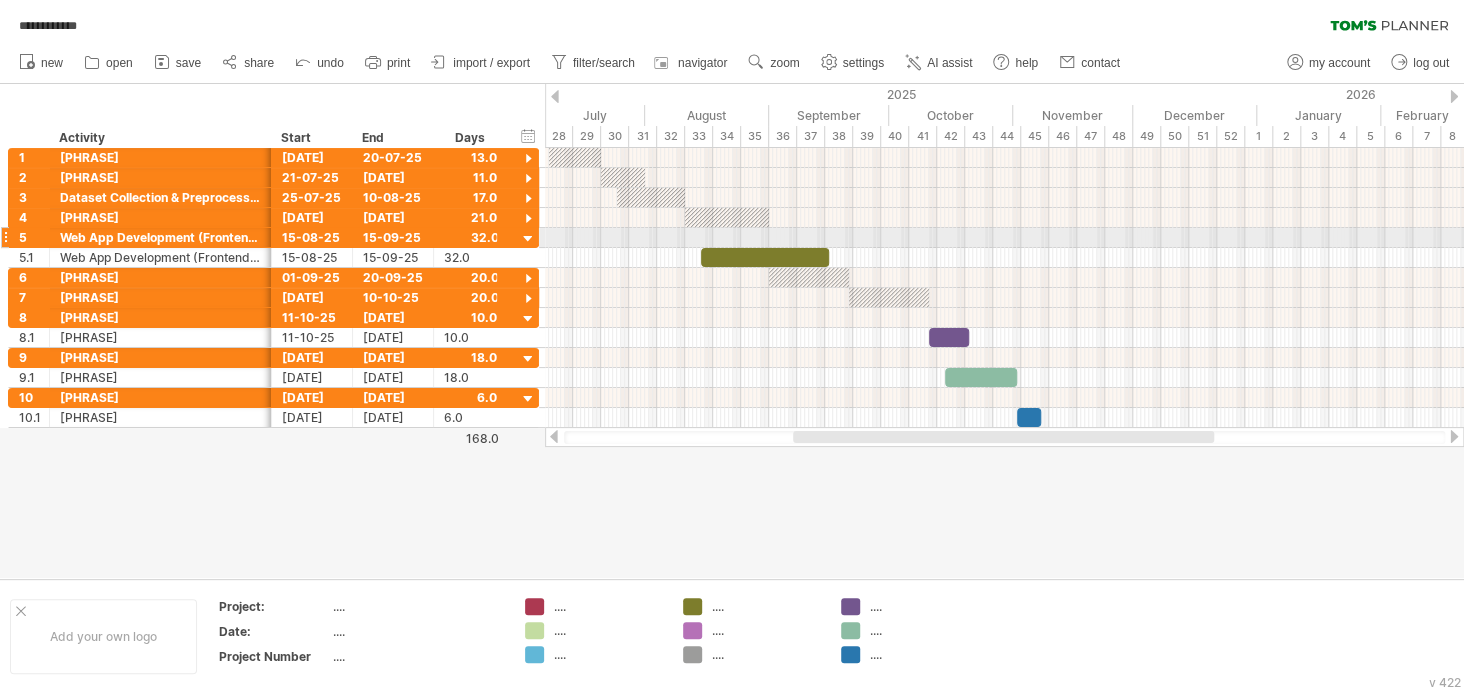 click at bounding box center [528, 239] 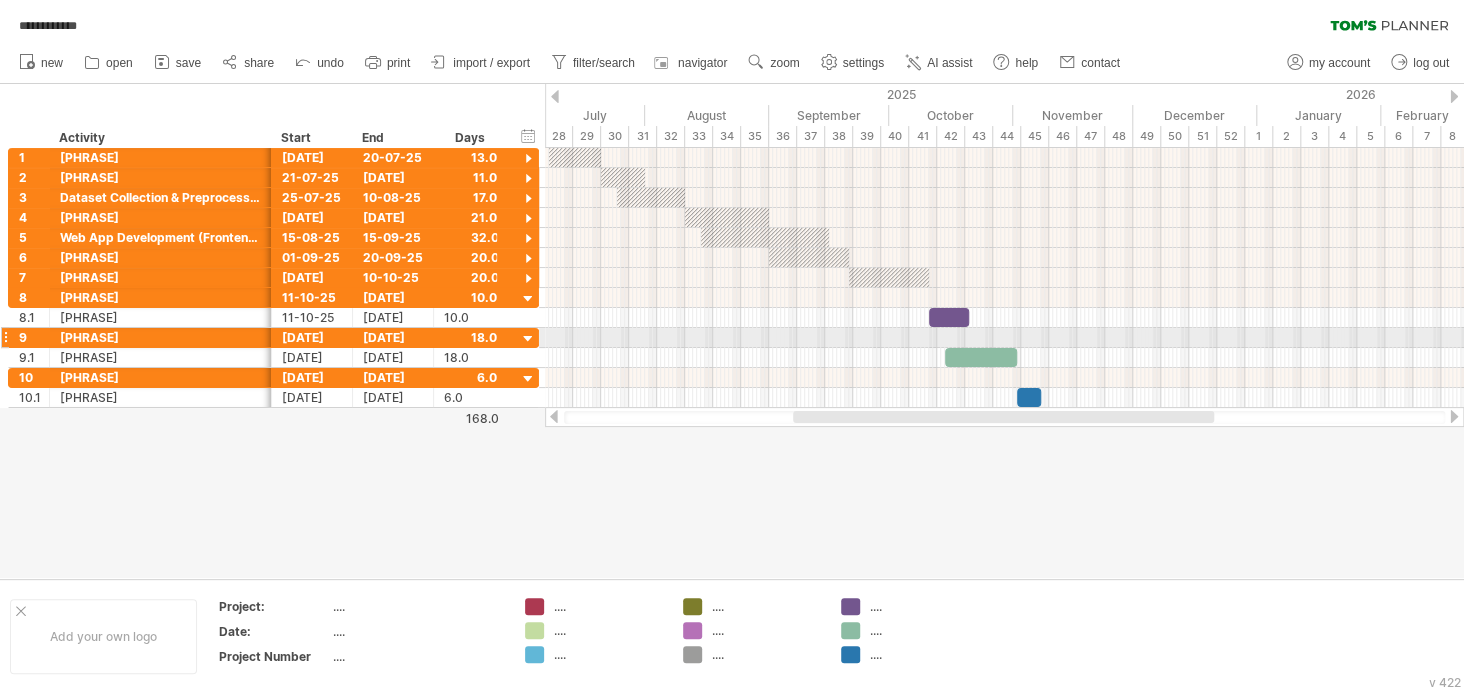 click at bounding box center (528, 339) 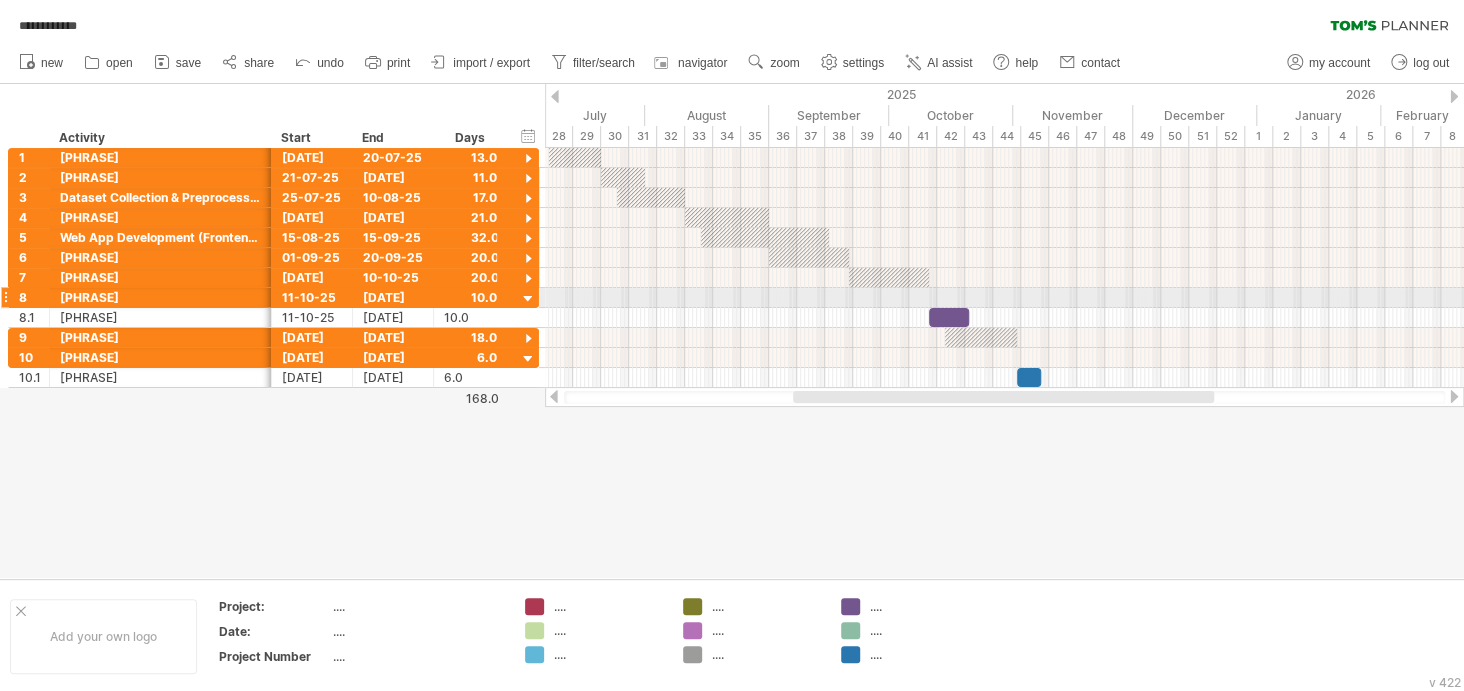 click at bounding box center [528, 299] 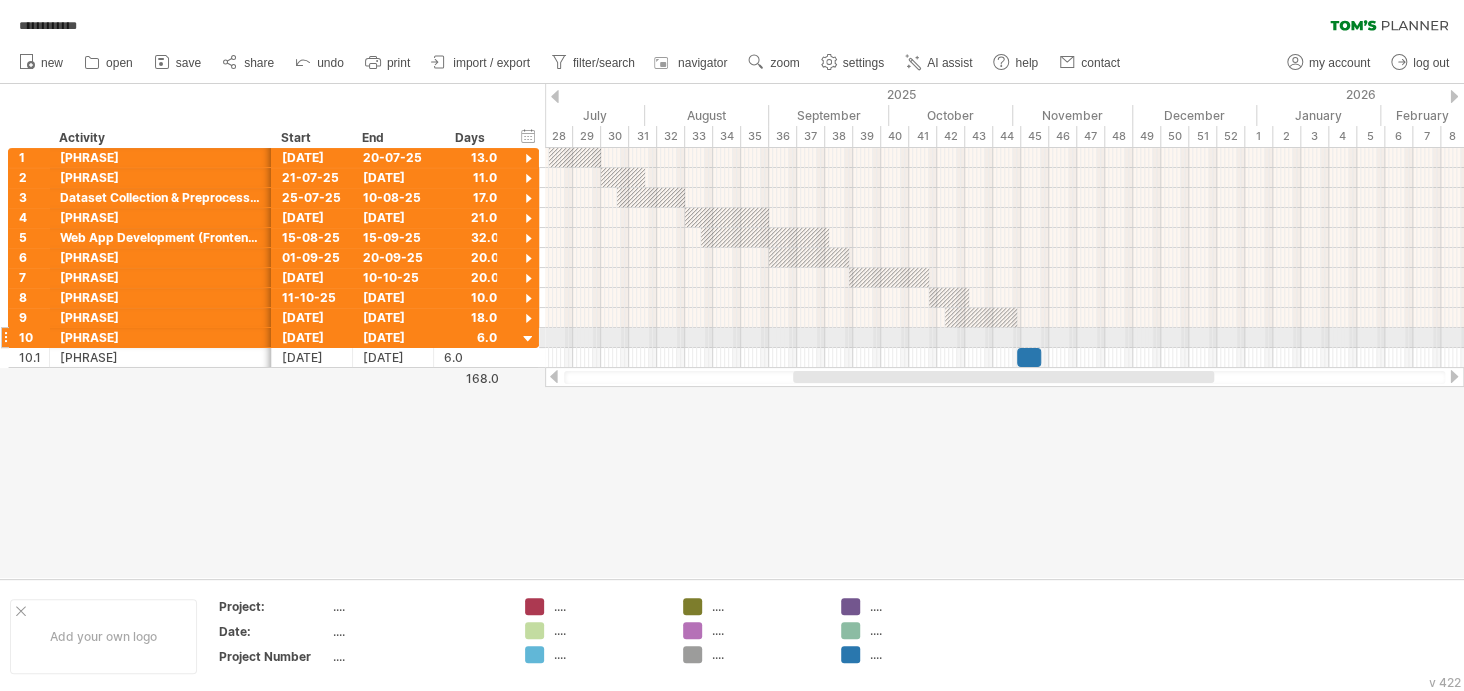 click at bounding box center [528, 339] 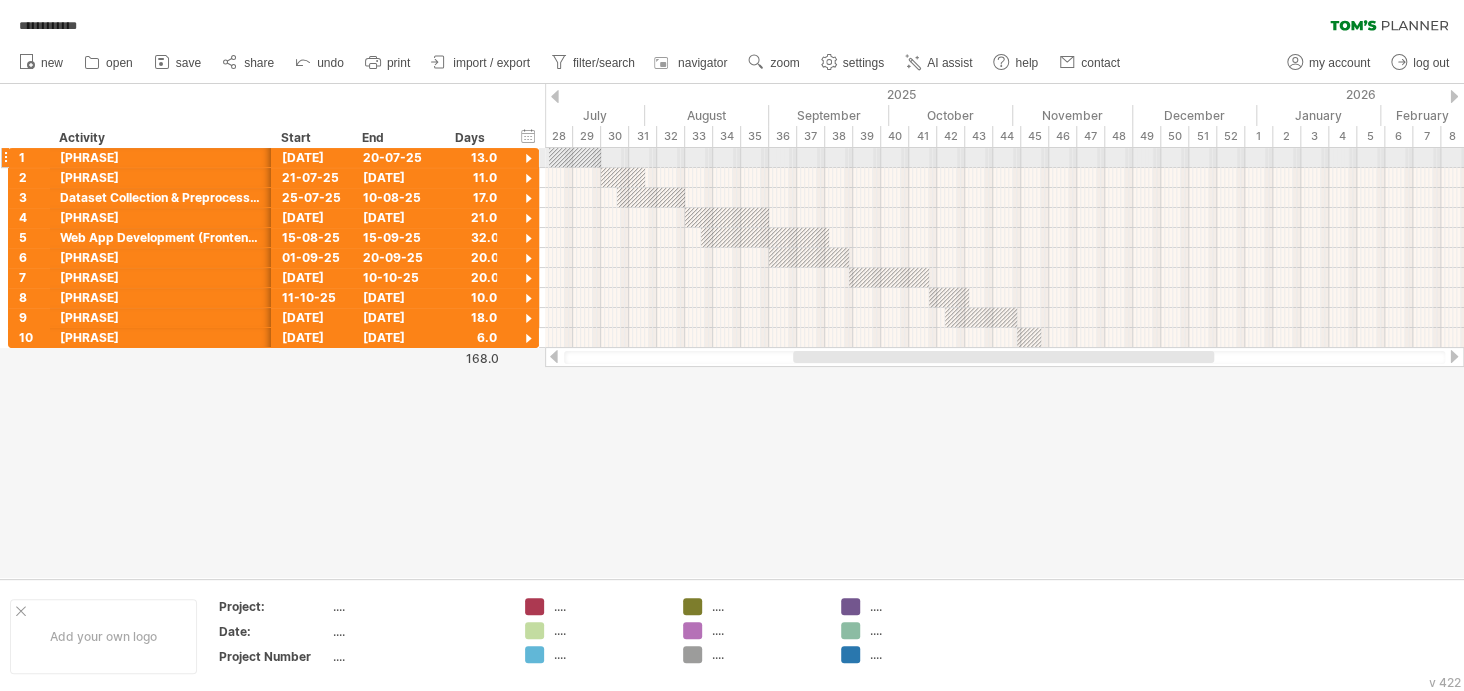 click at bounding box center [575, 157] 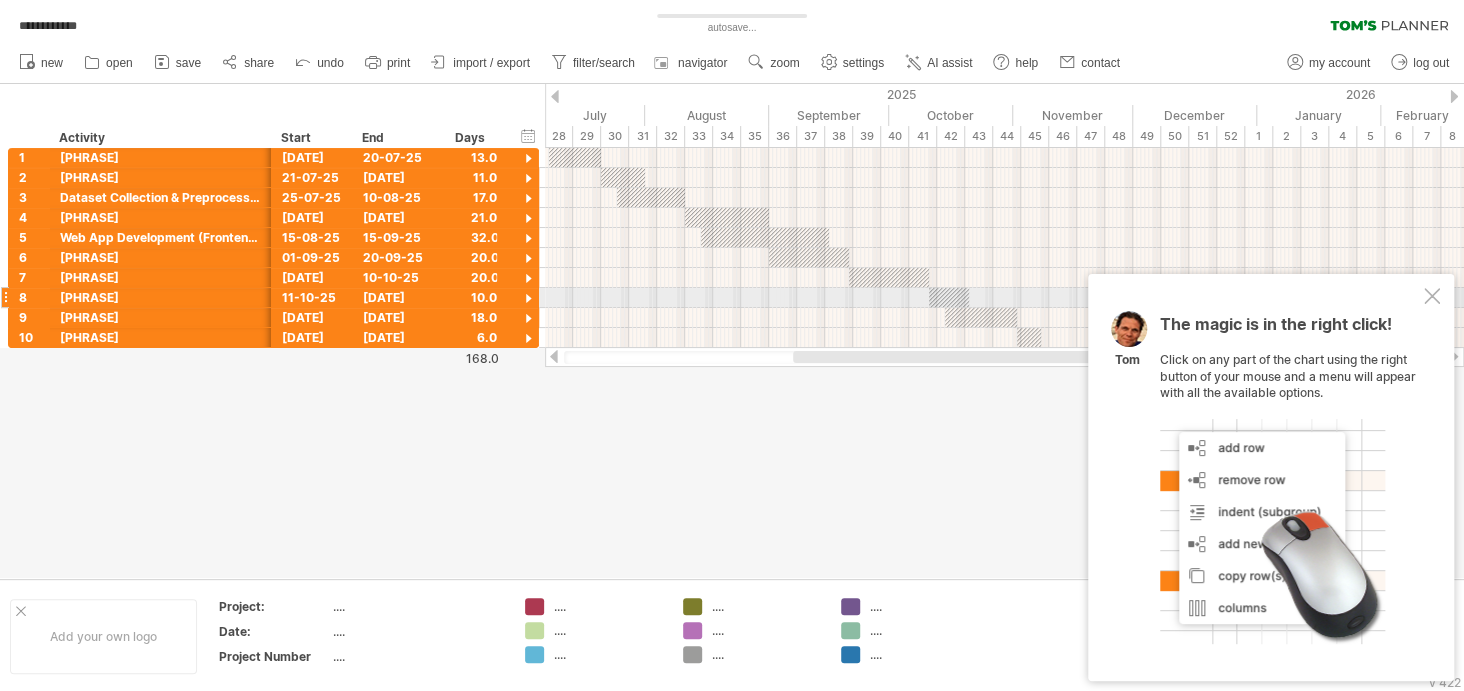click at bounding box center [1432, 296] 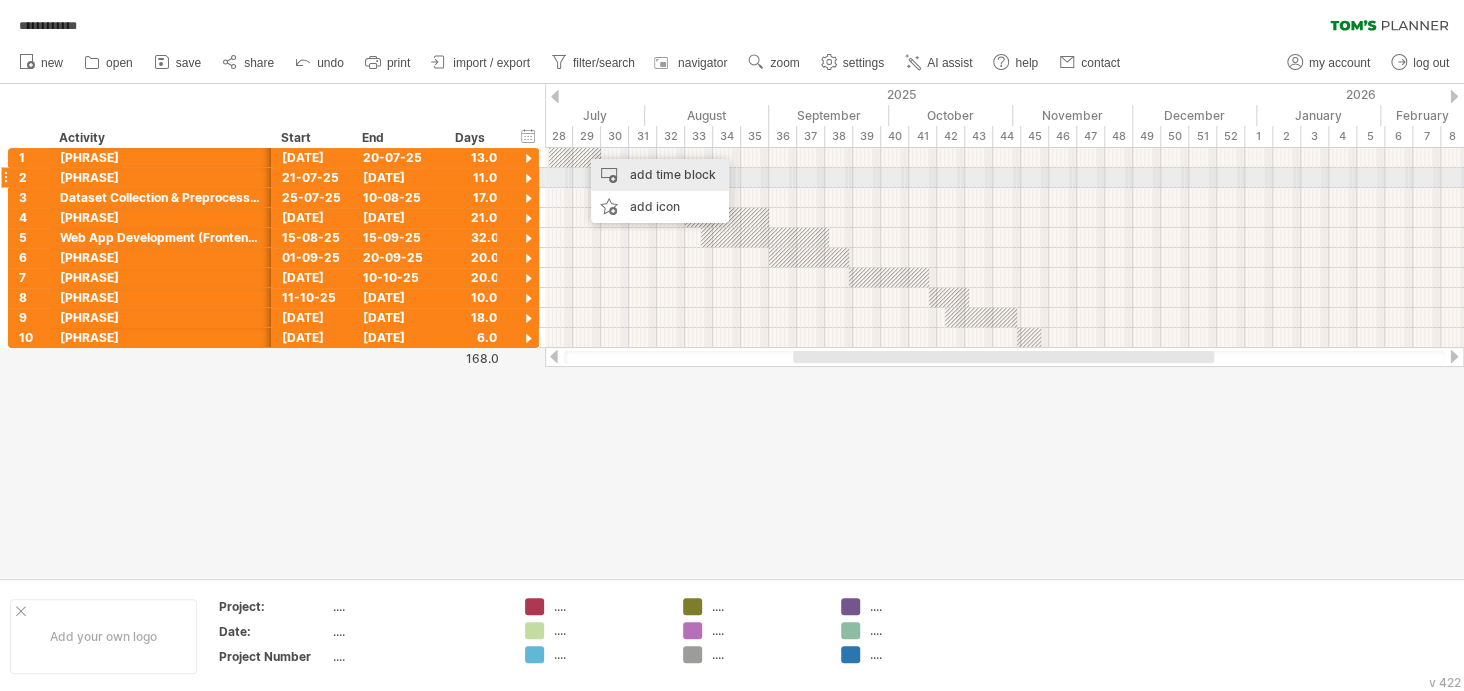 click on "add time block" at bounding box center (660, 175) 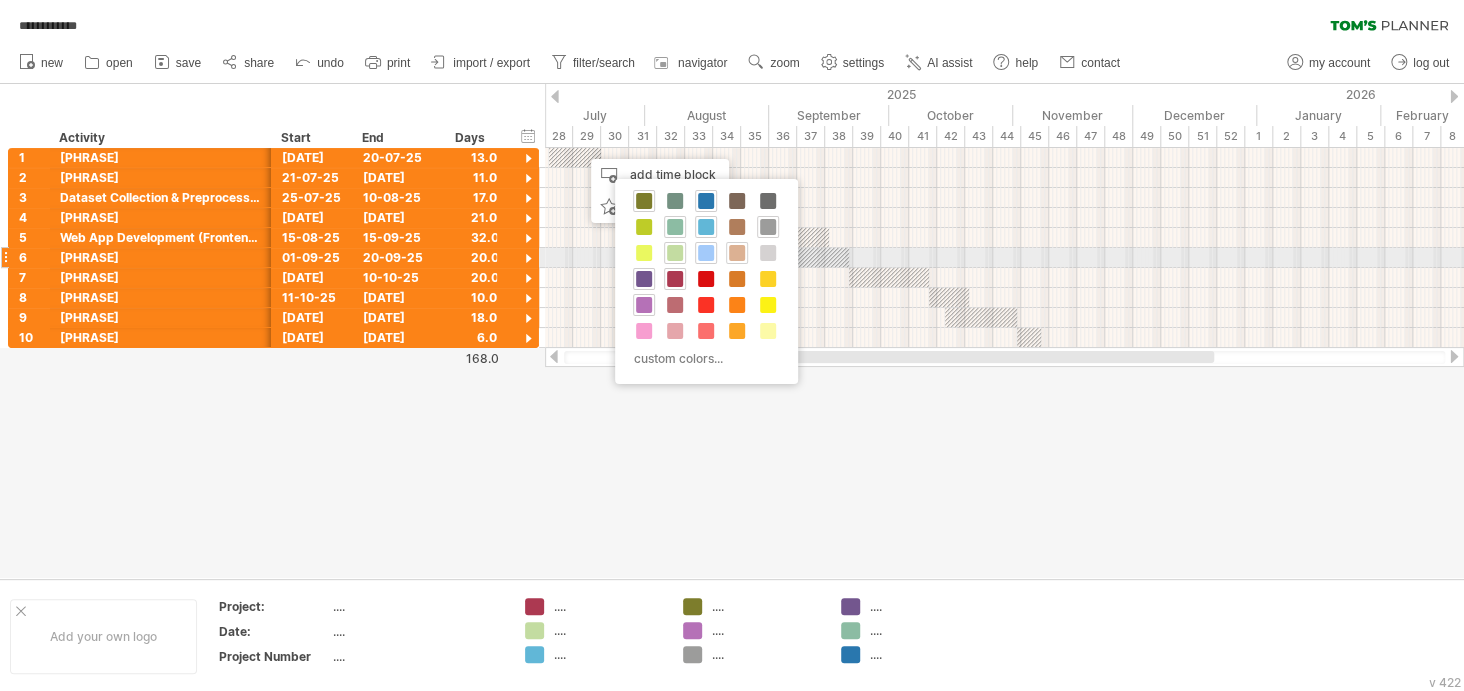 click at bounding box center [737, 253] 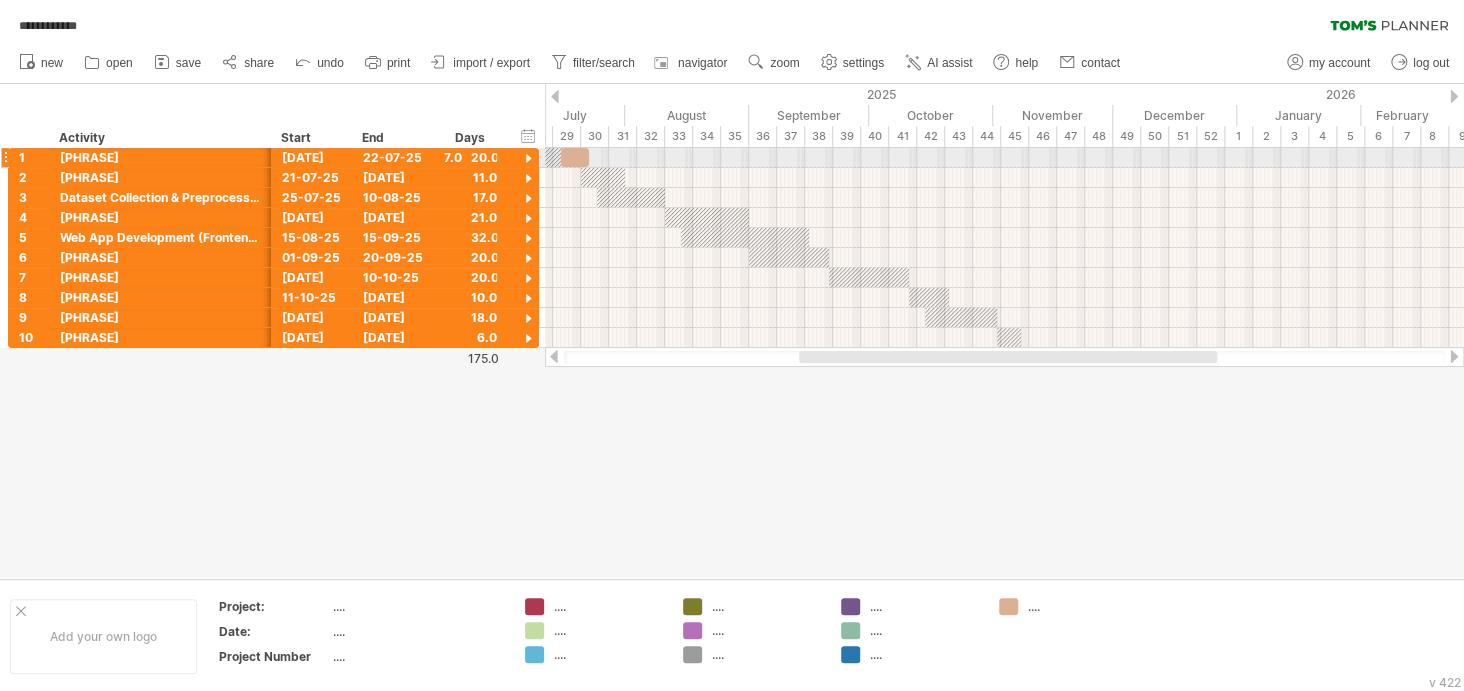 drag, startPoint x: 598, startPoint y: 147, endPoint x: 688, endPoint y: 140, distance: 90.27181 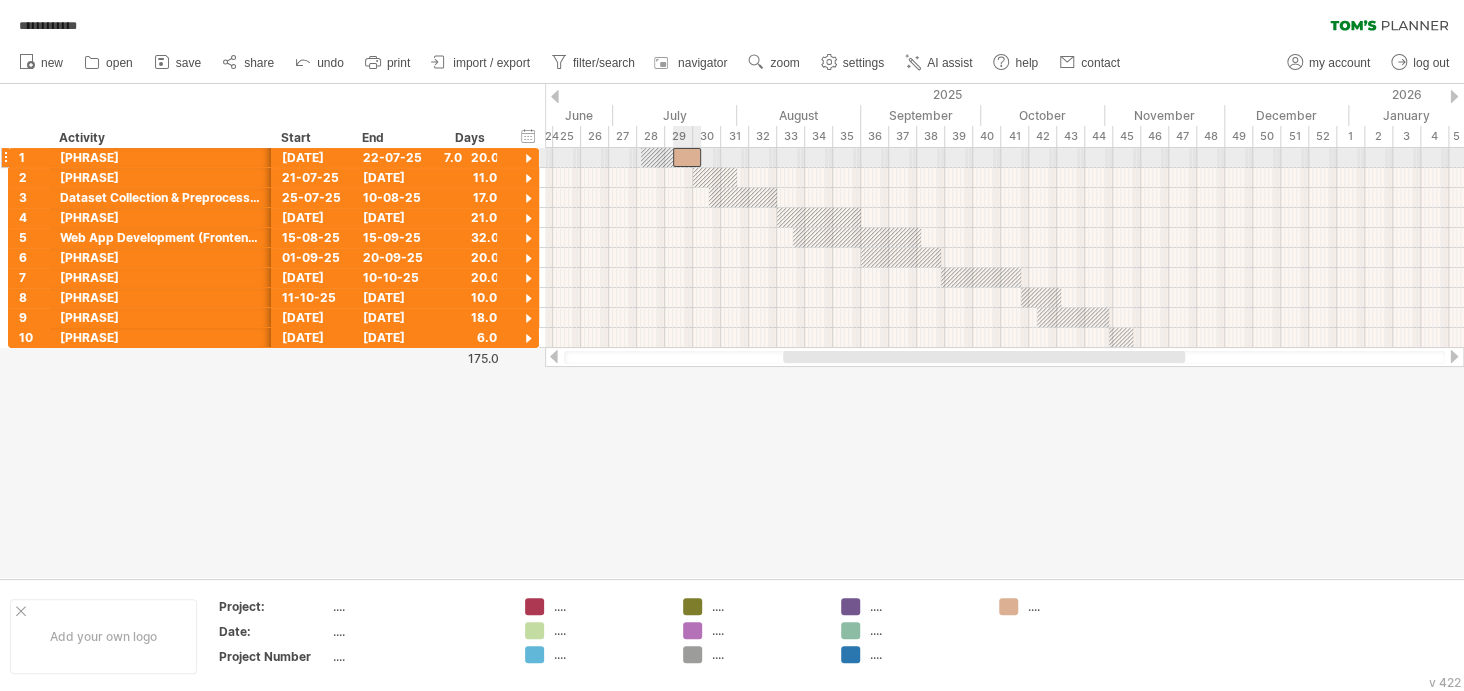 click at bounding box center (687, 157) 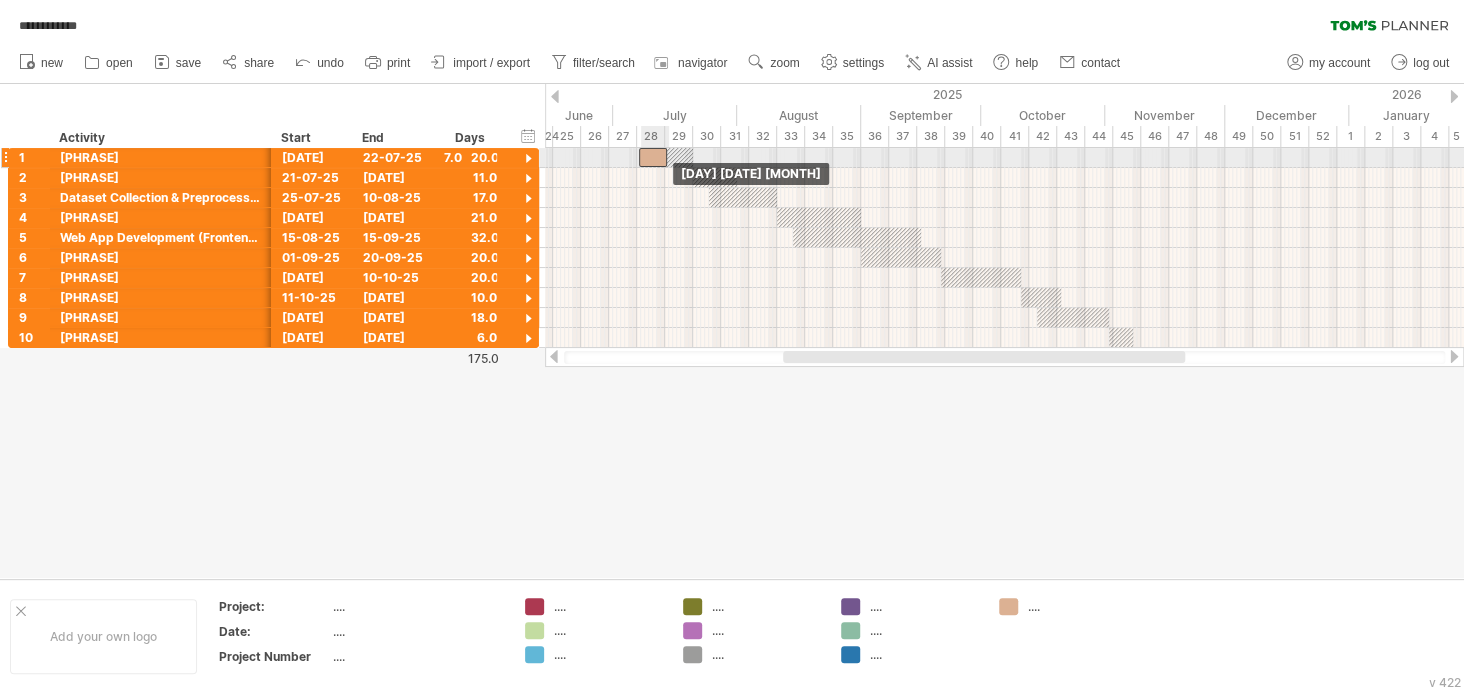 drag, startPoint x: 686, startPoint y: 154, endPoint x: 652, endPoint y: 155, distance: 34.0147 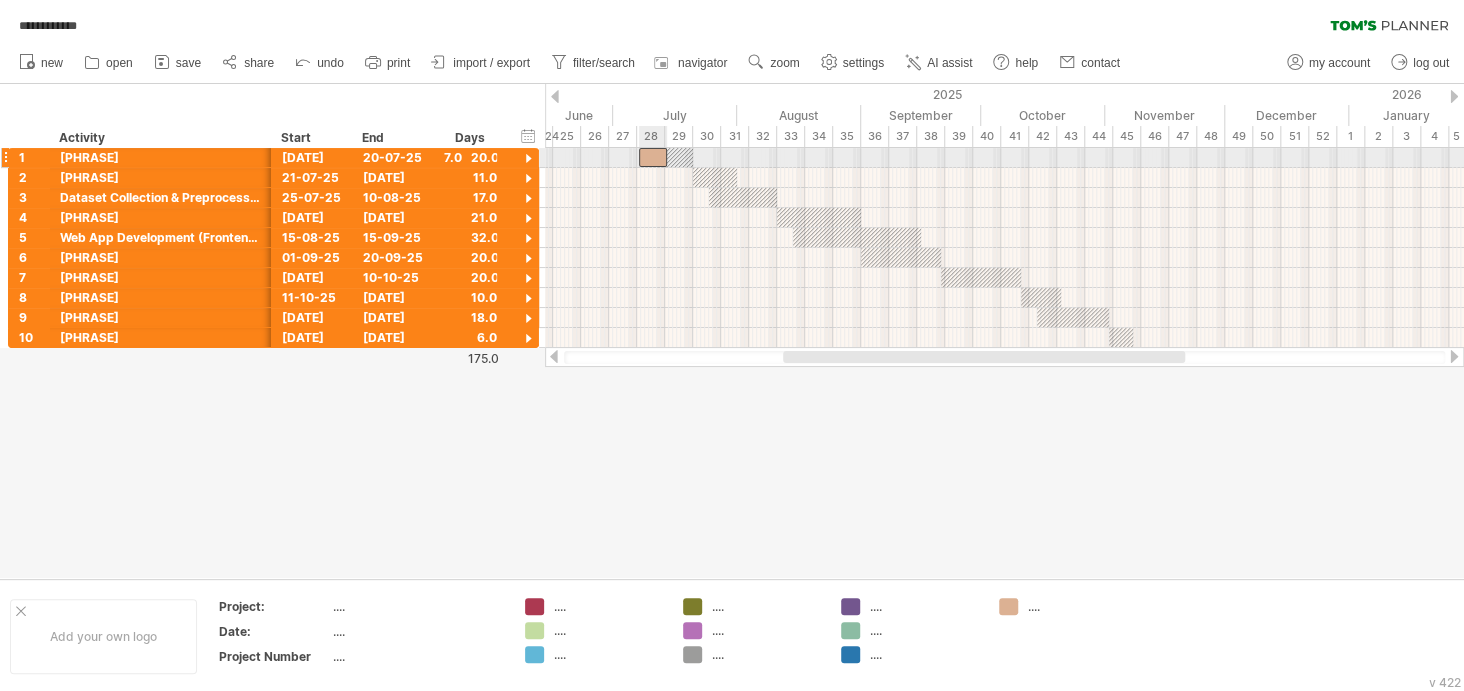 click at bounding box center [653, 157] 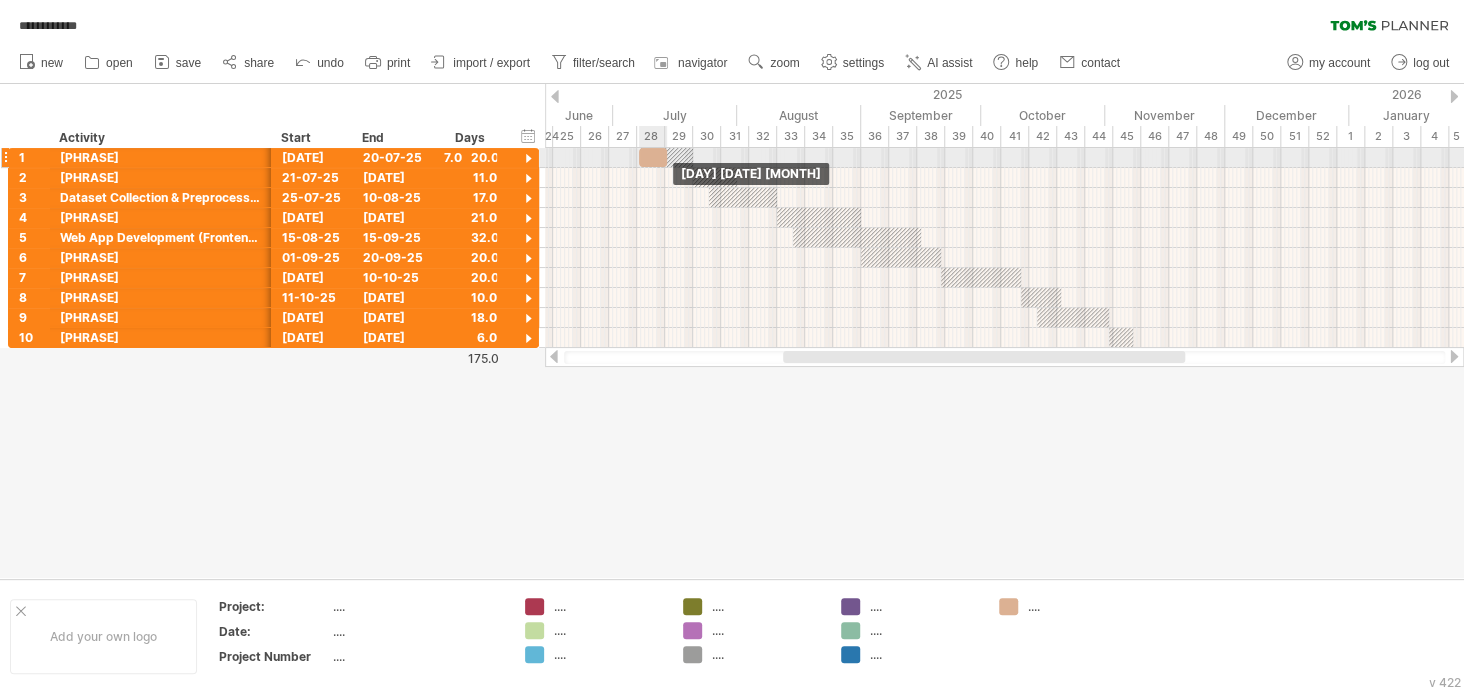 click at bounding box center (667, 157) 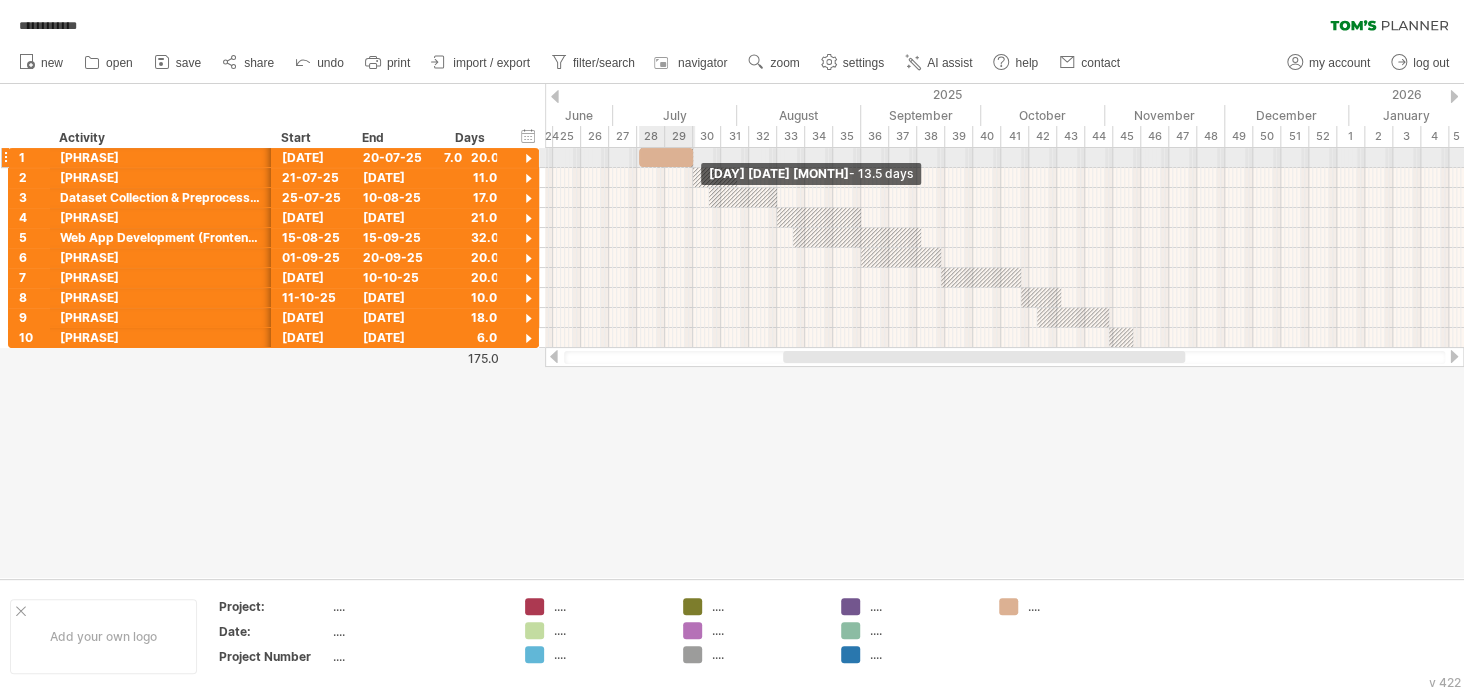 drag, startPoint x: 665, startPoint y: 154, endPoint x: 691, endPoint y: 156, distance: 26.076809 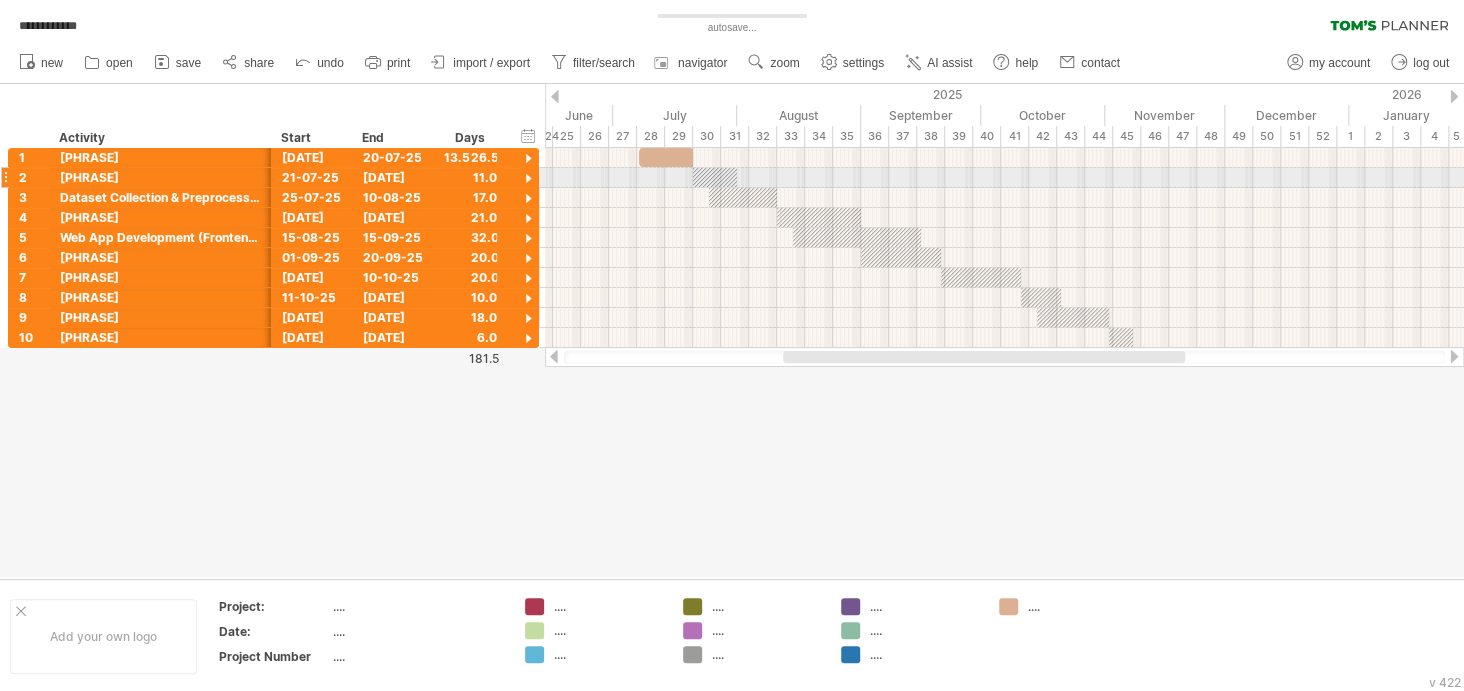 click at bounding box center (715, 177) 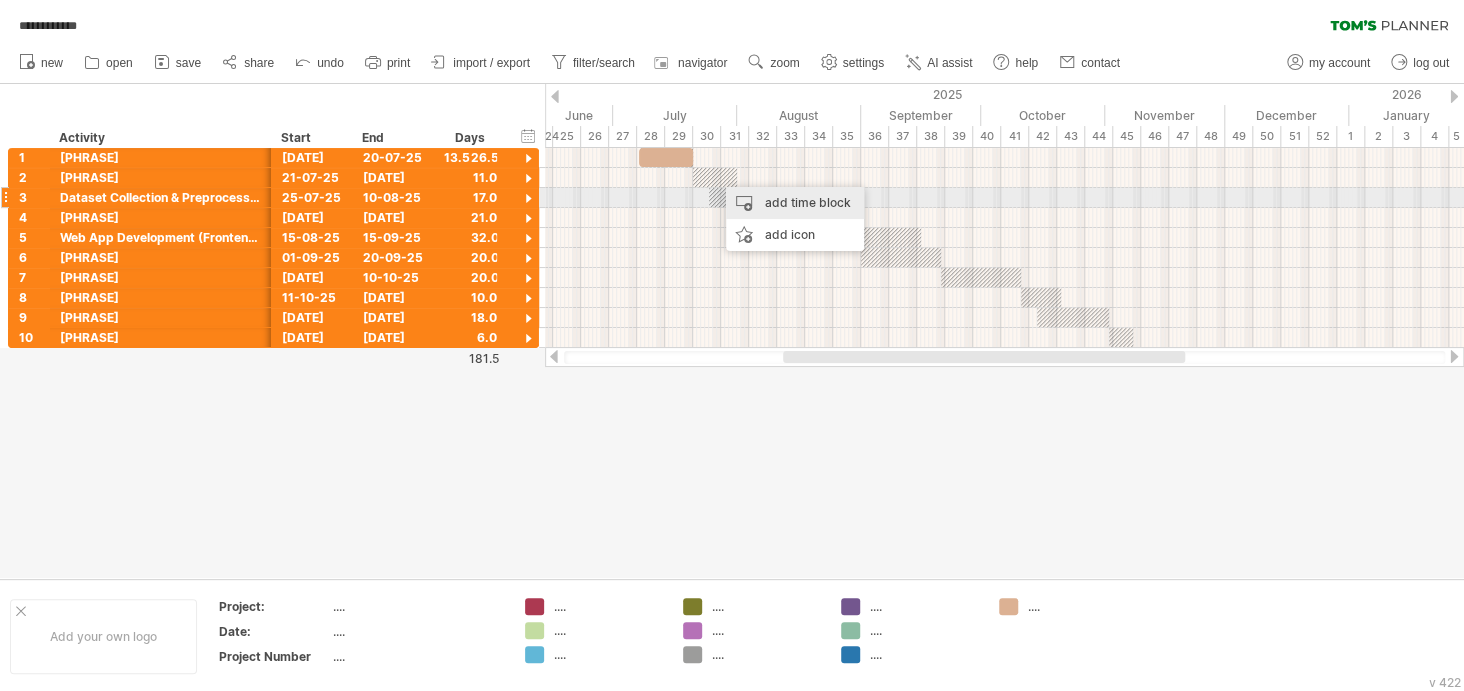 click on "add time block" at bounding box center [795, 203] 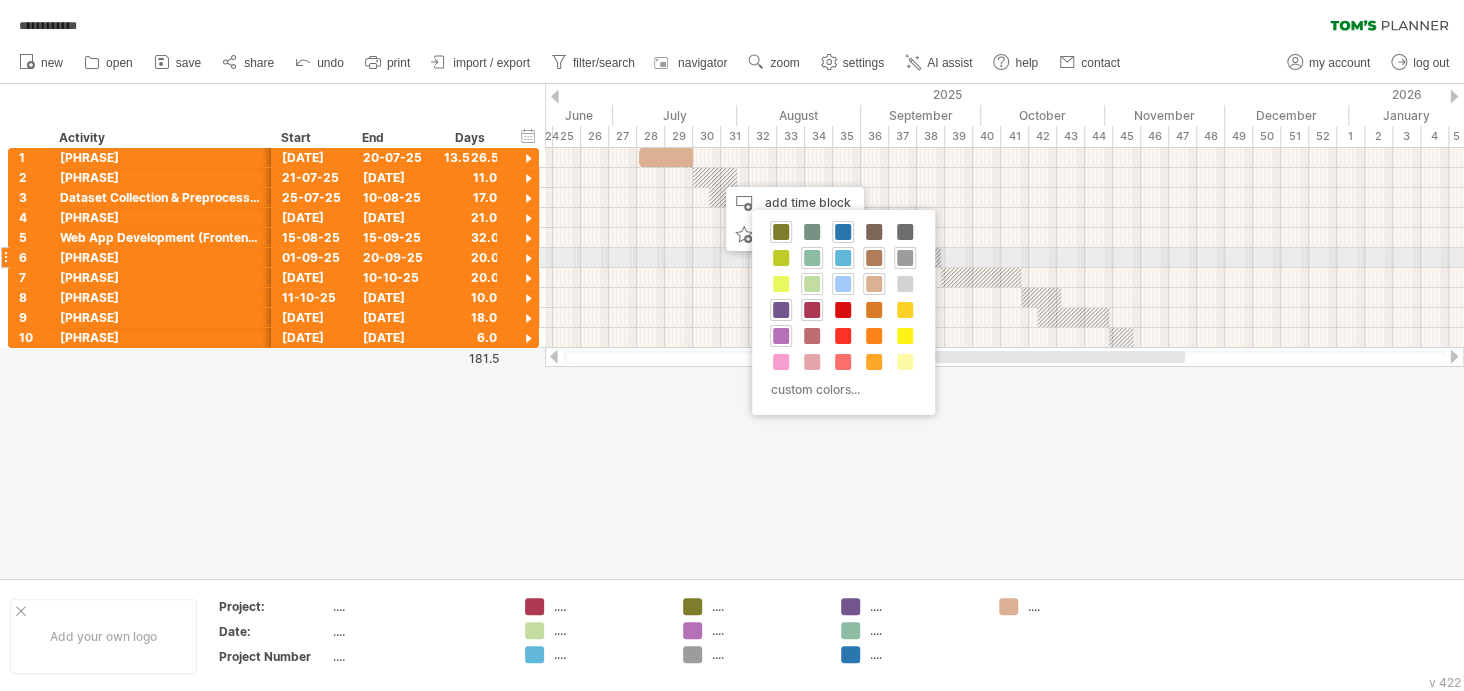 click at bounding box center [874, 258] 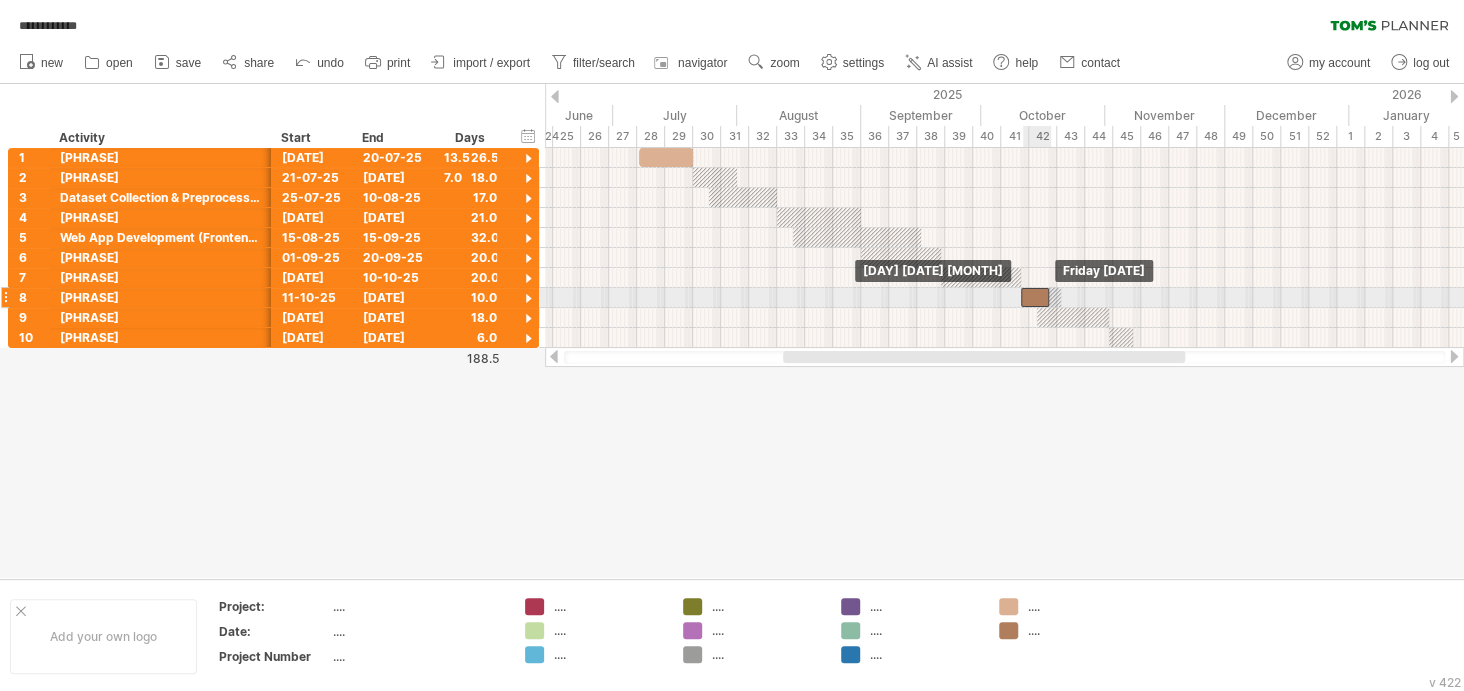 drag, startPoint x: 726, startPoint y: 178, endPoint x: 1030, endPoint y: 300, distance: 327.56677 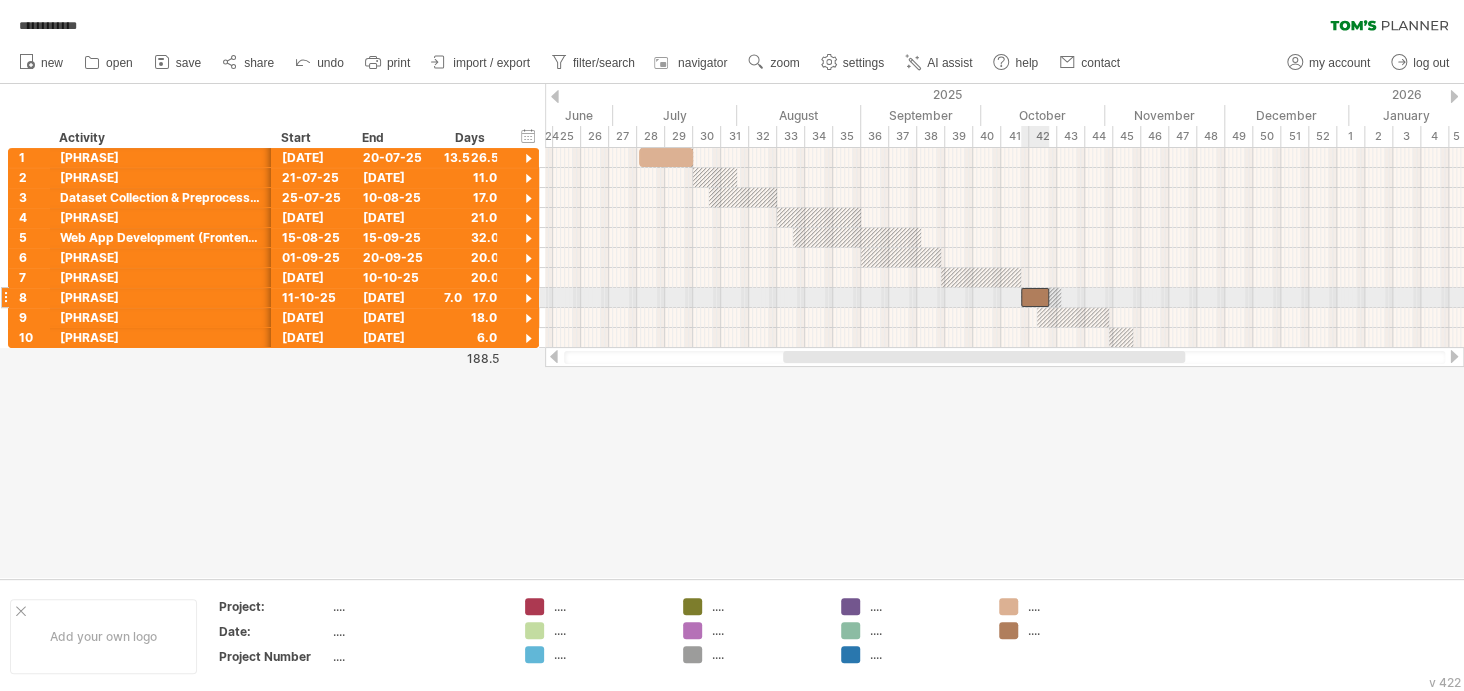 click at bounding box center (1035, 297) 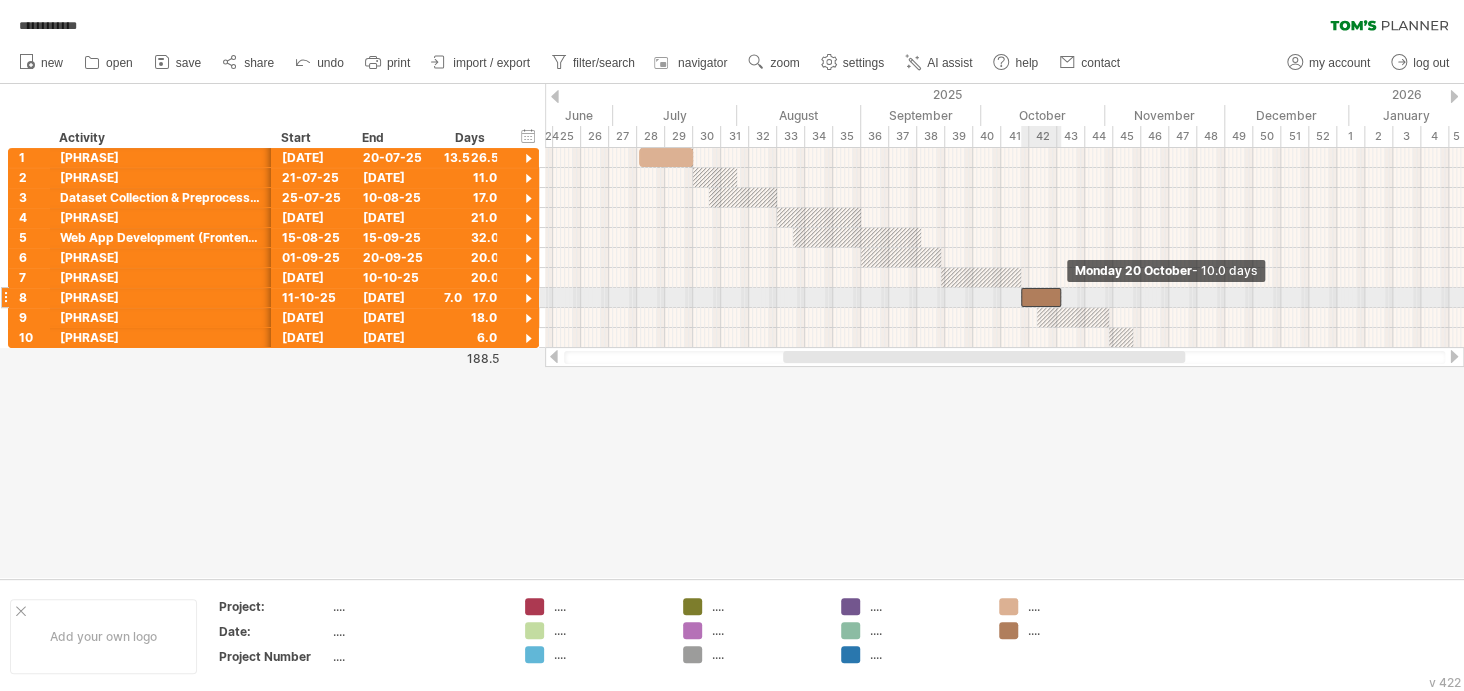 drag, startPoint x: 1049, startPoint y: 293, endPoint x: 1061, endPoint y: 297, distance: 12.649111 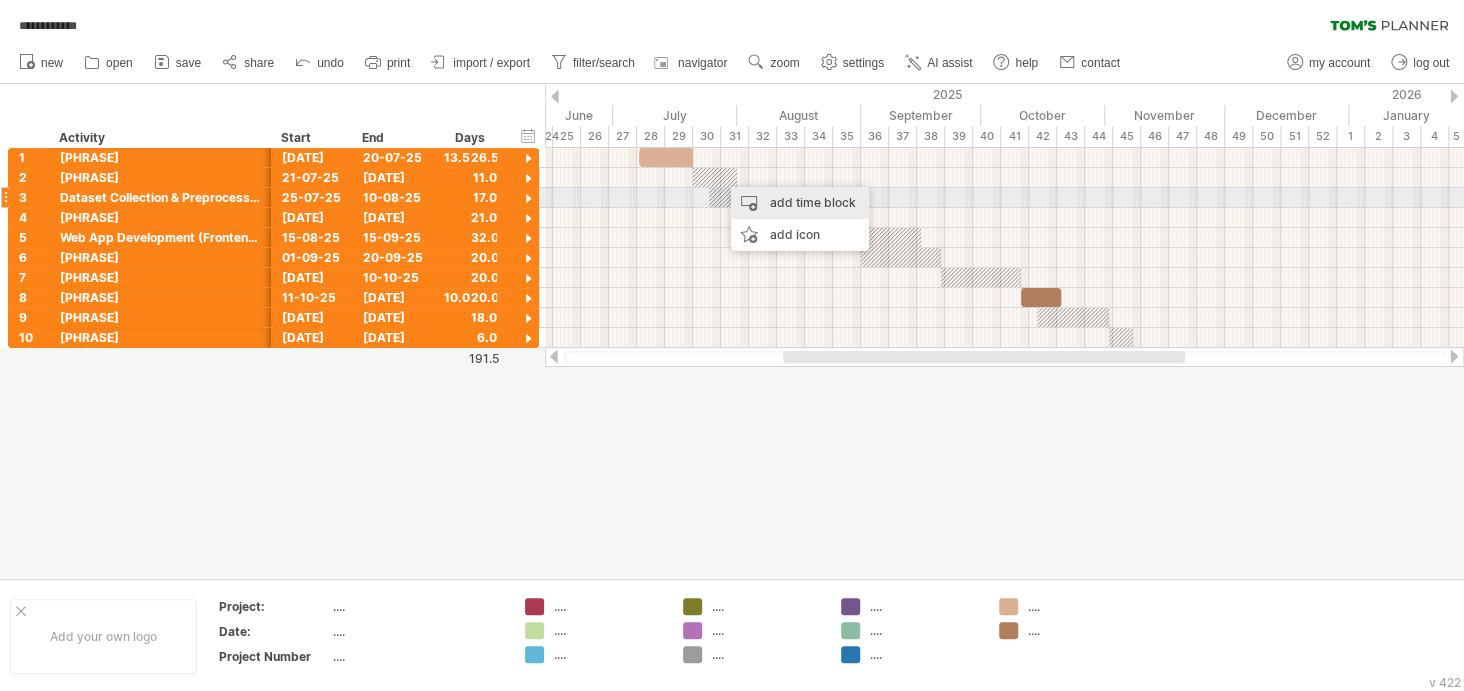 click on "add time block" at bounding box center (800, 203) 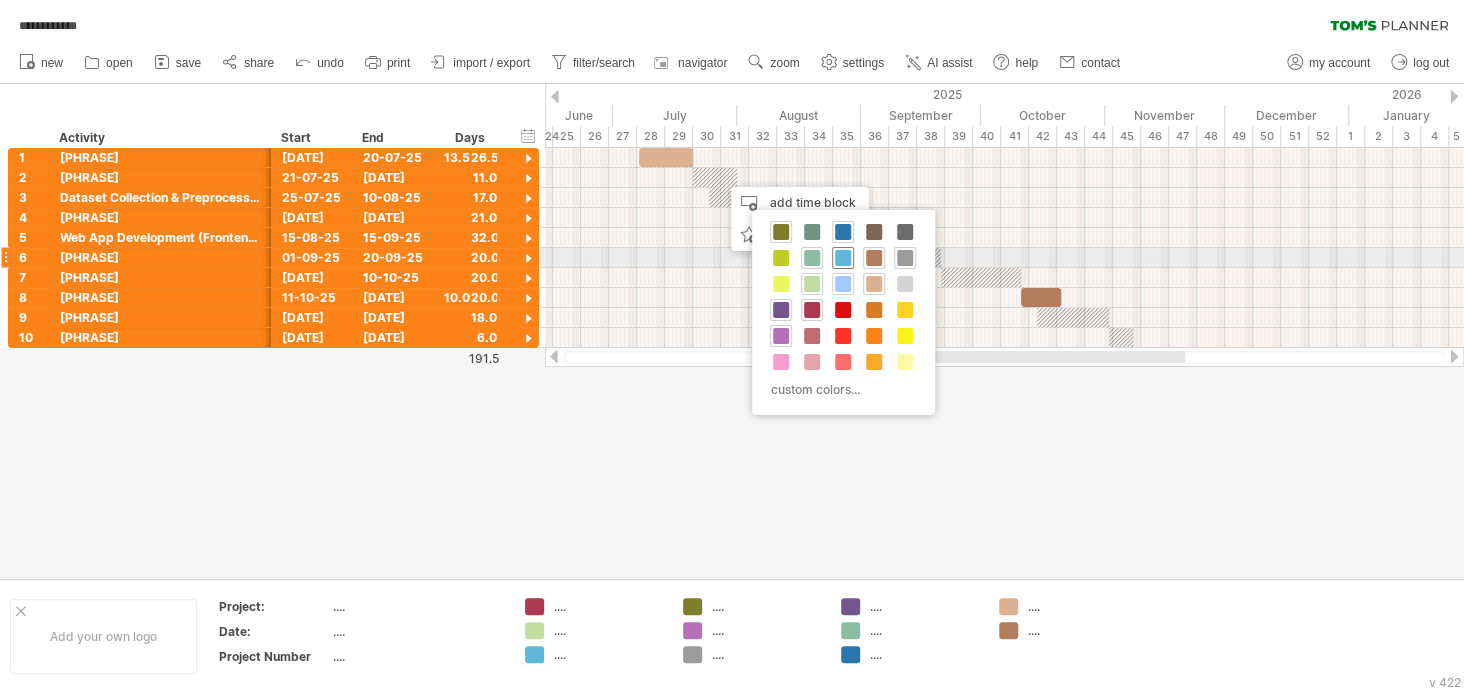click at bounding box center (843, 258) 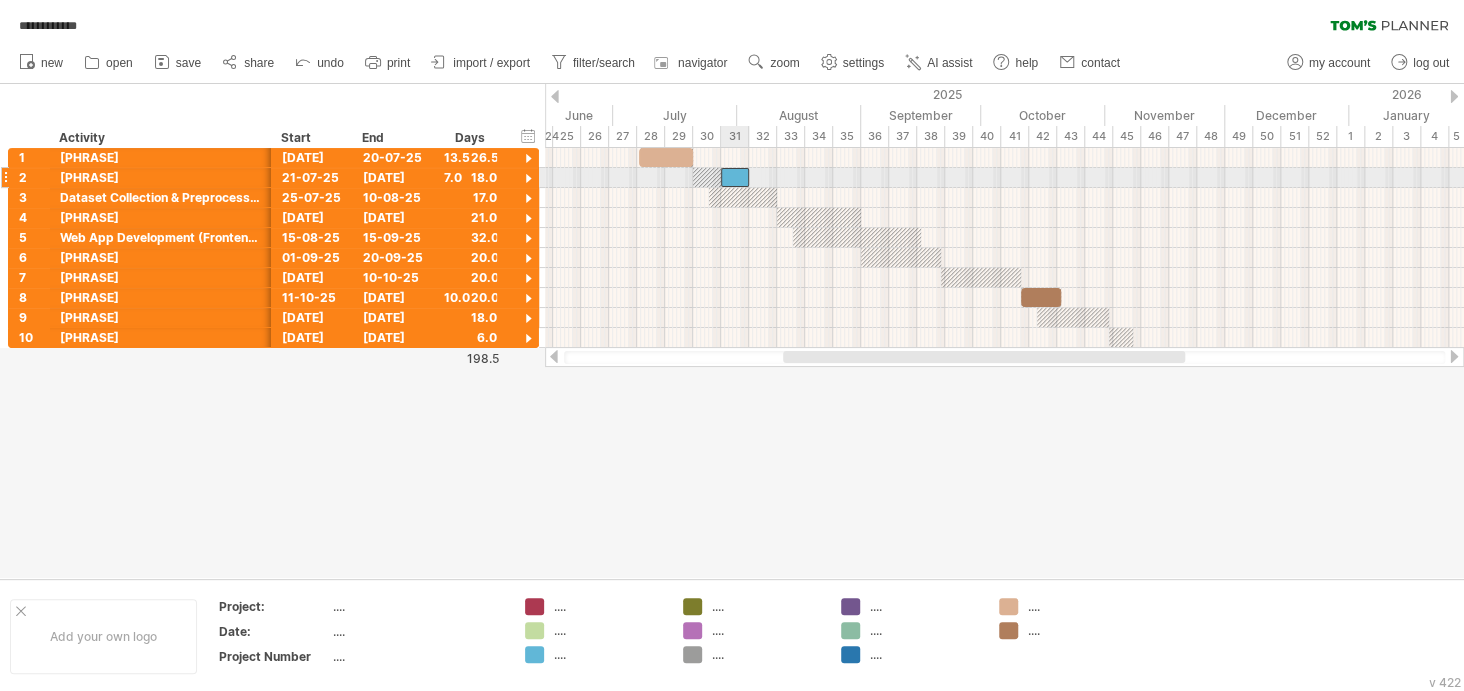 click at bounding box center (735, 177) 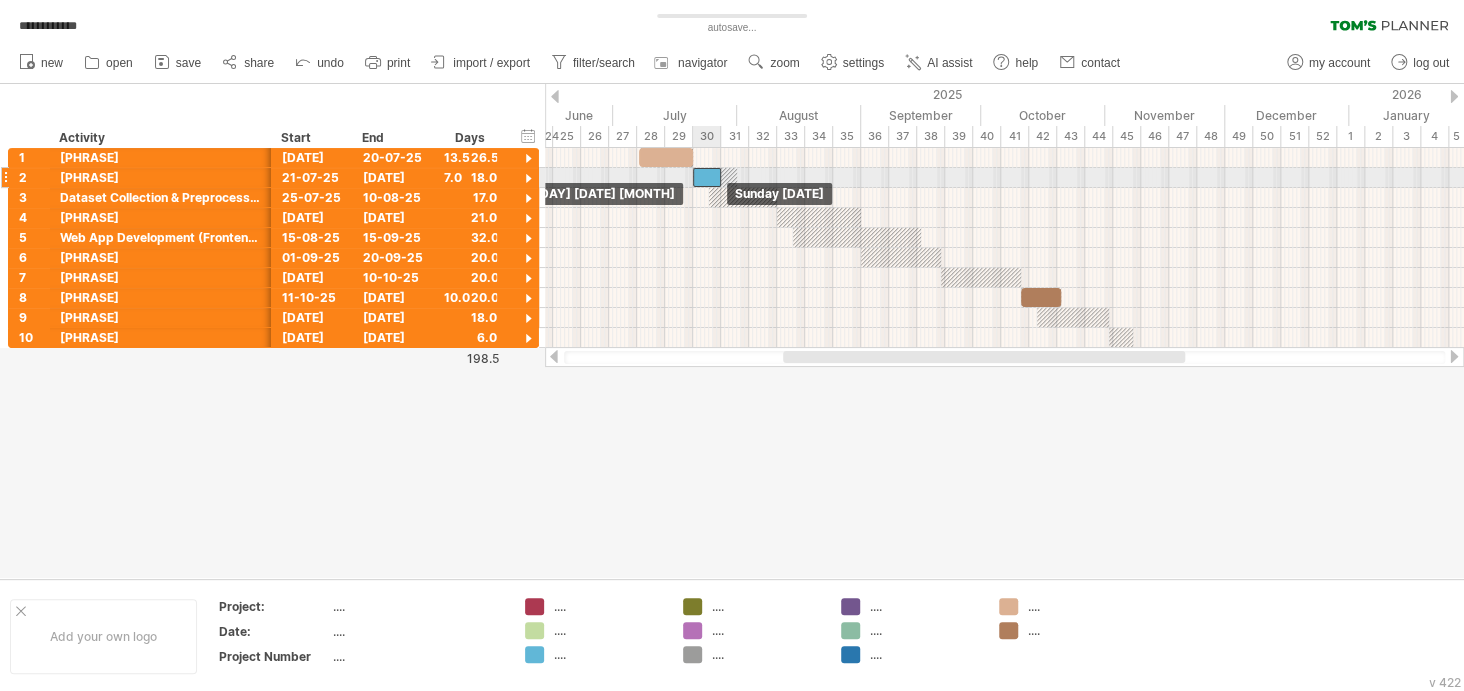 drag, startPoint x: 729, startPoint y: 178, endPoint x: 700, endPoint y: 181, distance: 29.15476 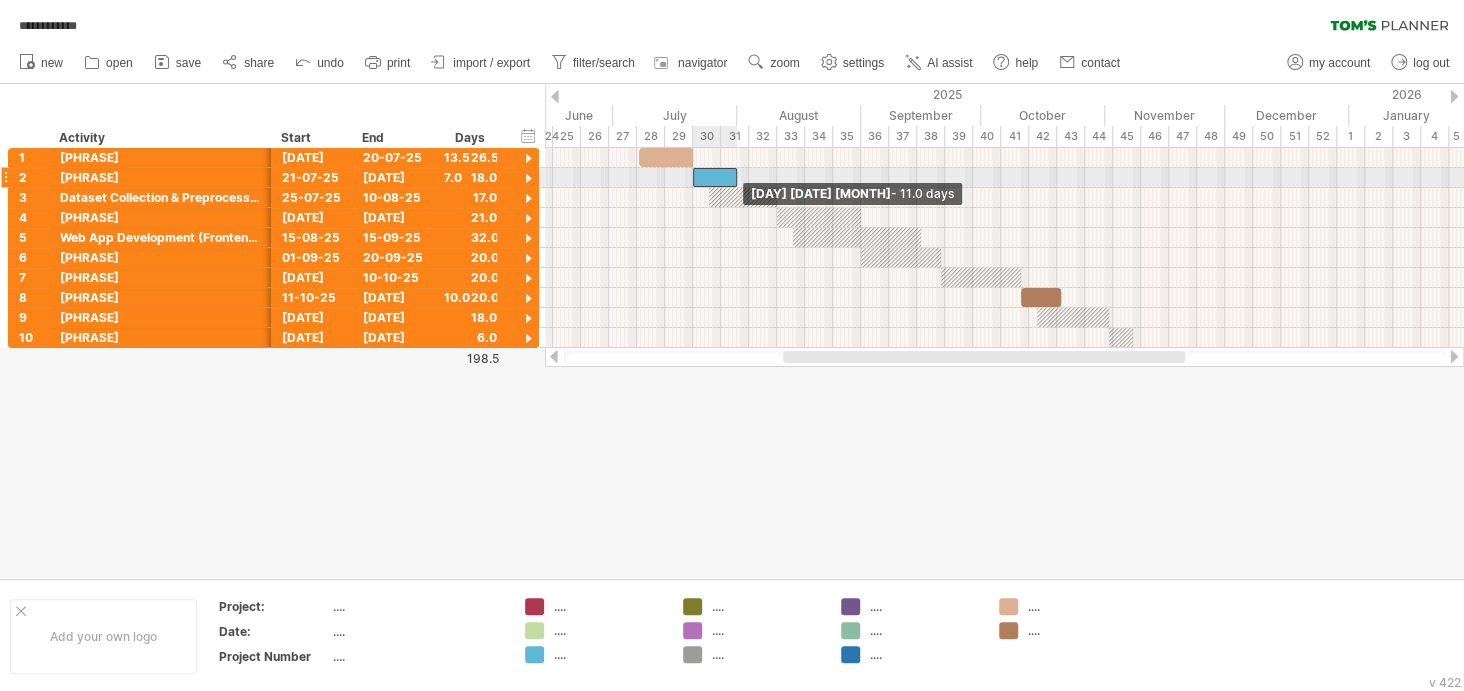drag, startPoint x: 723, startPoint y: 173, endPoint x: 739, endPoint y: 177, distance: 16.492422 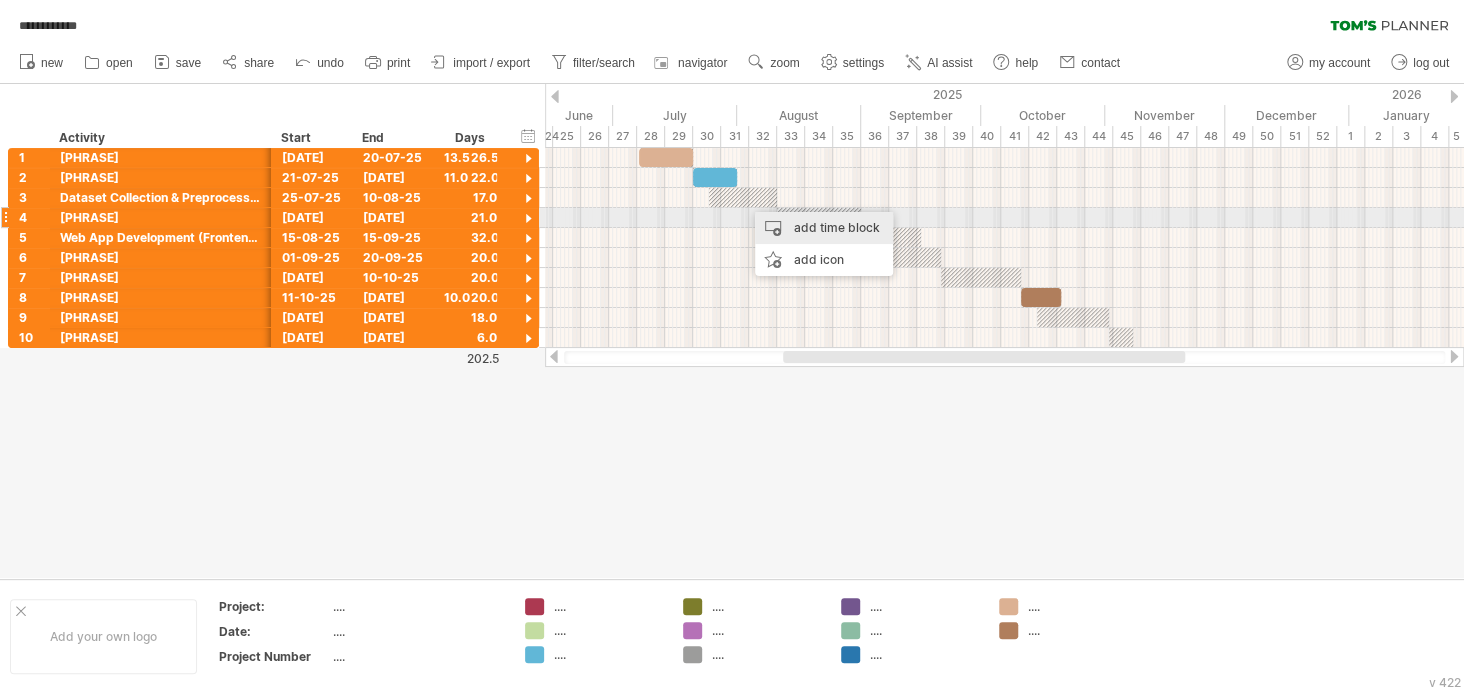 click on "add time block" at bounding box center [824, 228] 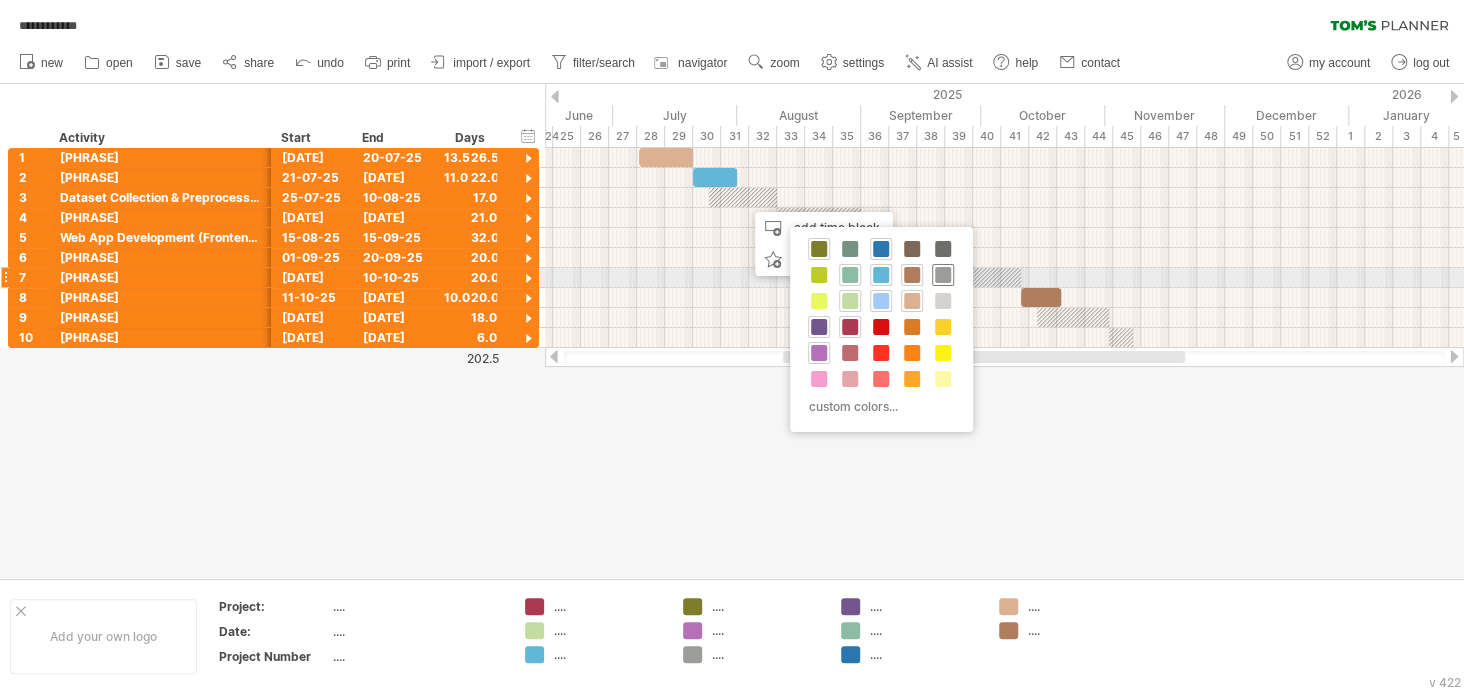 click at bounding box center (943, 275) 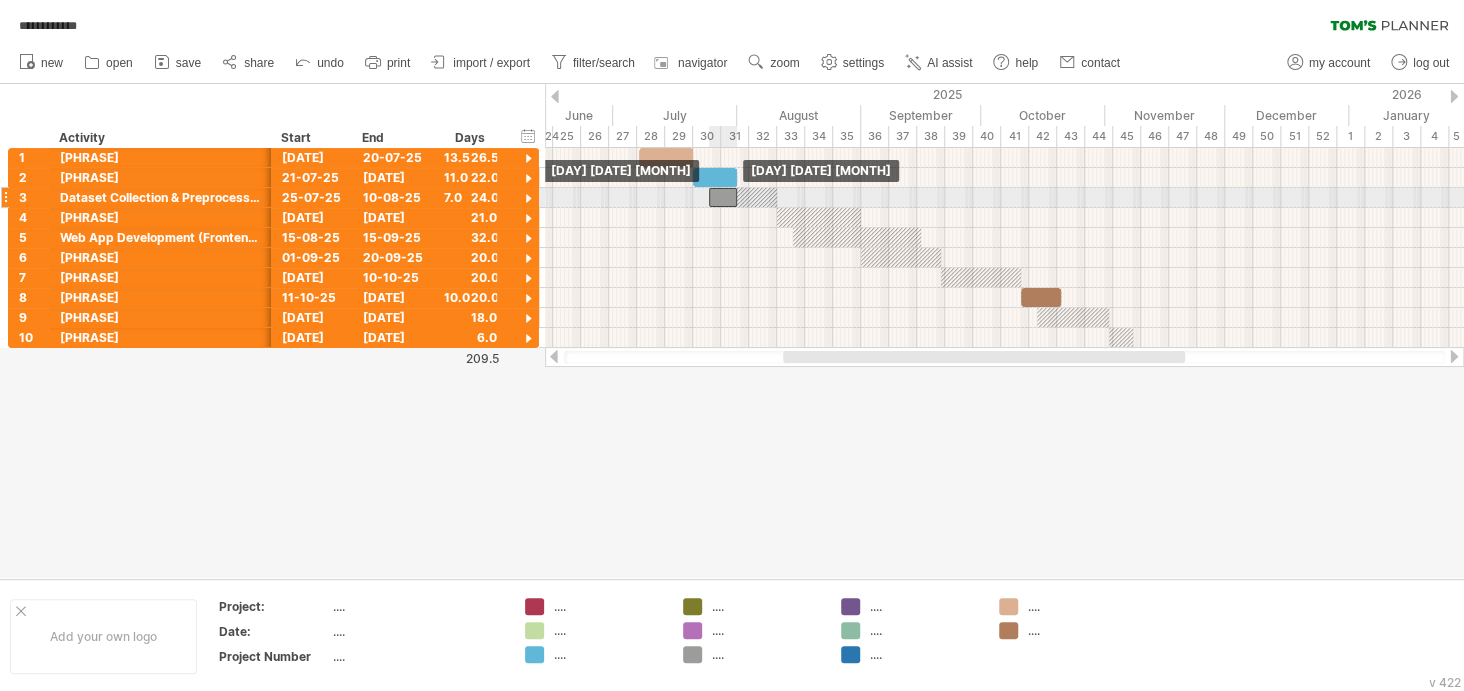 drag, startPoint x: 763, startPoint y: 196, endPoint x: 726, endPoint y: 204, distance: 37.85499 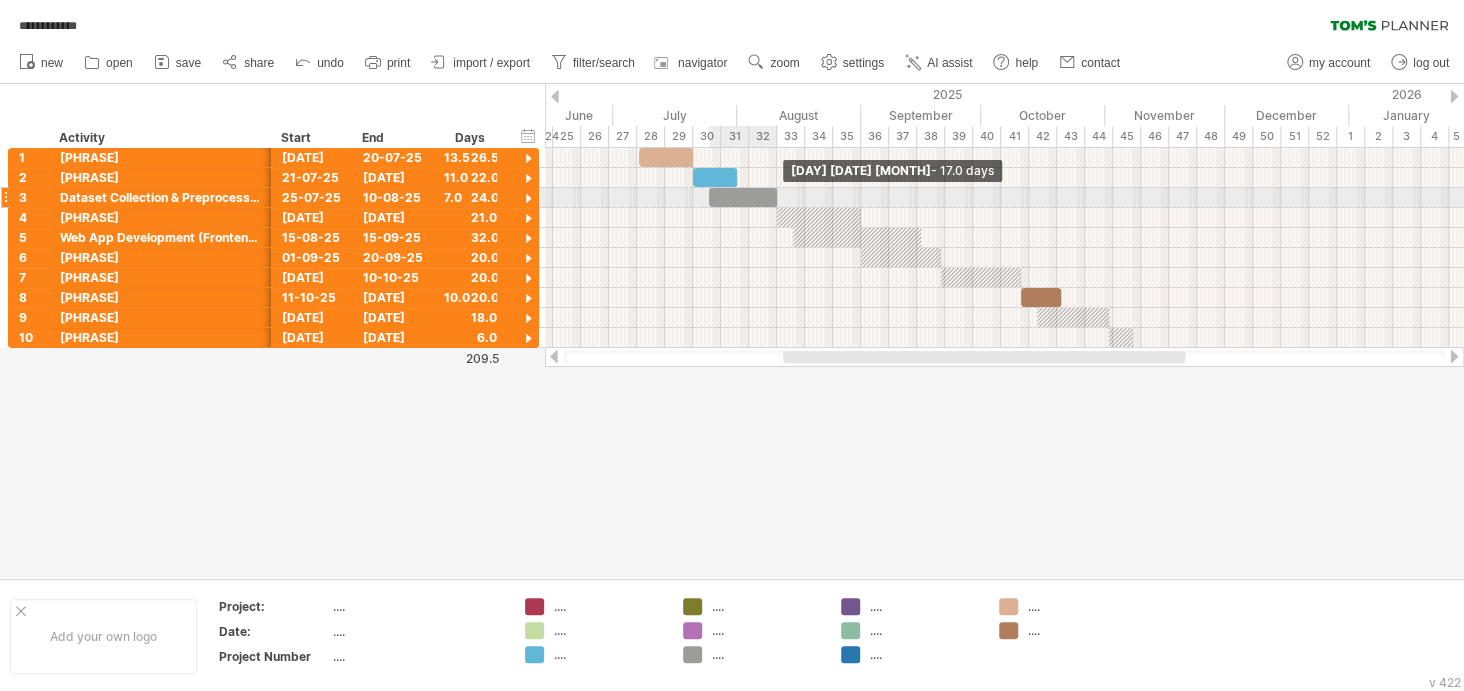 drag, startPoint x: 736, startPoint y: 195, endPoint x: 777, endPoint y: 196, distance: 41.01219 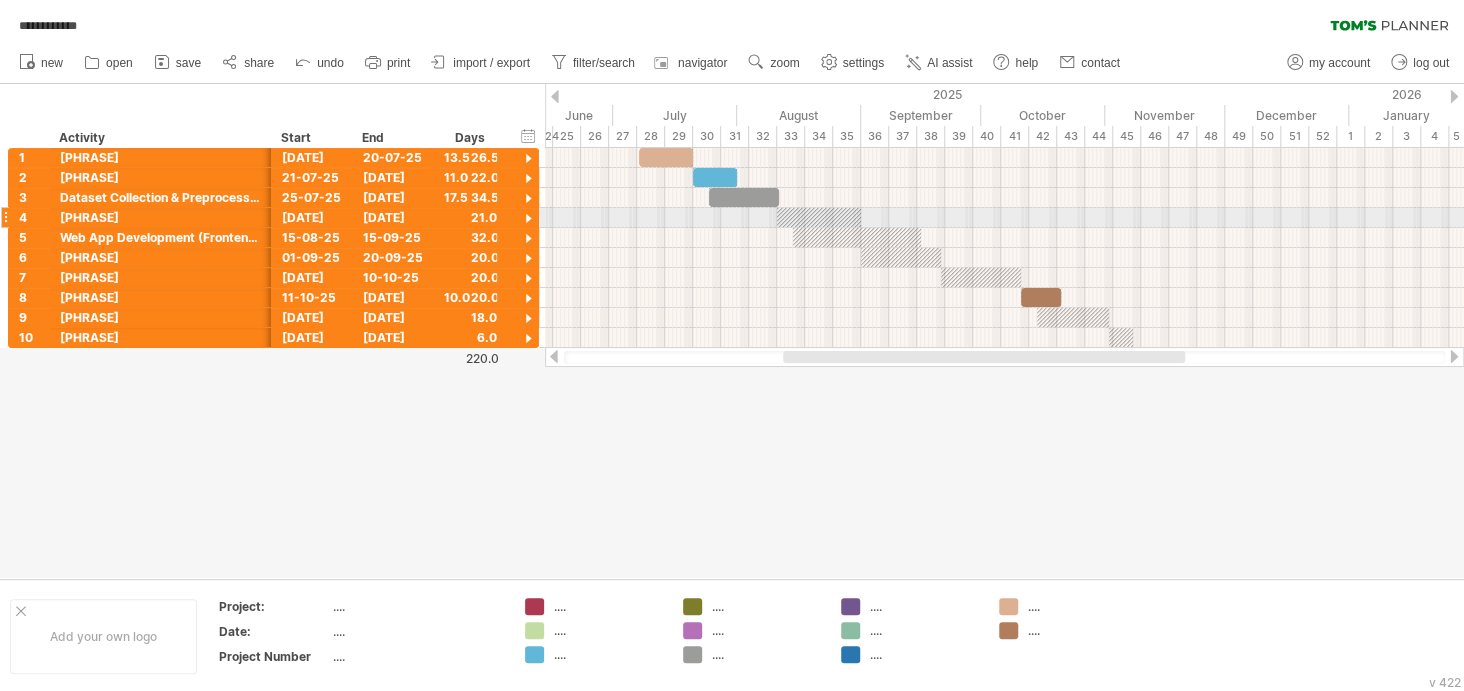 click at bounding box center (819, 217) 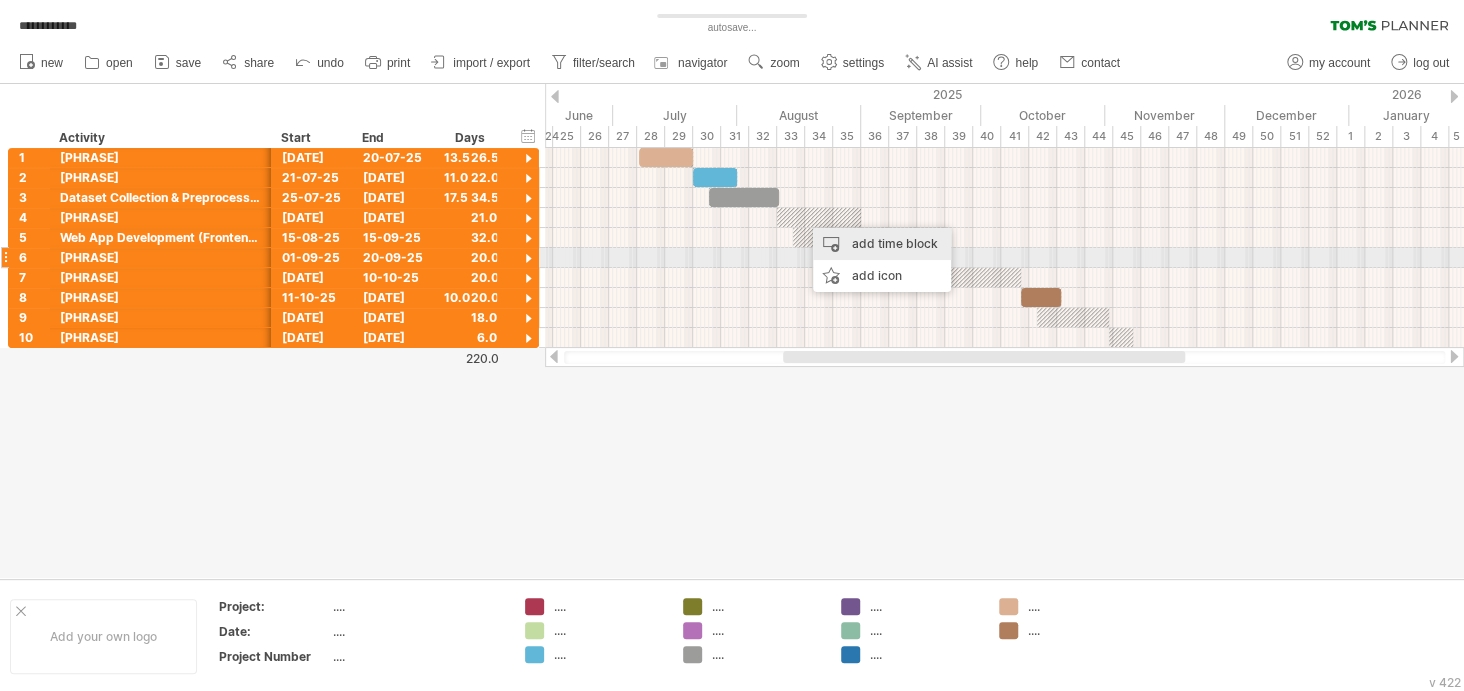 click on "add time block" at bounding box center (882, 244) 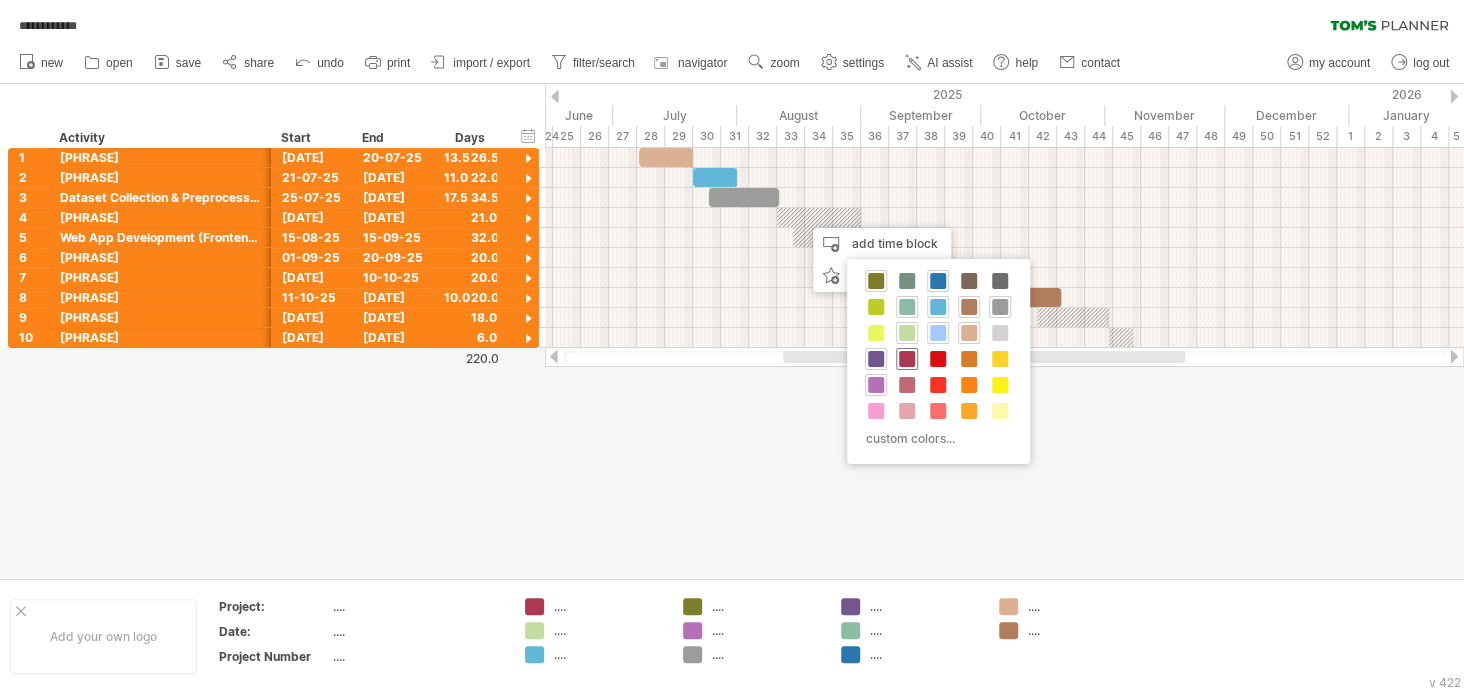 click at bounding box center [907, 359] 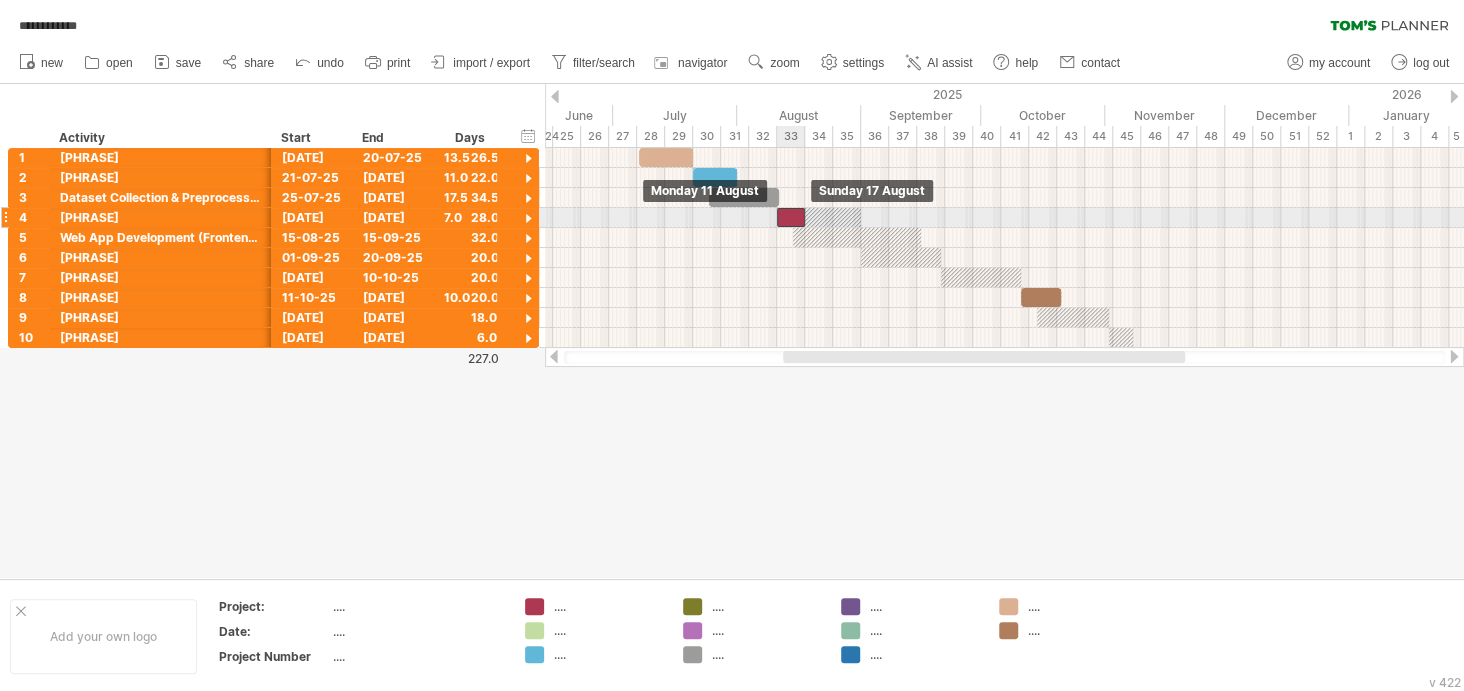drag, startPoint x: 813, startPoint y: 218, endPoint x: 788, endPoint y: 224, distance: 25.70992 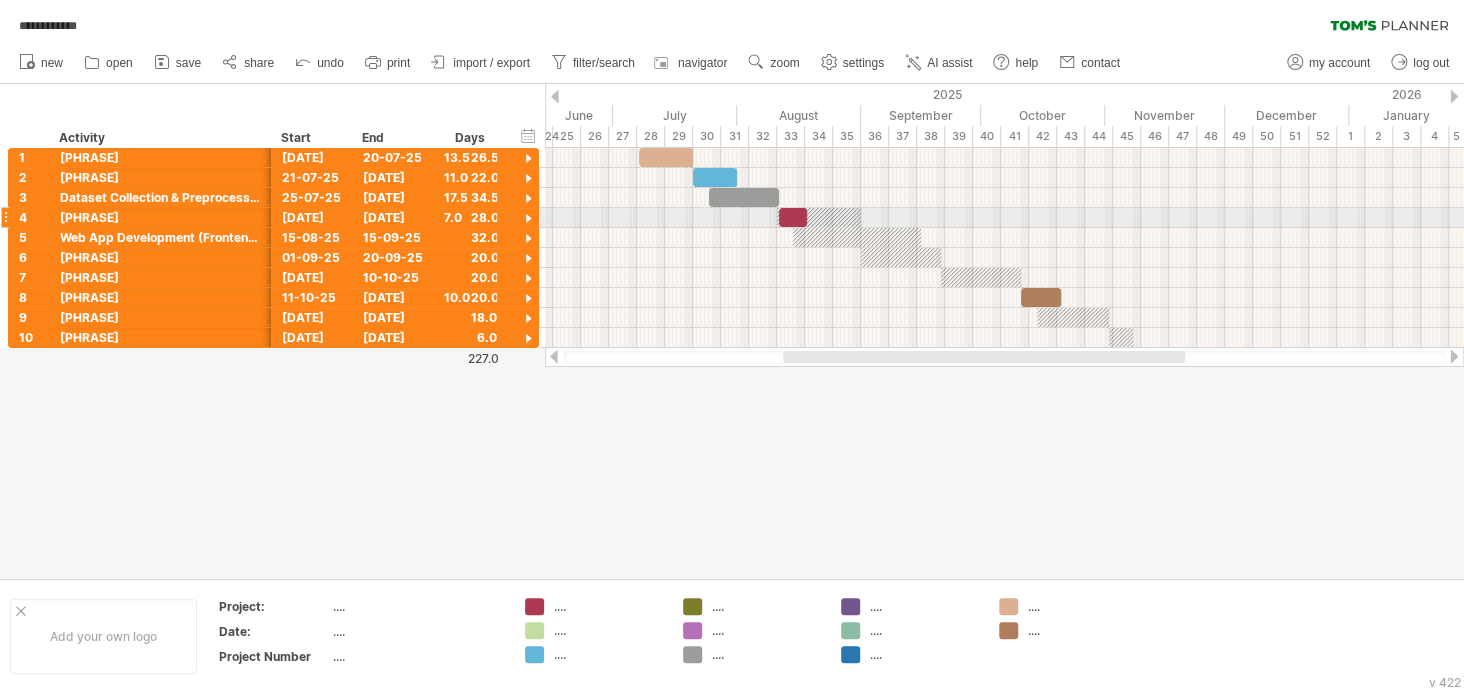 click at bounding box center (793, 217) 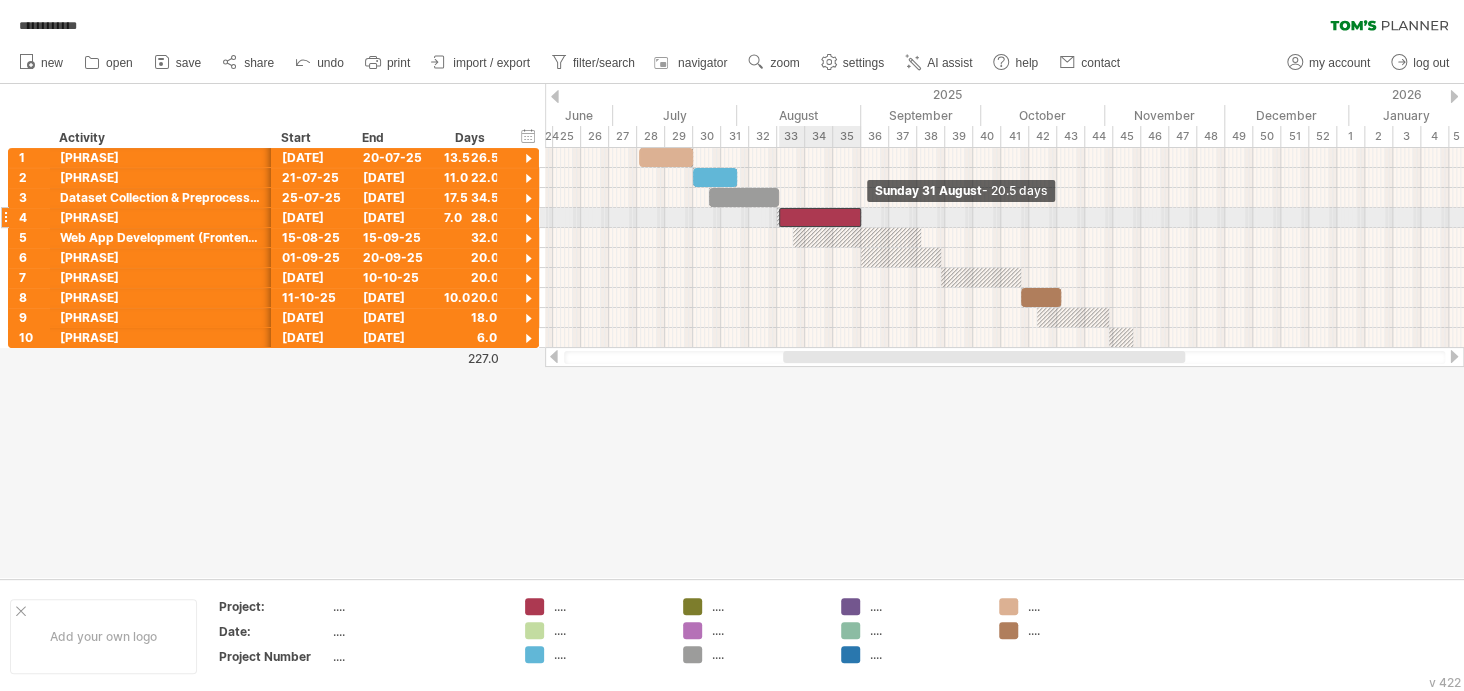 drag, startPoint x: 806, startPoint y: 215, endPoint x: 860, endPoint y: 218, distance: 54.08327 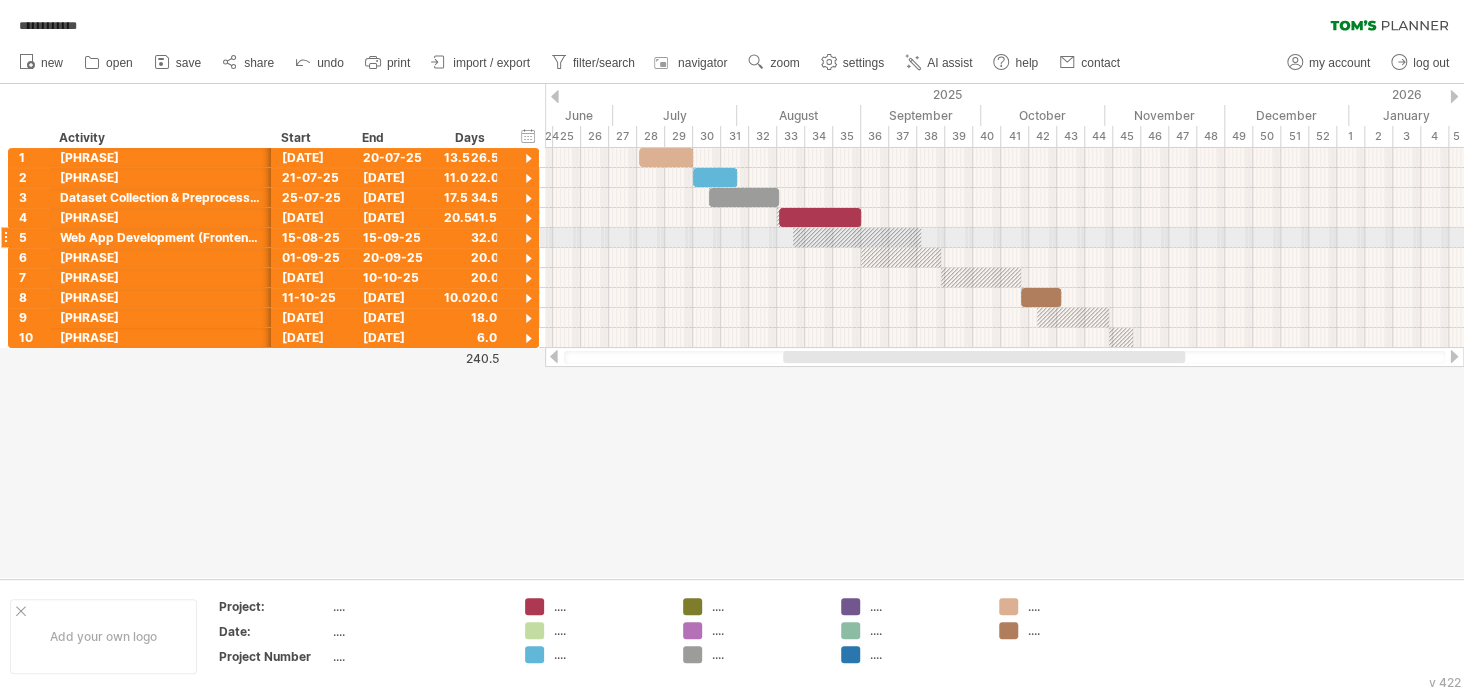 click at bounding box center [857, 237] 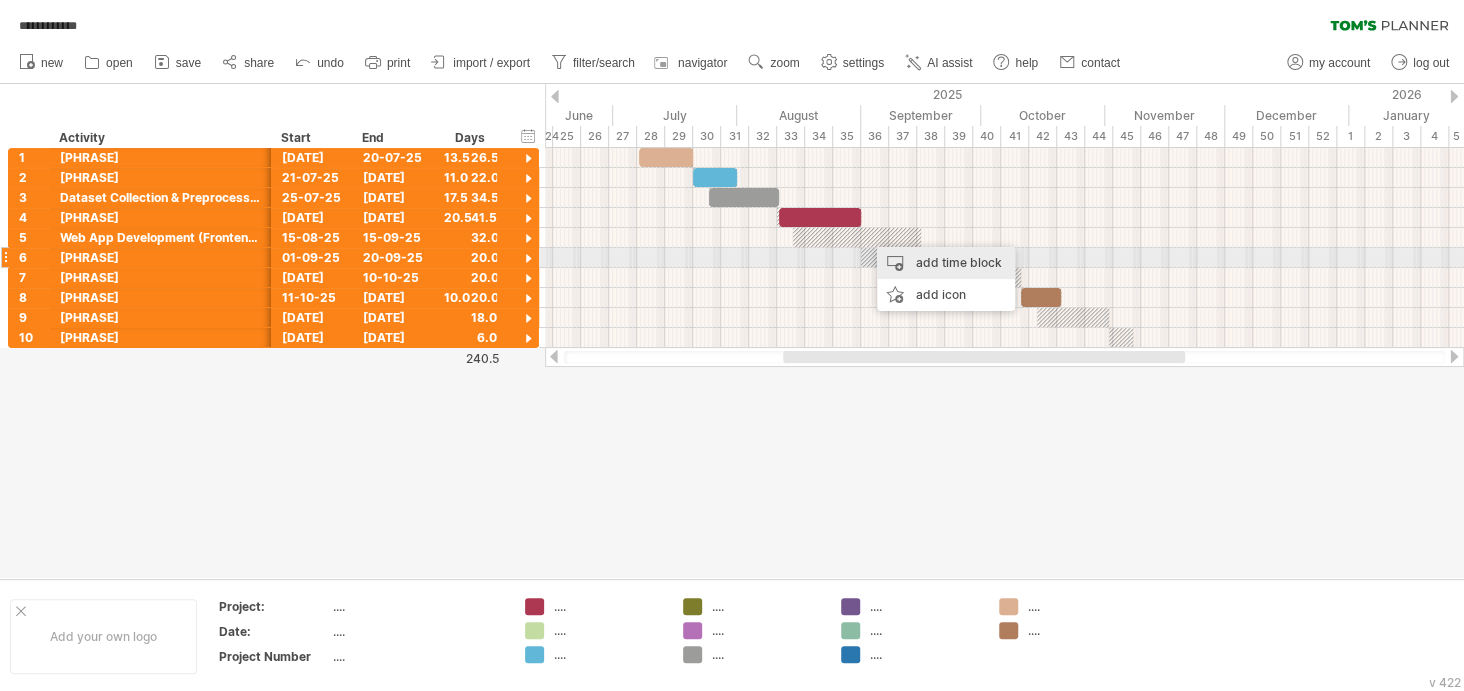 click on "add time block" at bounding box center (946, 263) 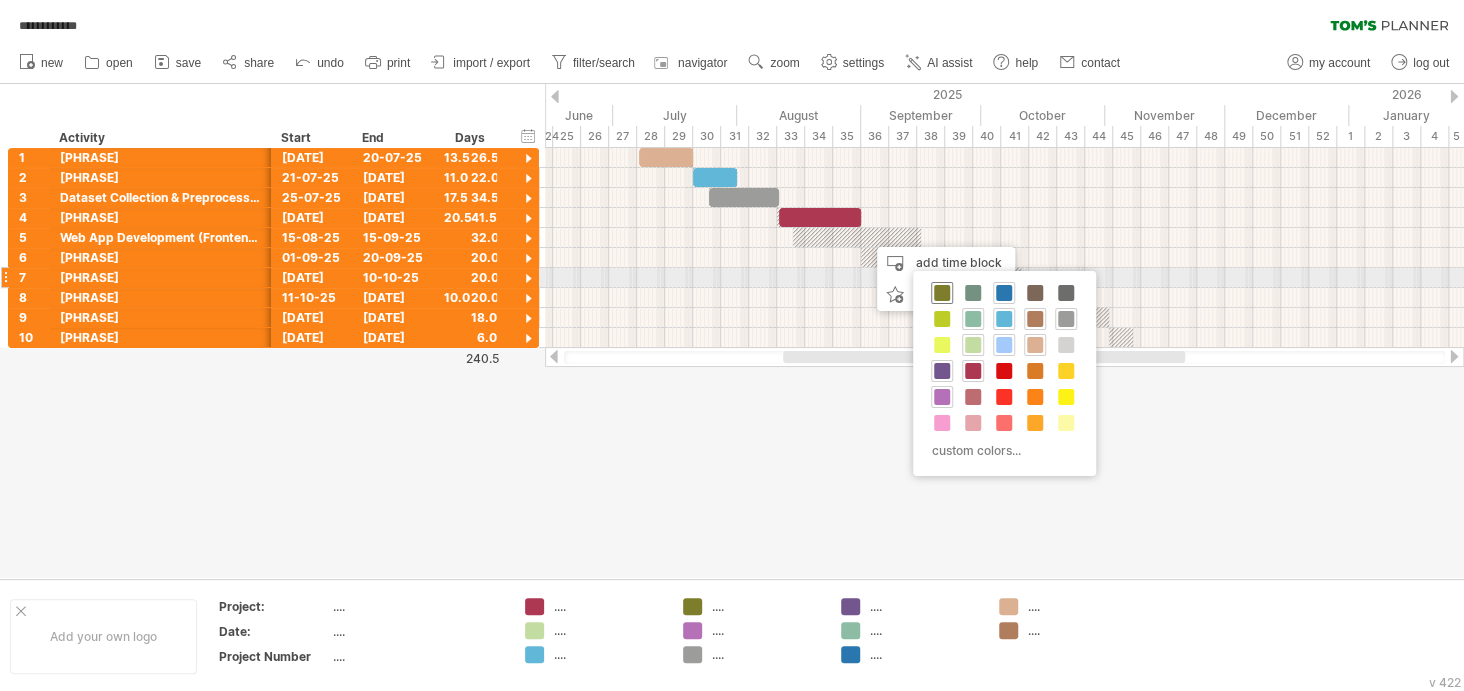 click at bounding box center [942, 293] 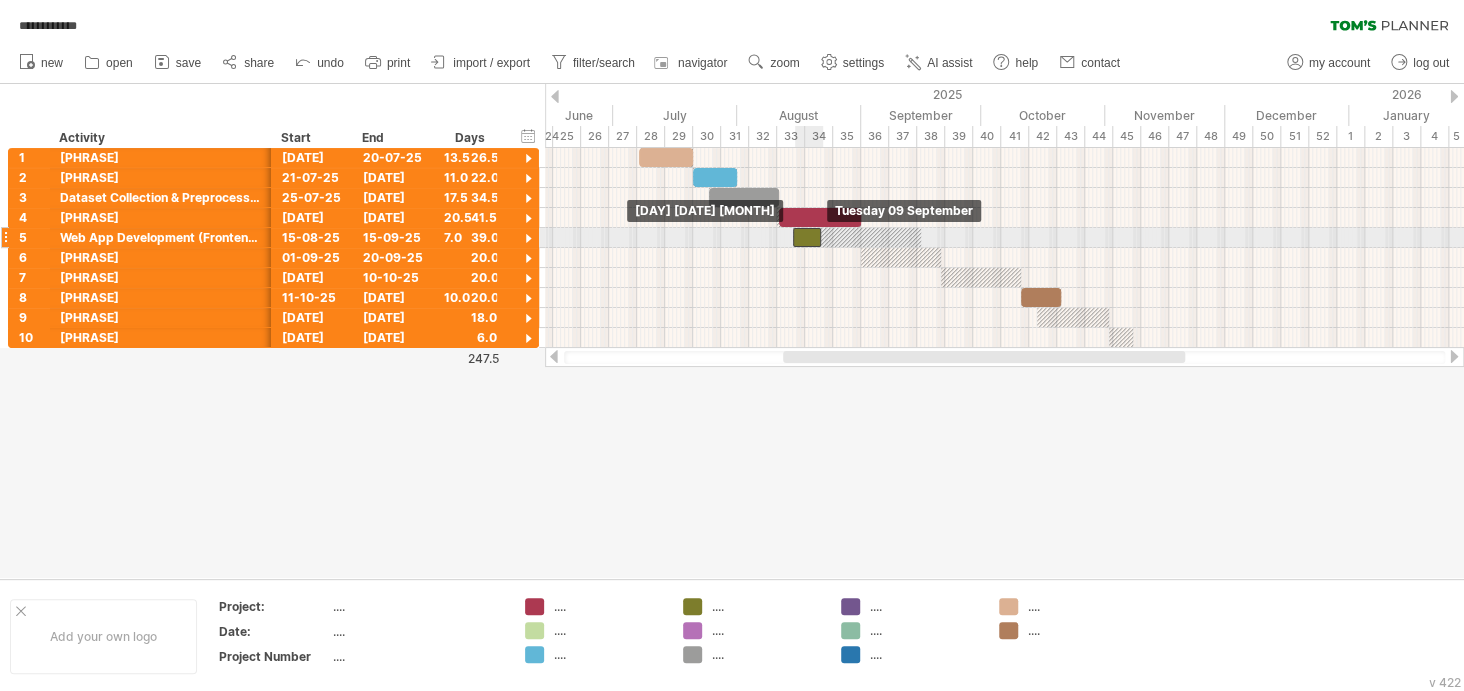 drag, startPoint x: 878, startPoint y: 232, endPoint x: 804, endPoint y: 239, distance: 74.330345 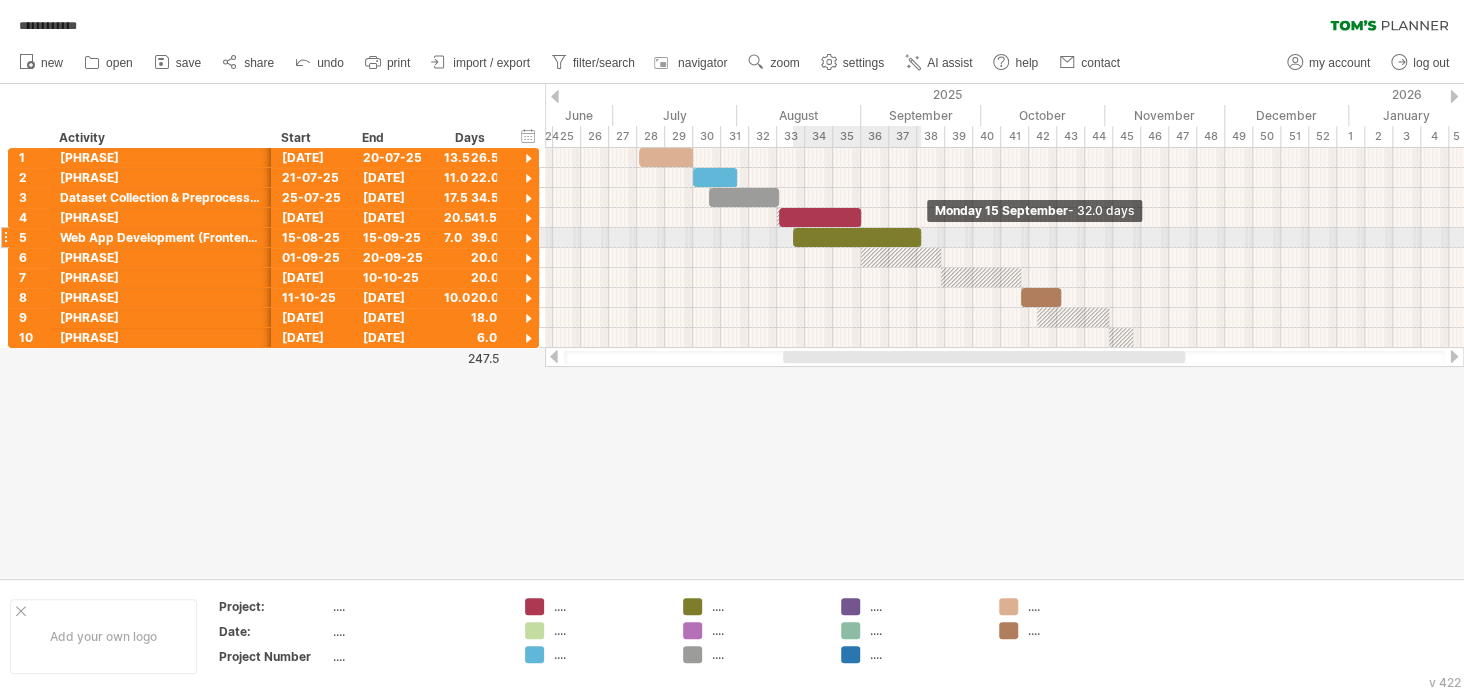 drag, startPoint x: 822, startPoint y: 236, endPoint x: 921, endPoint y: 245, distance: 99.40825 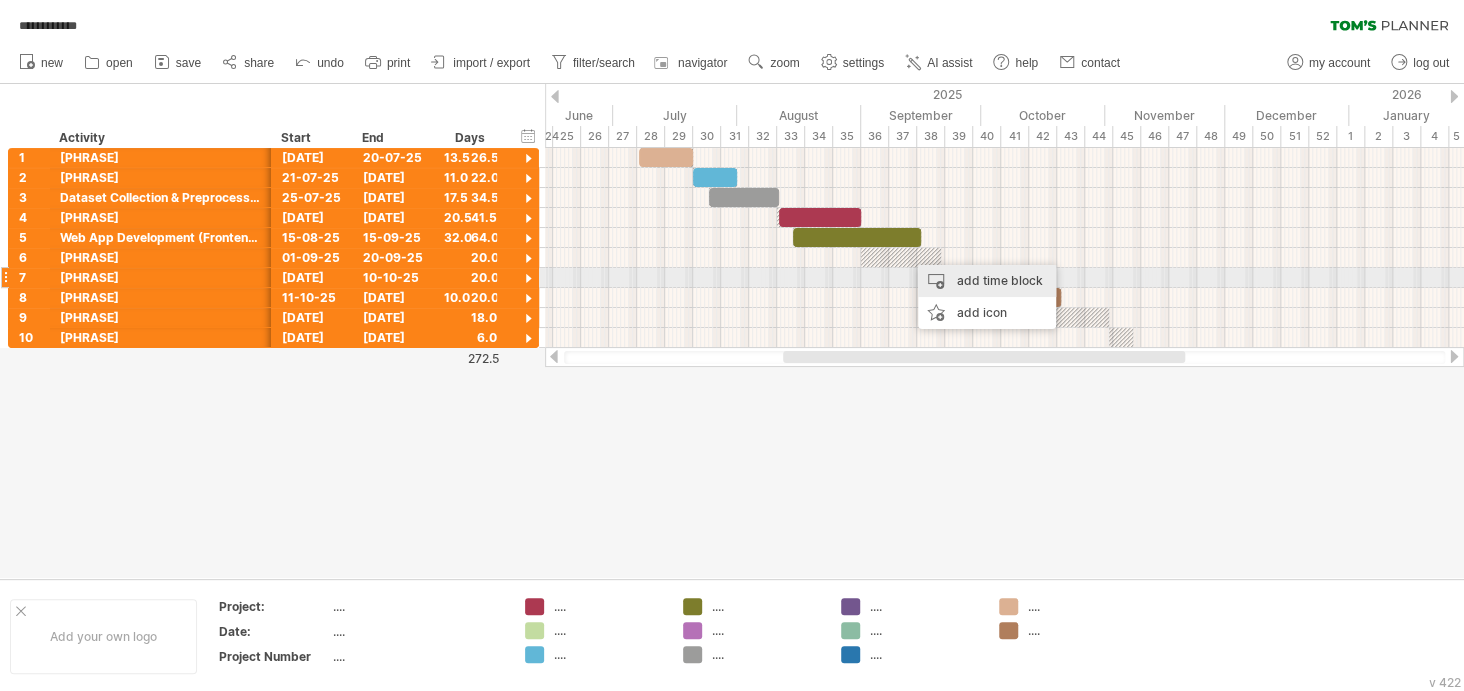 click on "add time block" at bounding box center [987, 281] 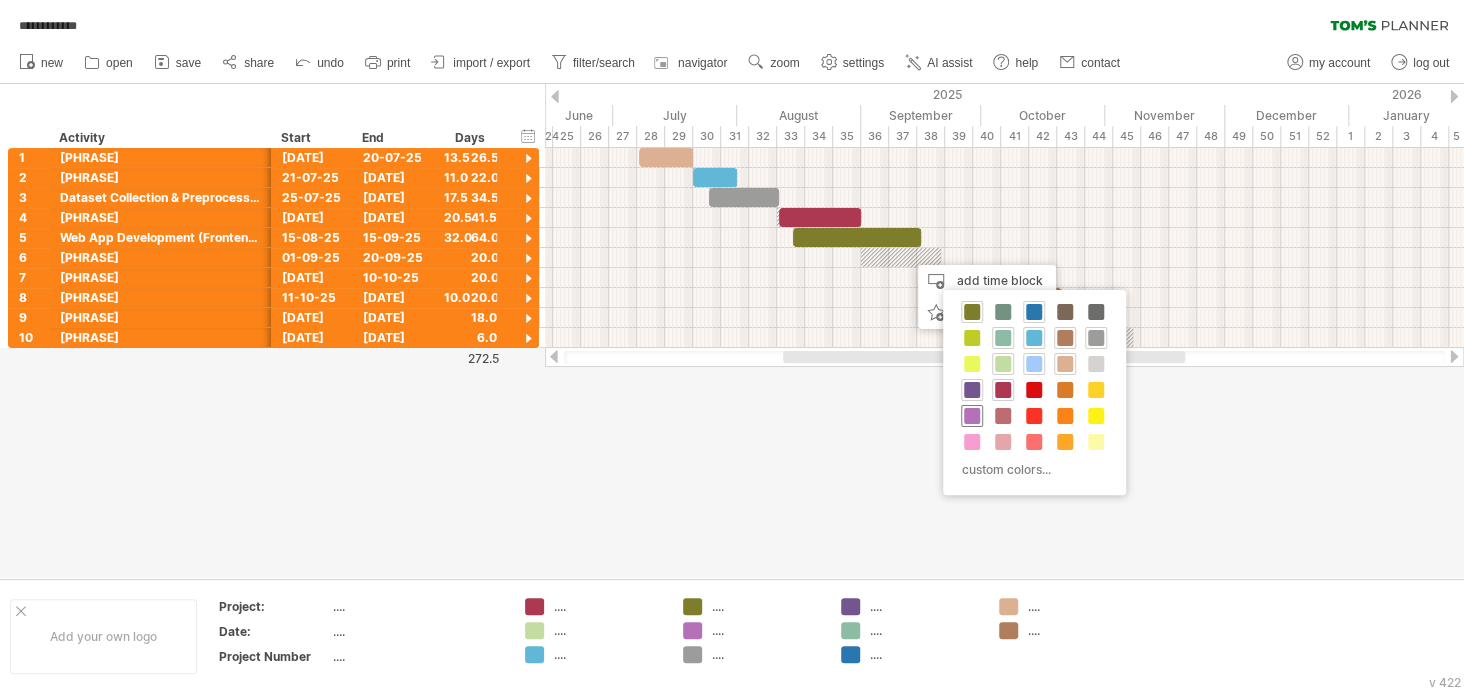 click at bounding box center [972, 416] 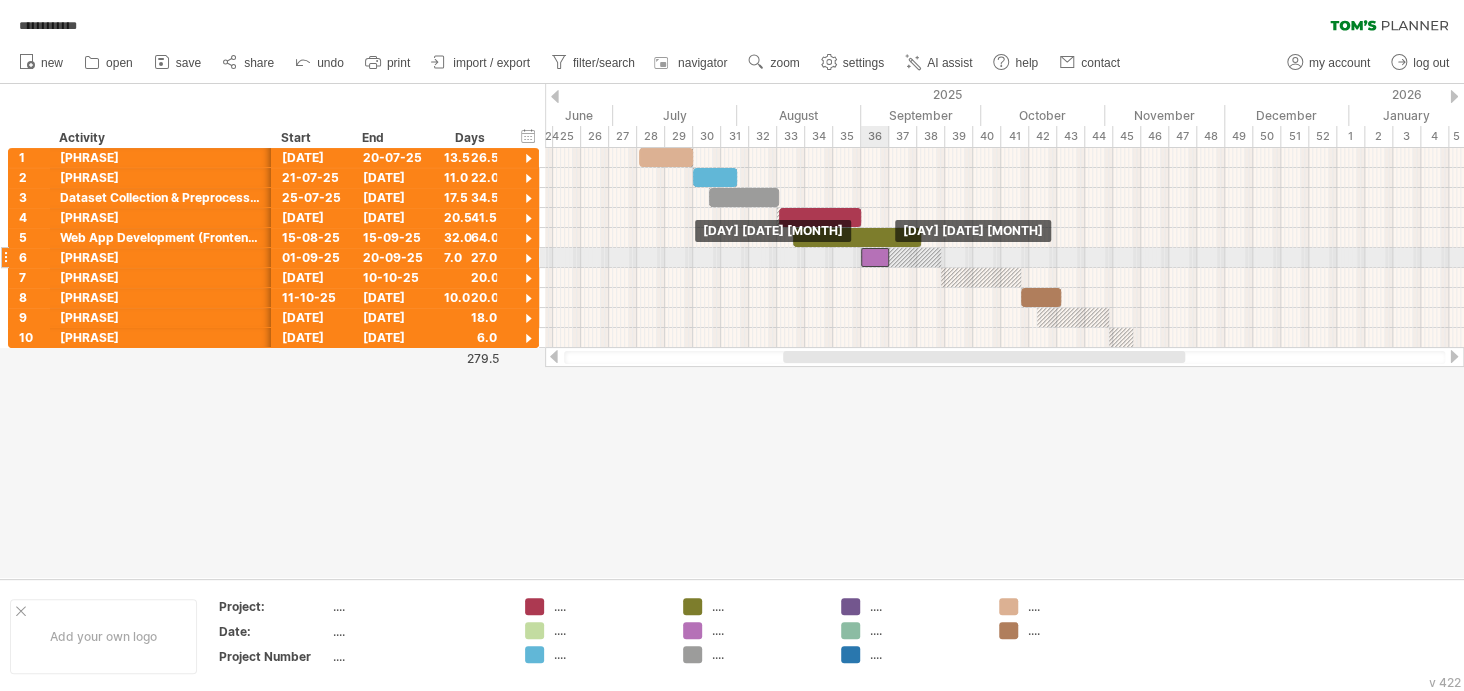 drag, startPoint x: 919, startPoint y: 256, endPoint x: 870, endPoint y: 261, distance: 49.25444 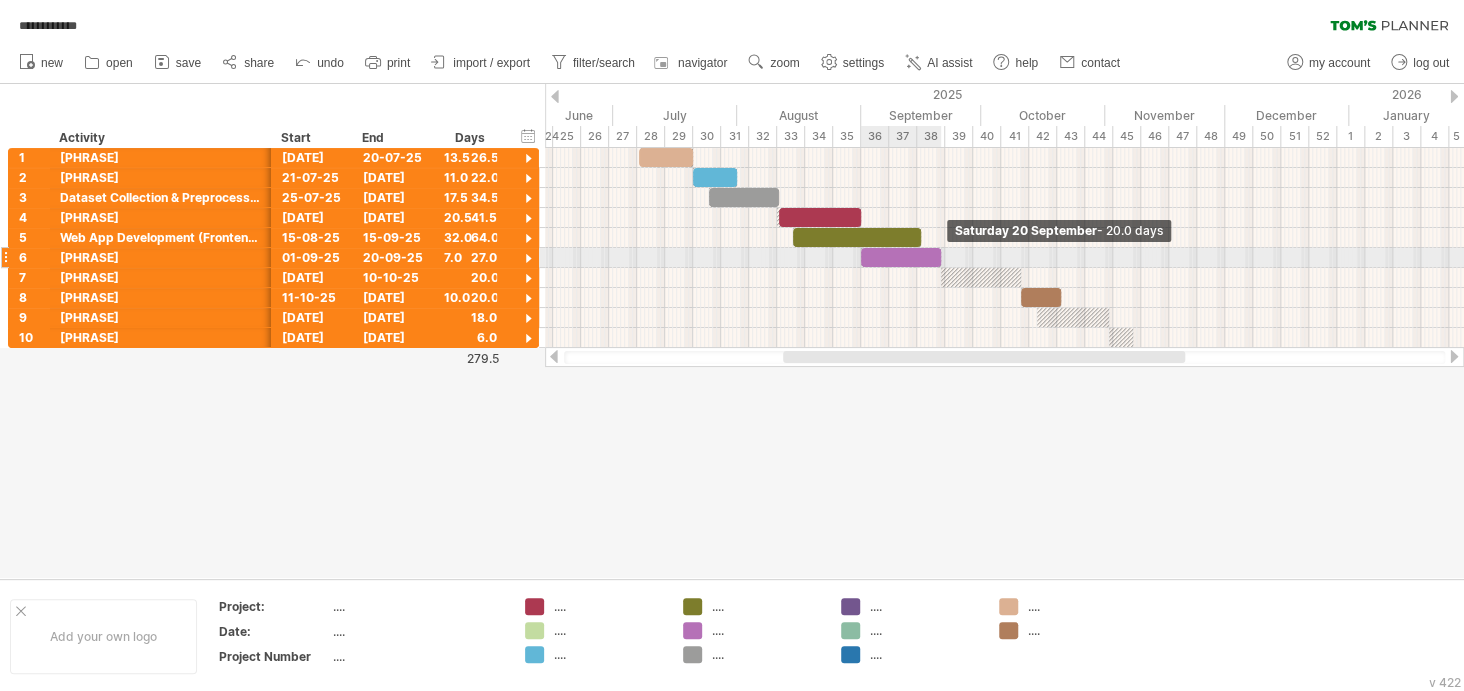 drag, startPoint x: 888, startPoint y: 254, endPoint x: 940, endPoint y: 265, distance: 53.15073 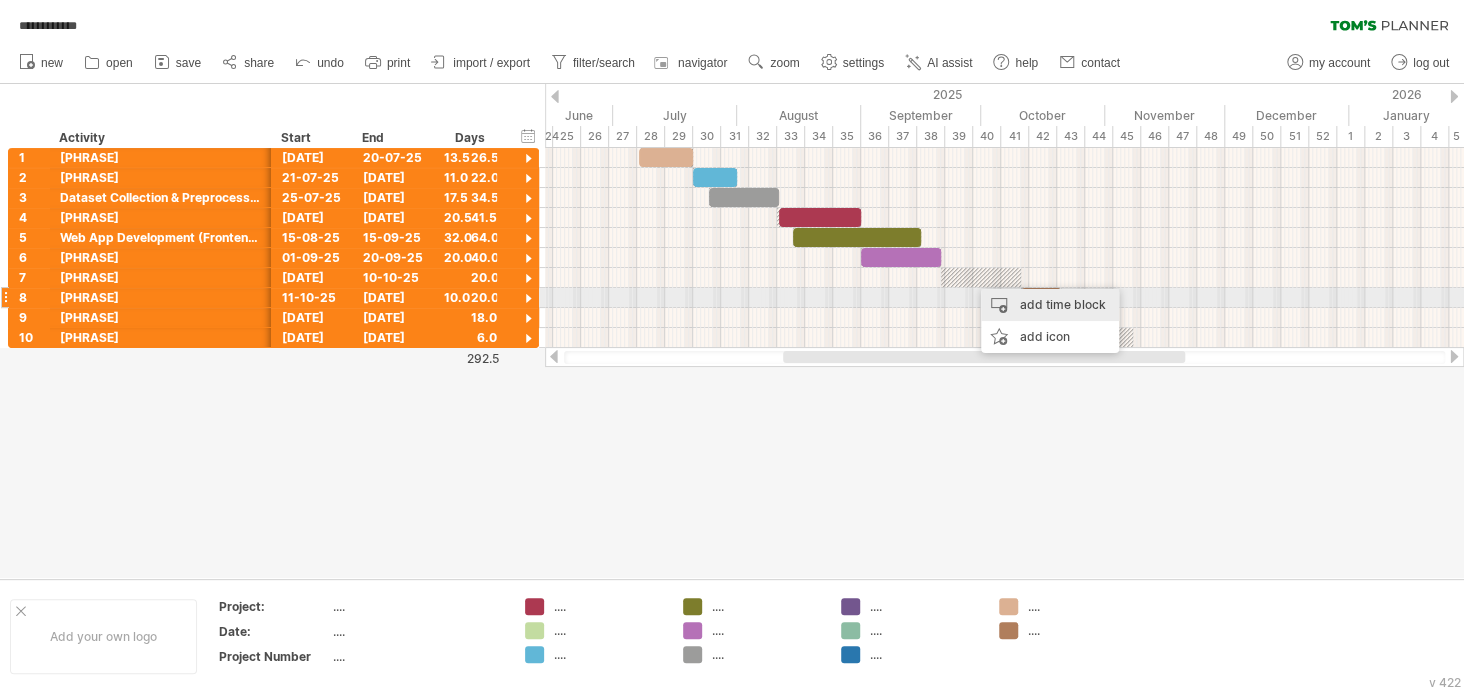 click on "add time block" at bounding box center (1050, 305) 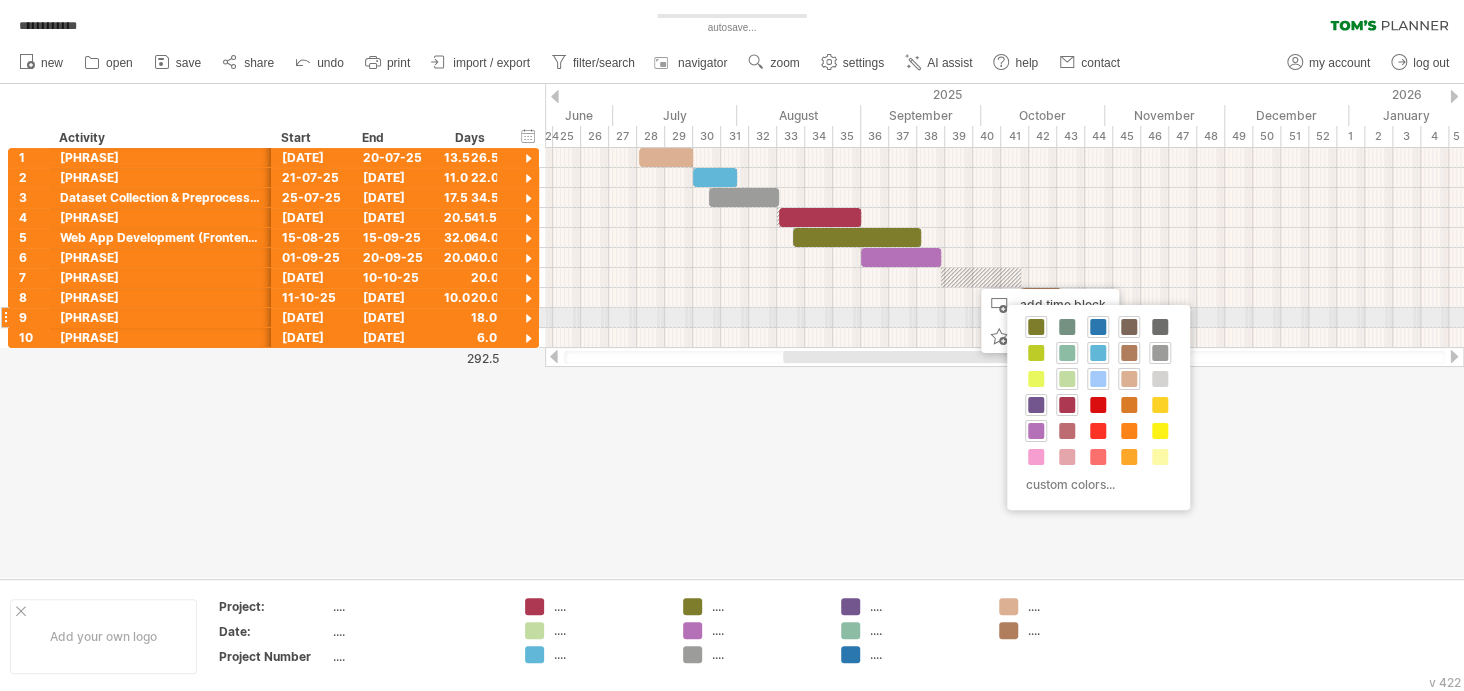 click at bounding box center (1129, 327) 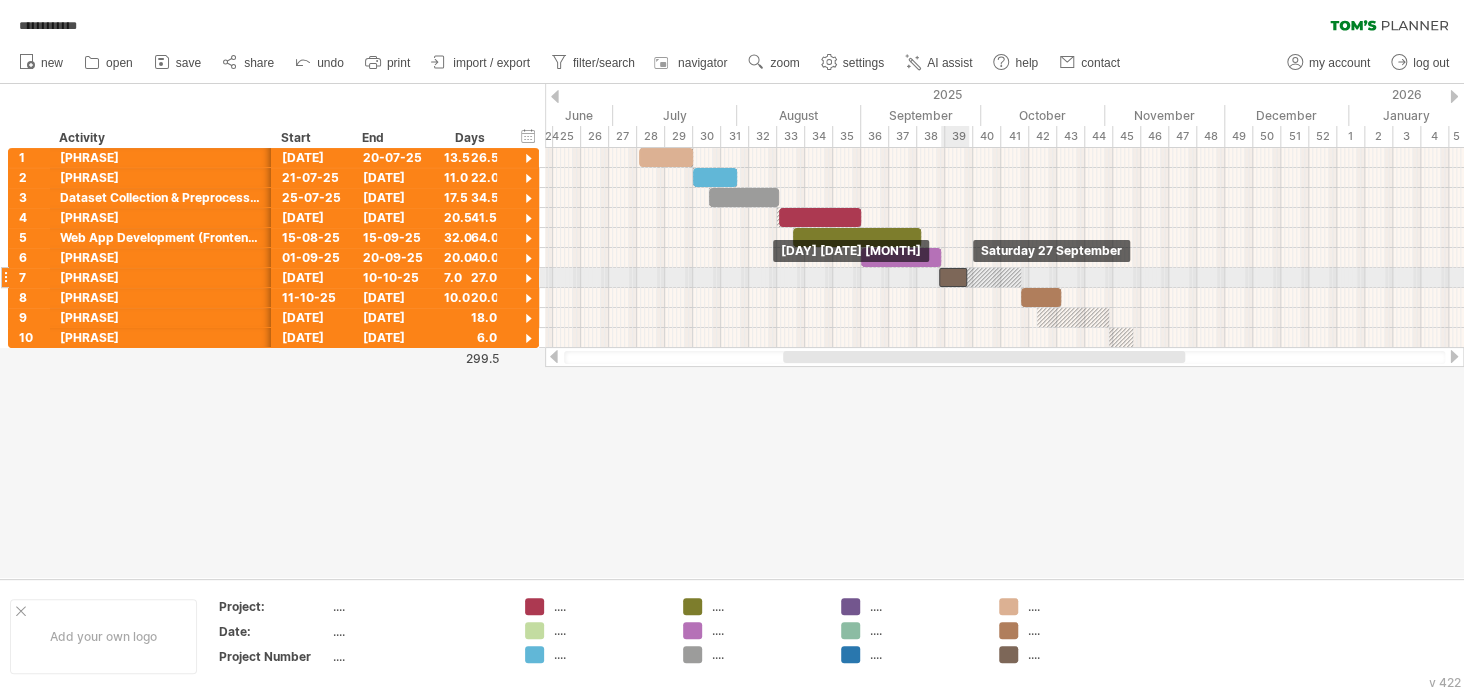 drag, startPoint x: 988, startPoint y: 268, endPoint x: 956, endPoint y: 277, distance: 33.24154 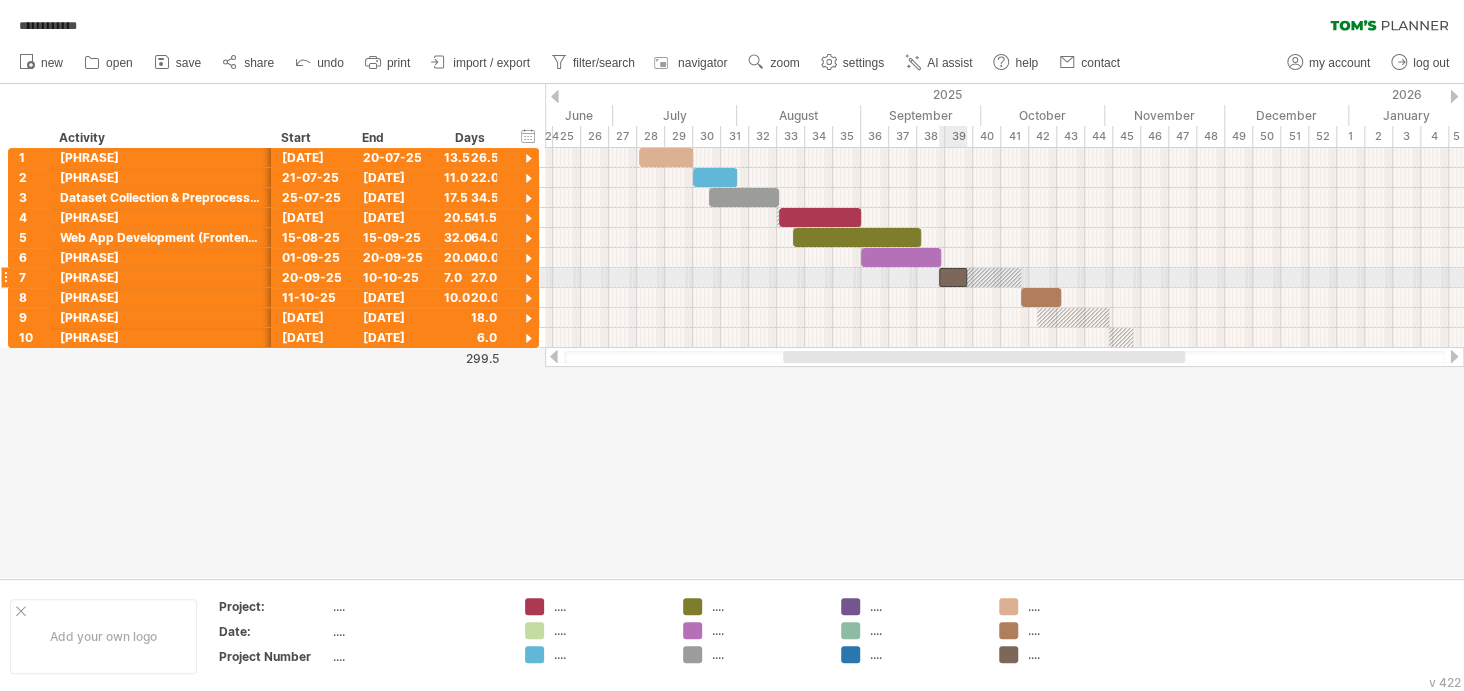 click at bounding box center (953, 277) 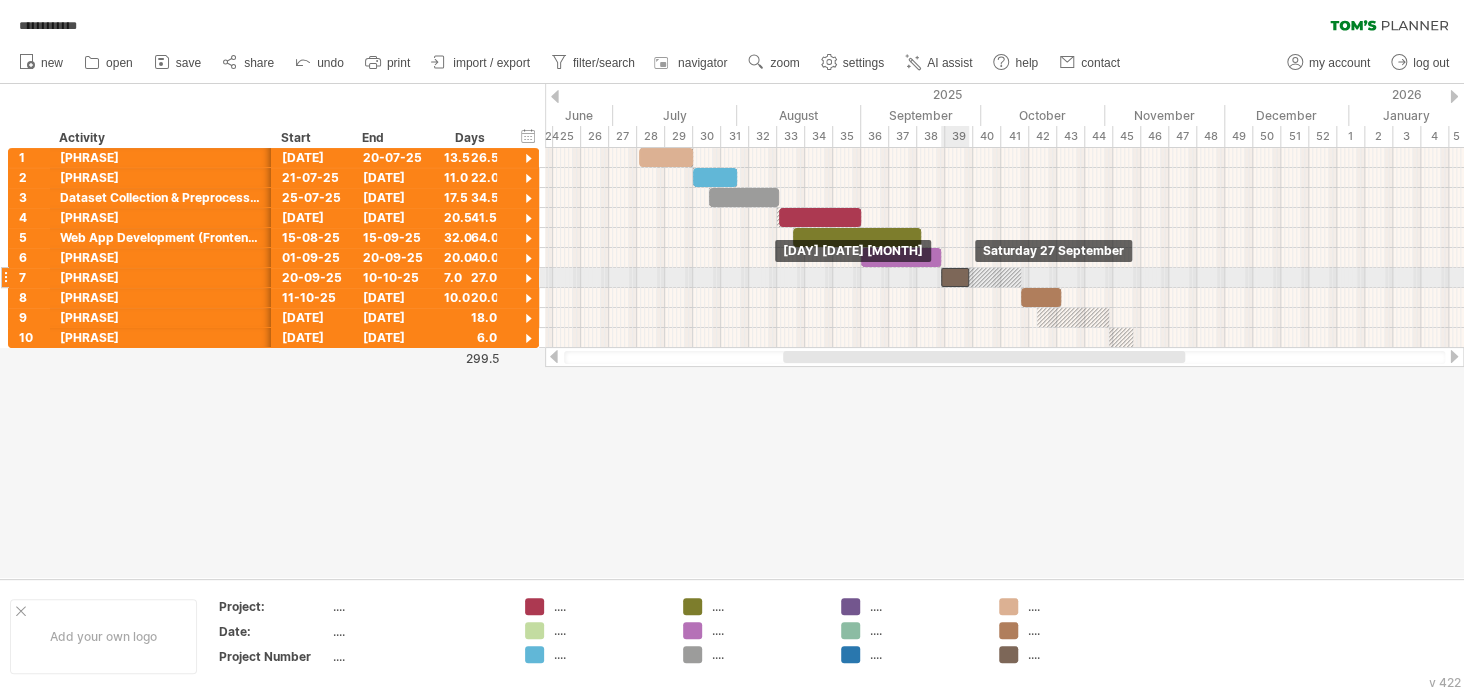 click at bounding box center (955, 277) 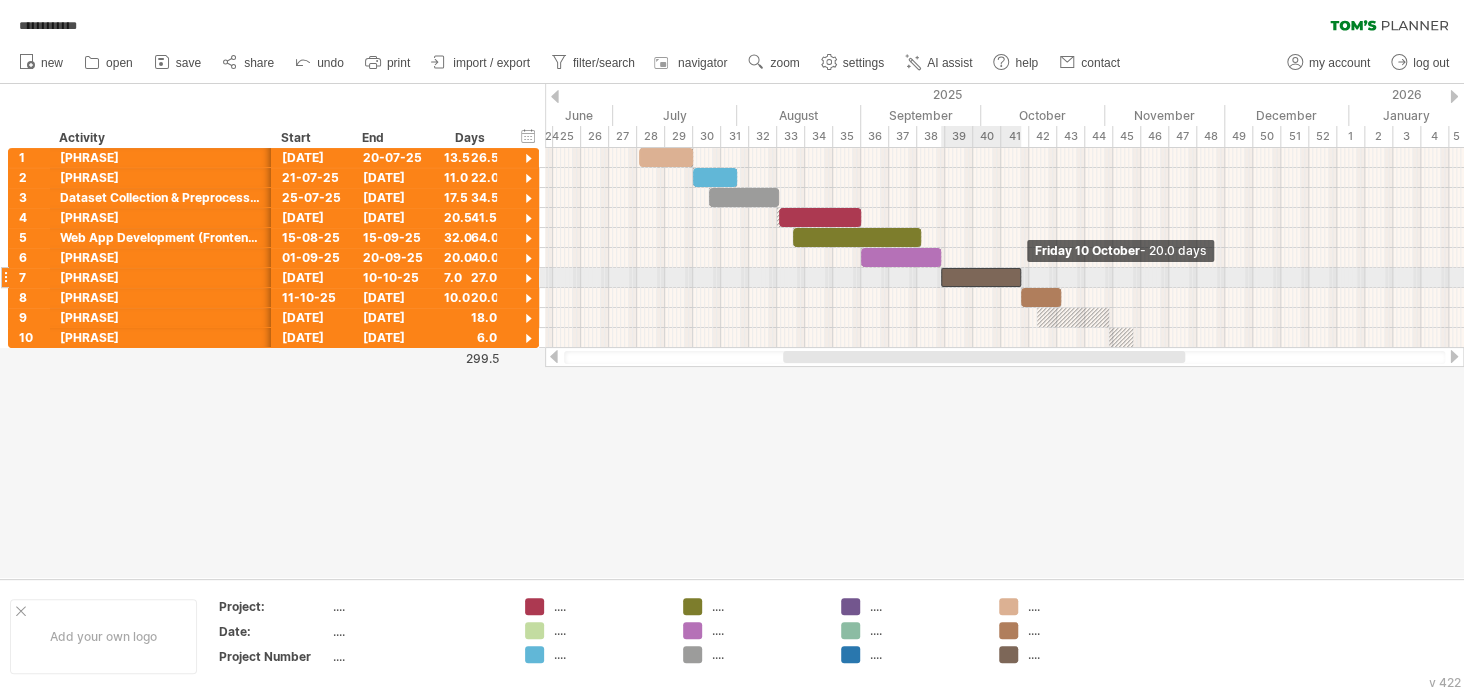 drag, startPoint x: 969, startPoint y: 275, endPoint x: 1019, endPoint y: 279, distance: 50.159744 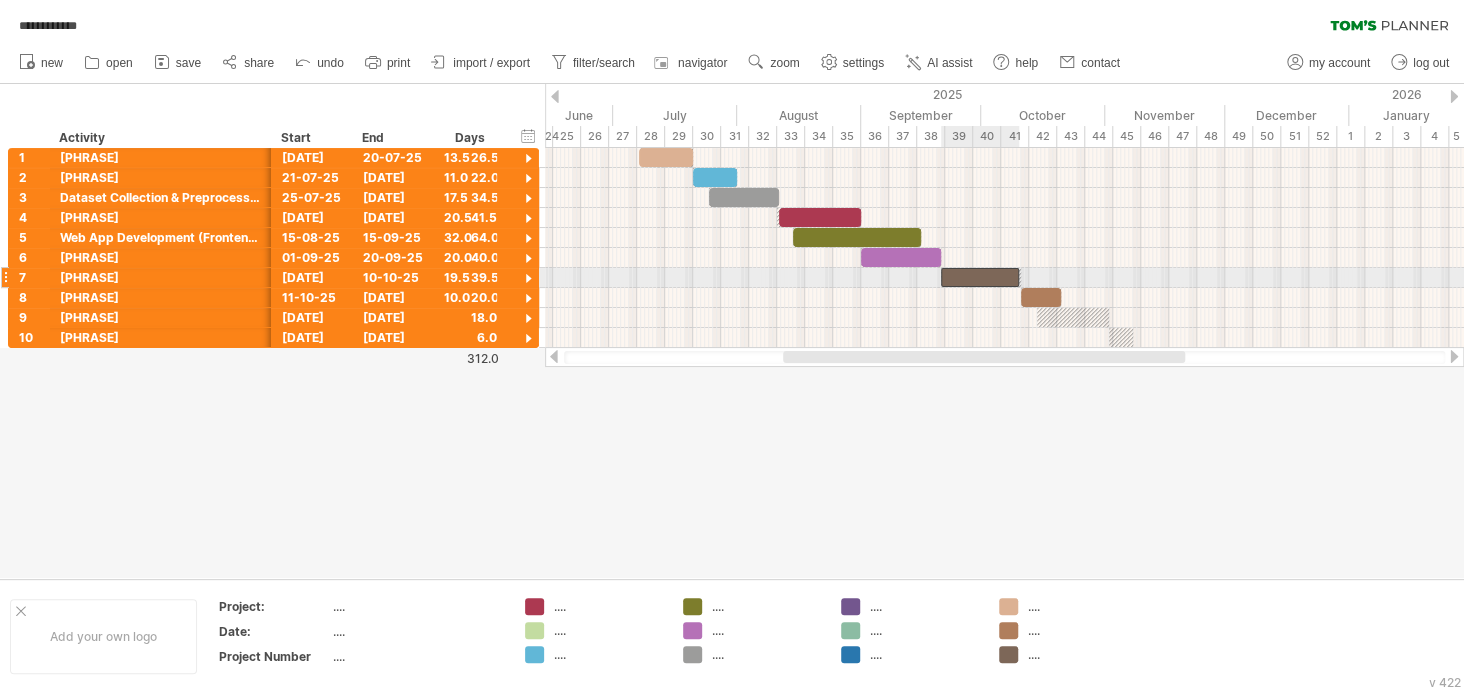 click at bounding box center [980, 277] 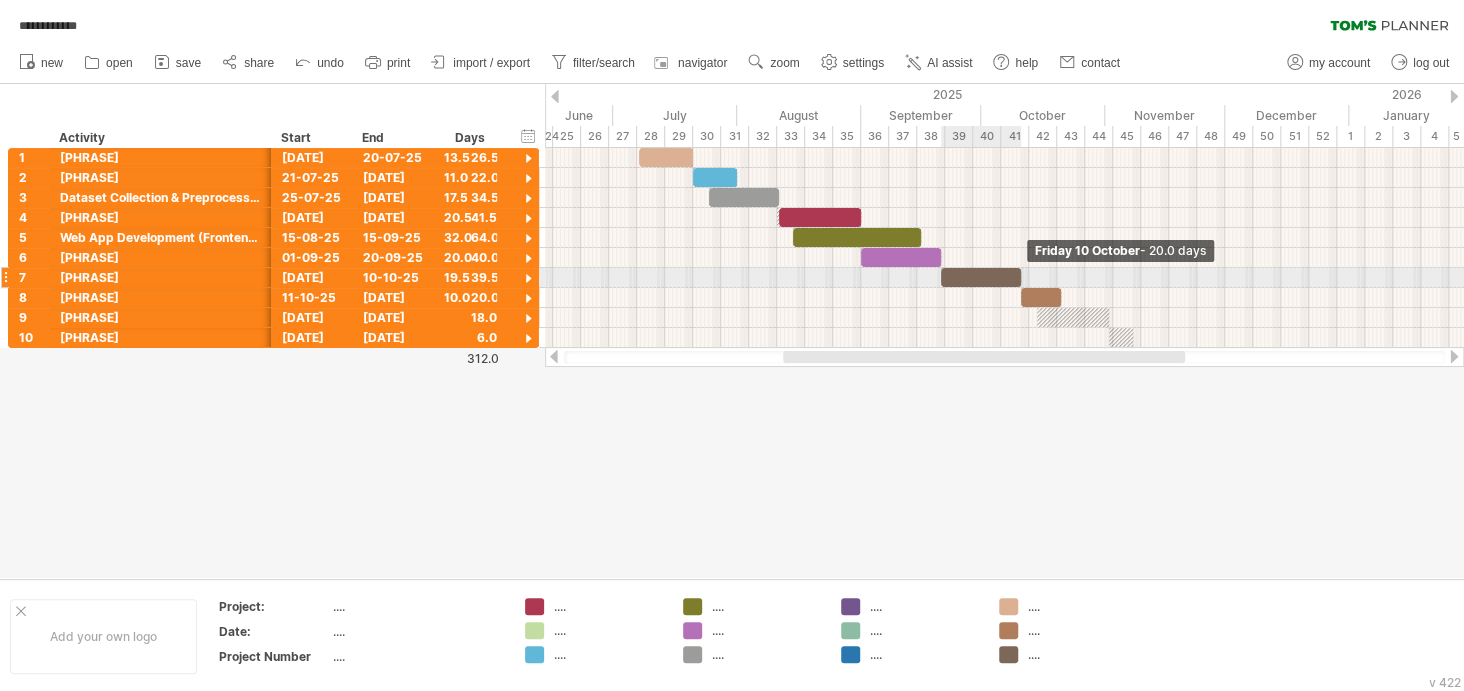 click at bounding box center (1021, 277) 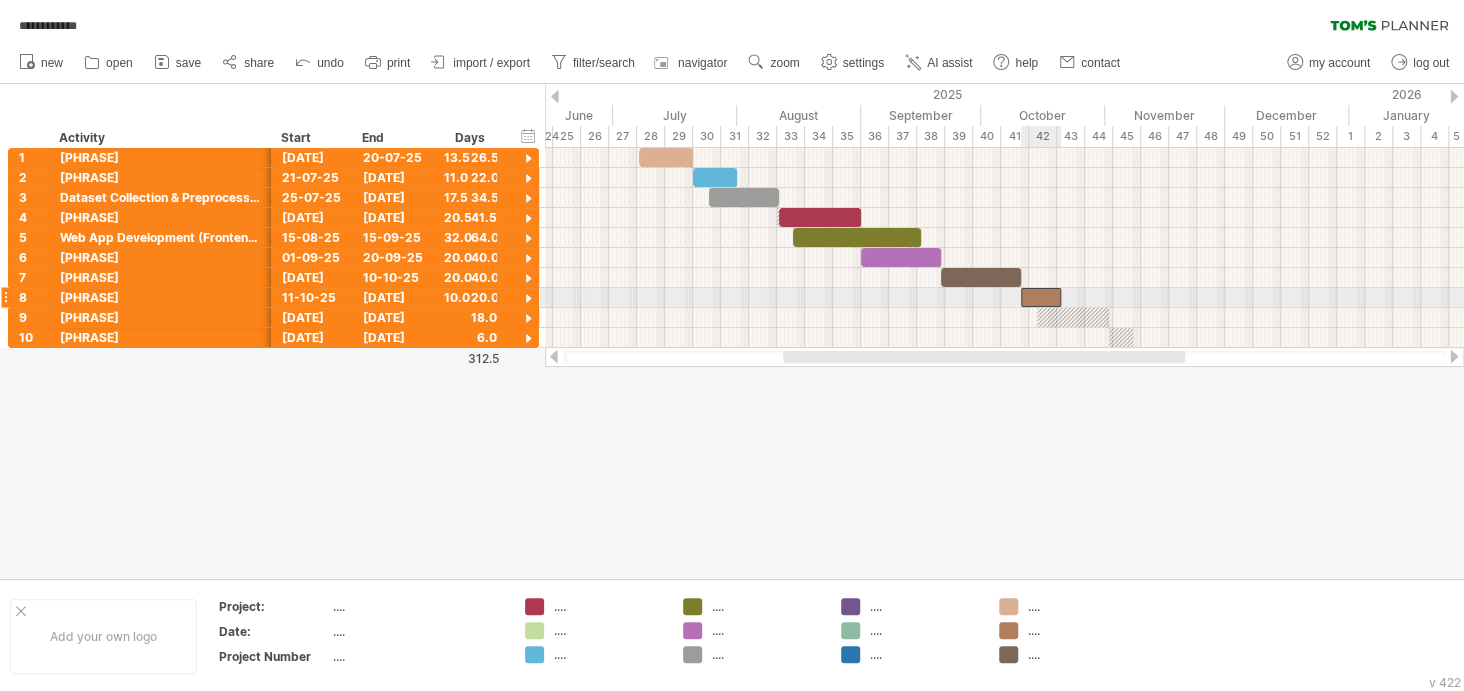 click at bounding box center [1041, 297] 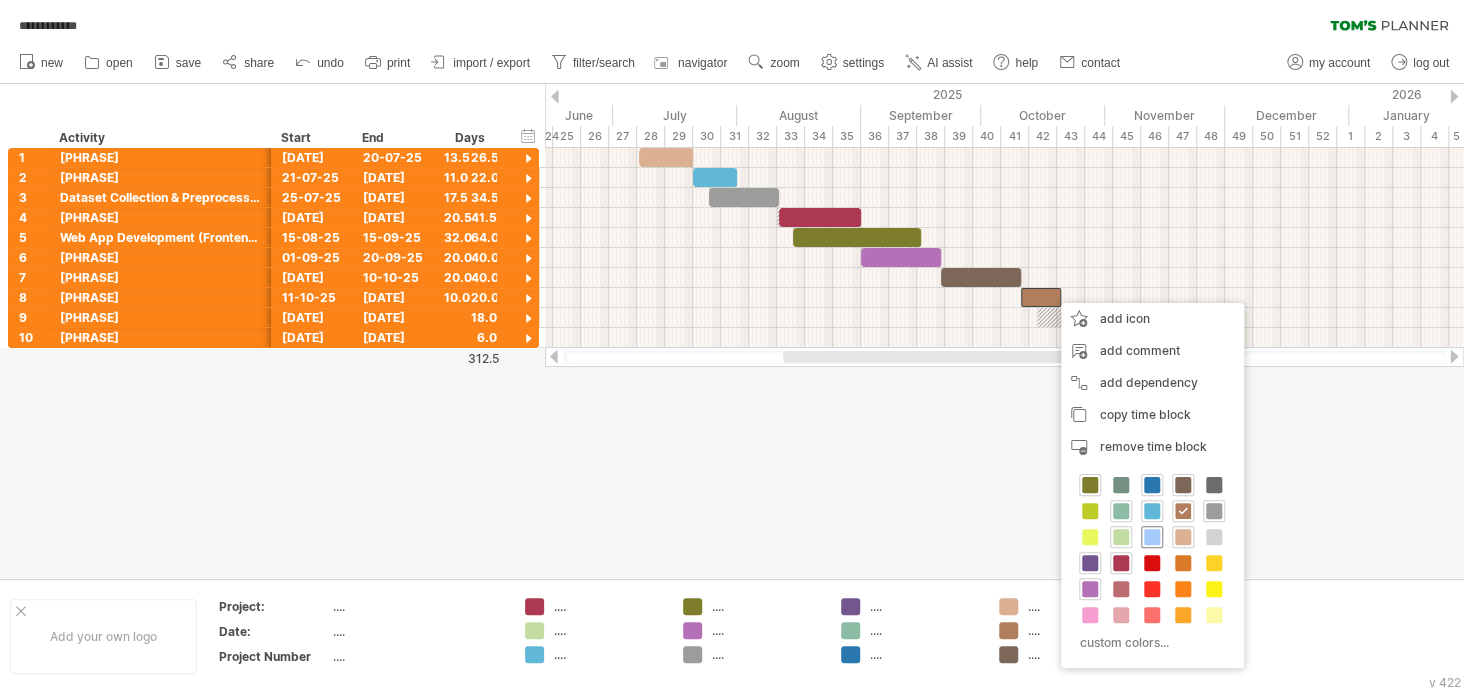 click at bounding box center (1152, 537) 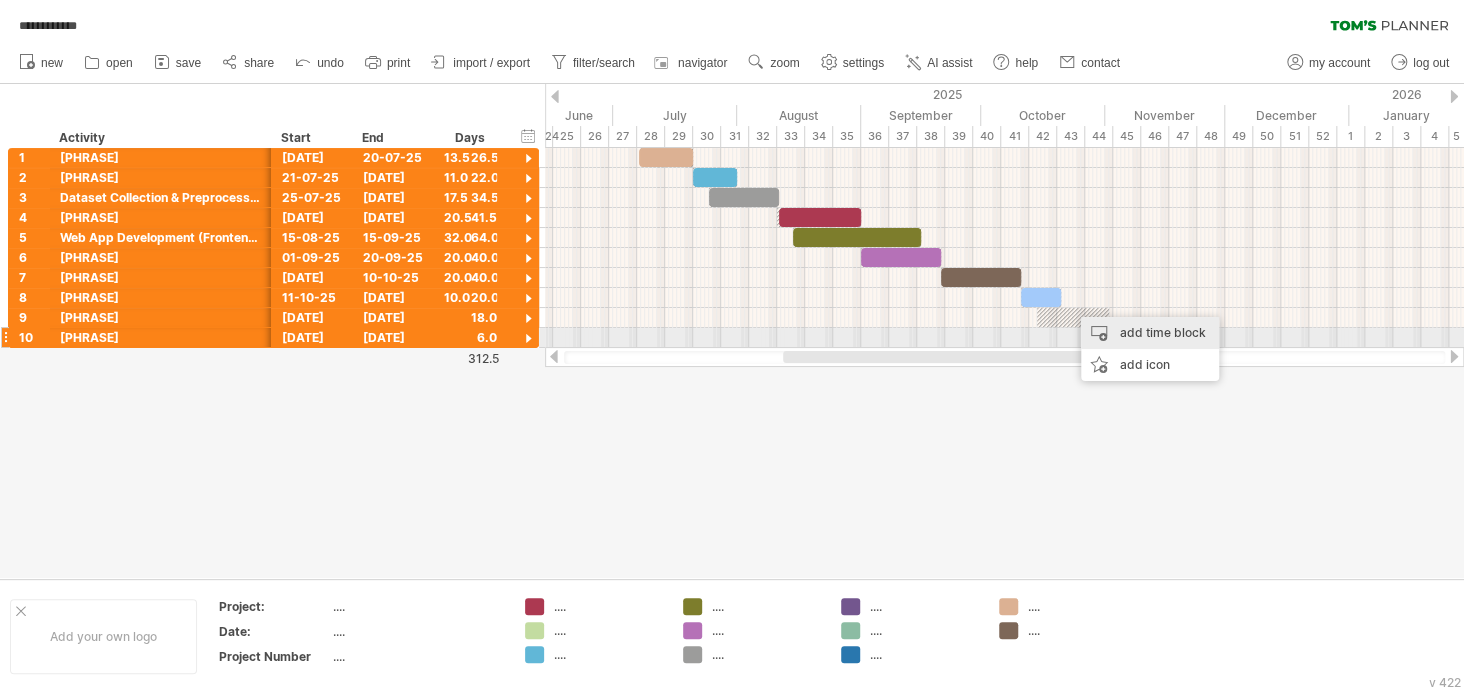 click on "add time block" at bounding box center [1150, 333] 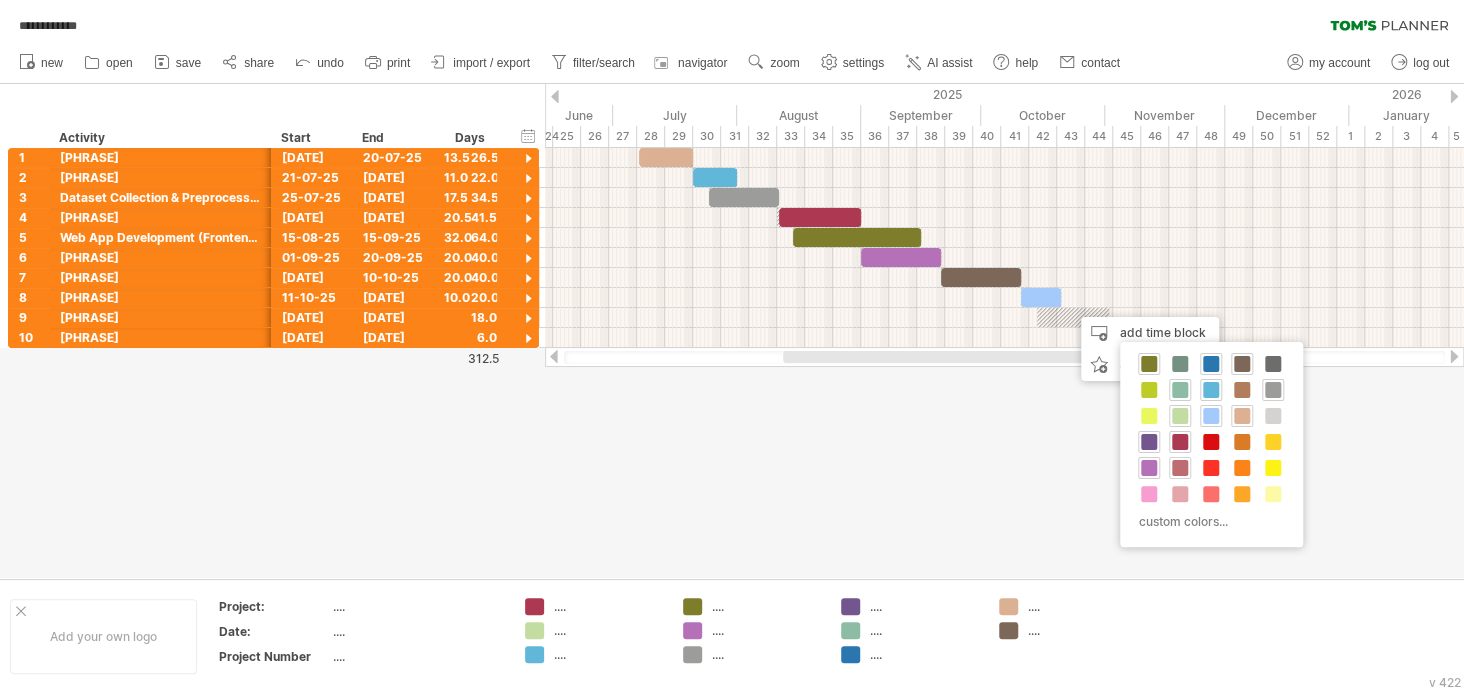click at bounding box center [1180, 468] 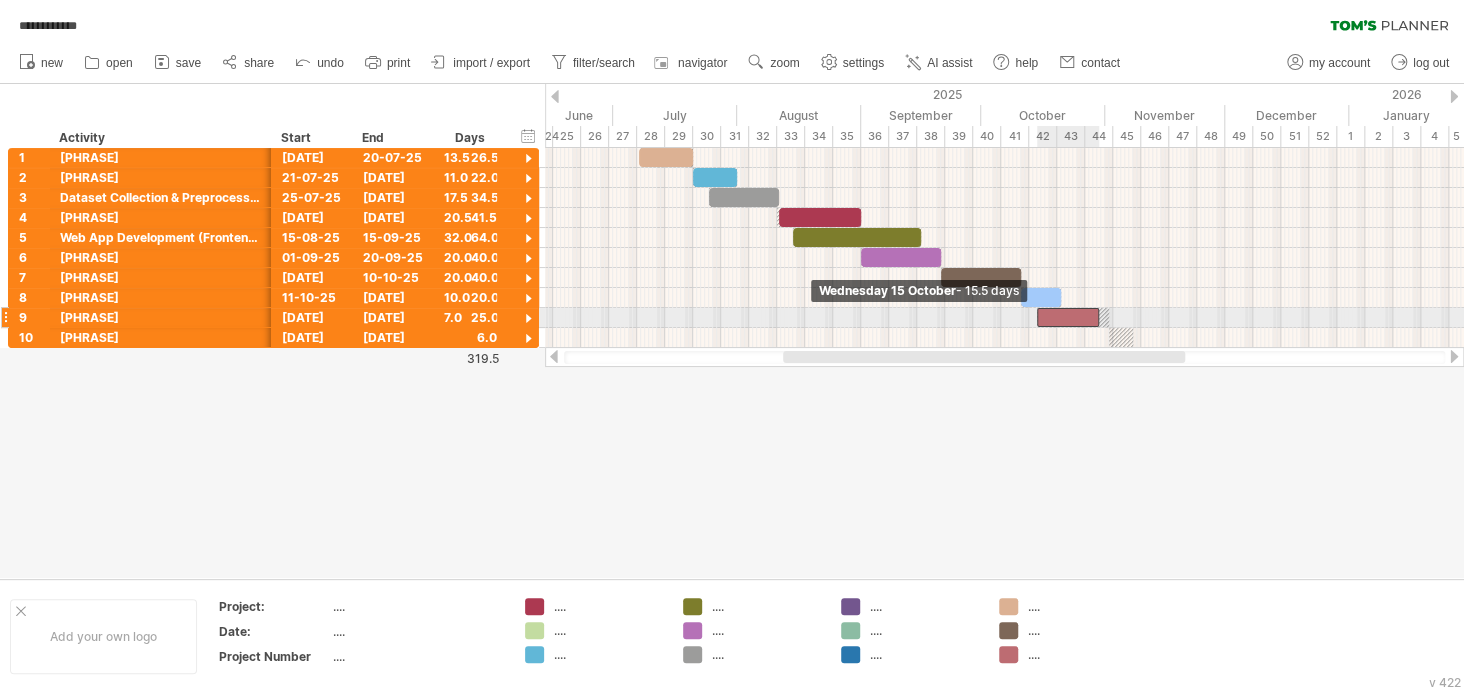 drag, startPoint x: 1074, startPoint y: 322, endPoint x: 1040, endPoint y: 325, distance: 34.132095 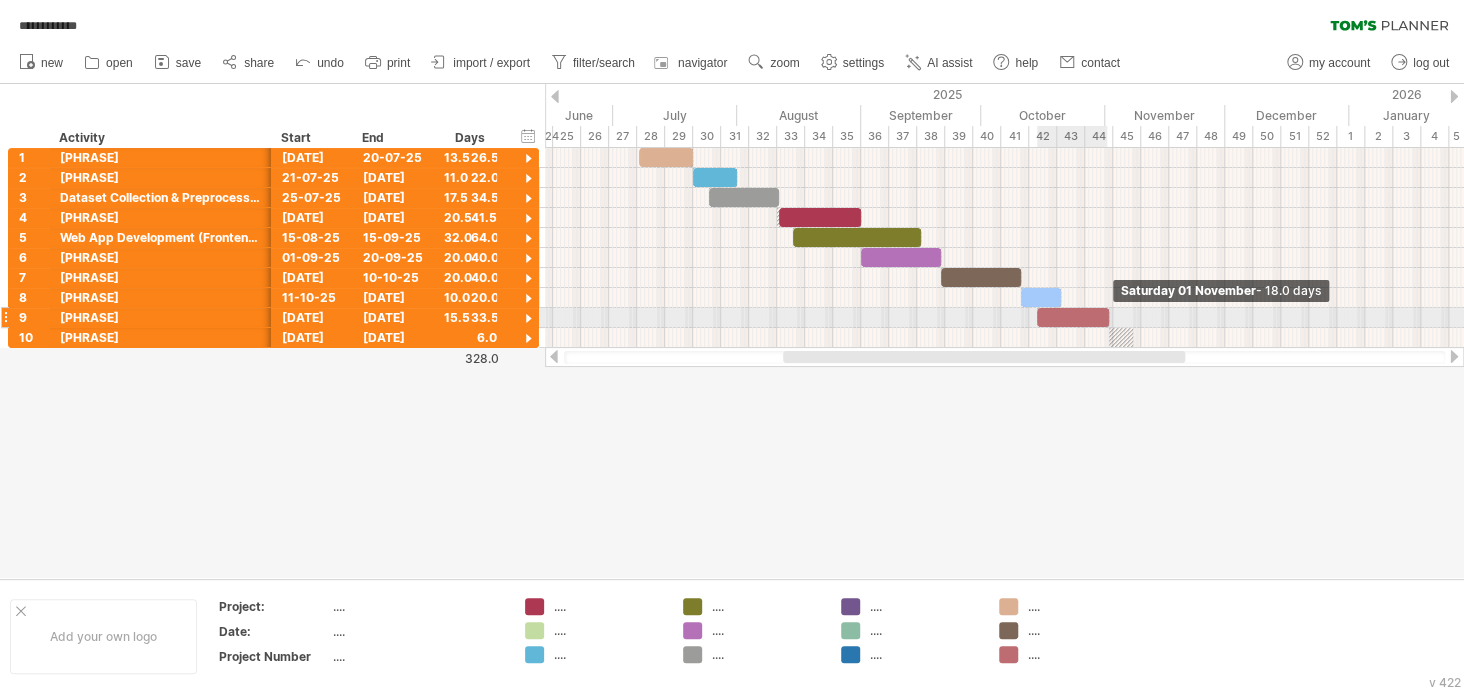 drag, startPoint x: 1098, startPoint y: 312, endPoint x: 1107, endPoint y: 319, distance: 11.401754 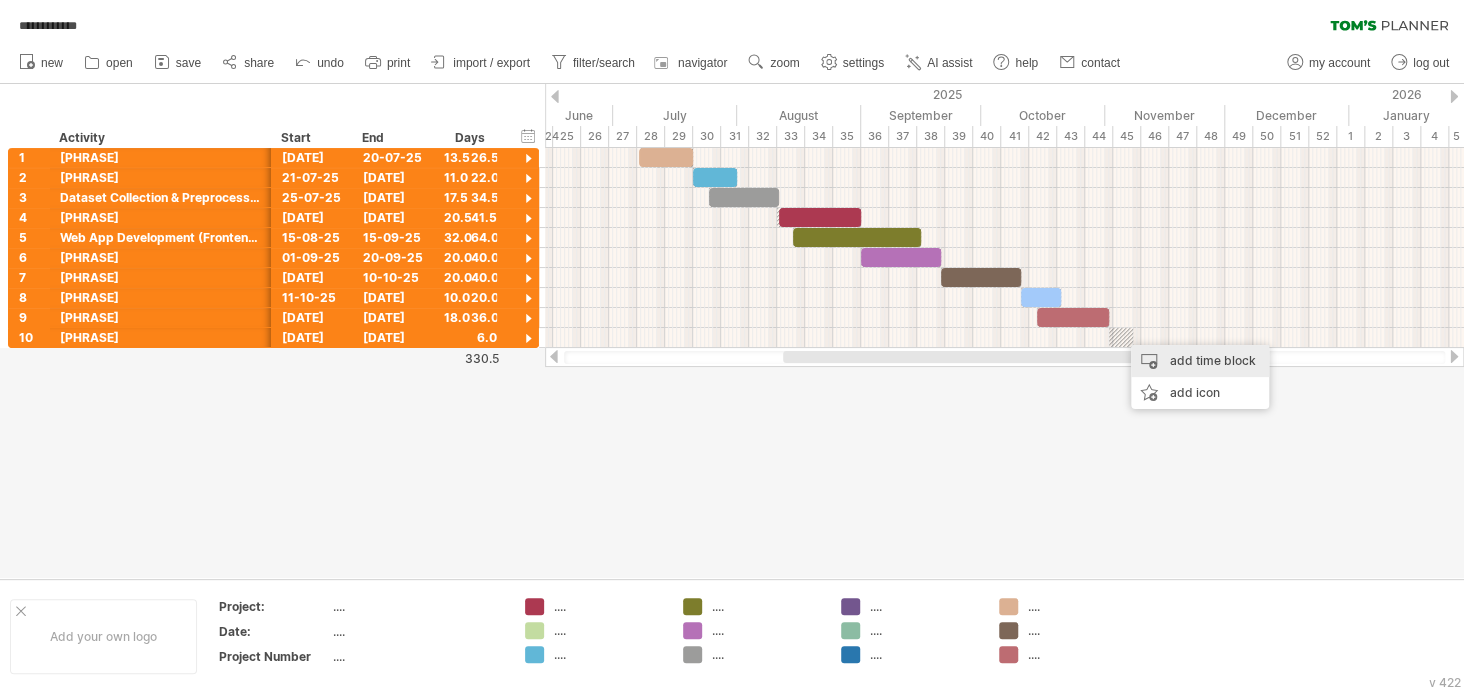 click on "add time block" at bounding box center [1200, 361] 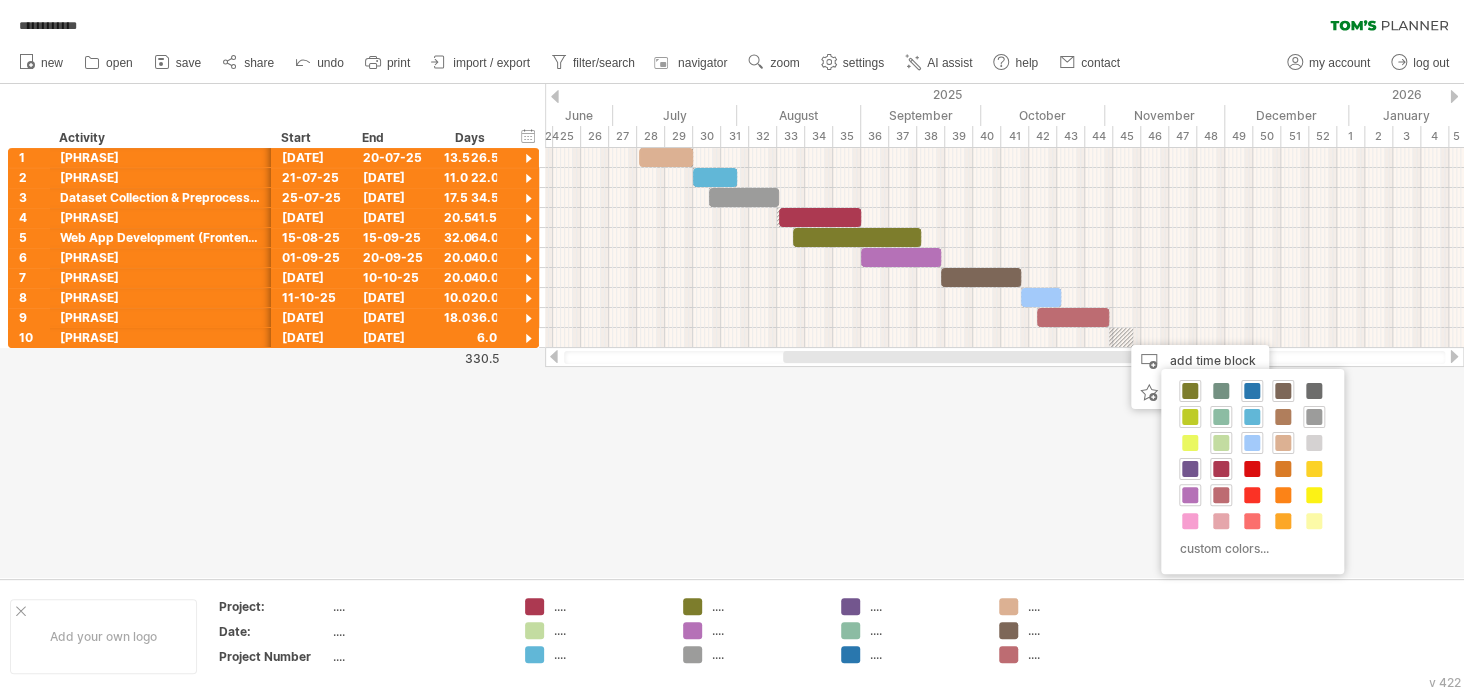 click at bounding box center [1190, 417] 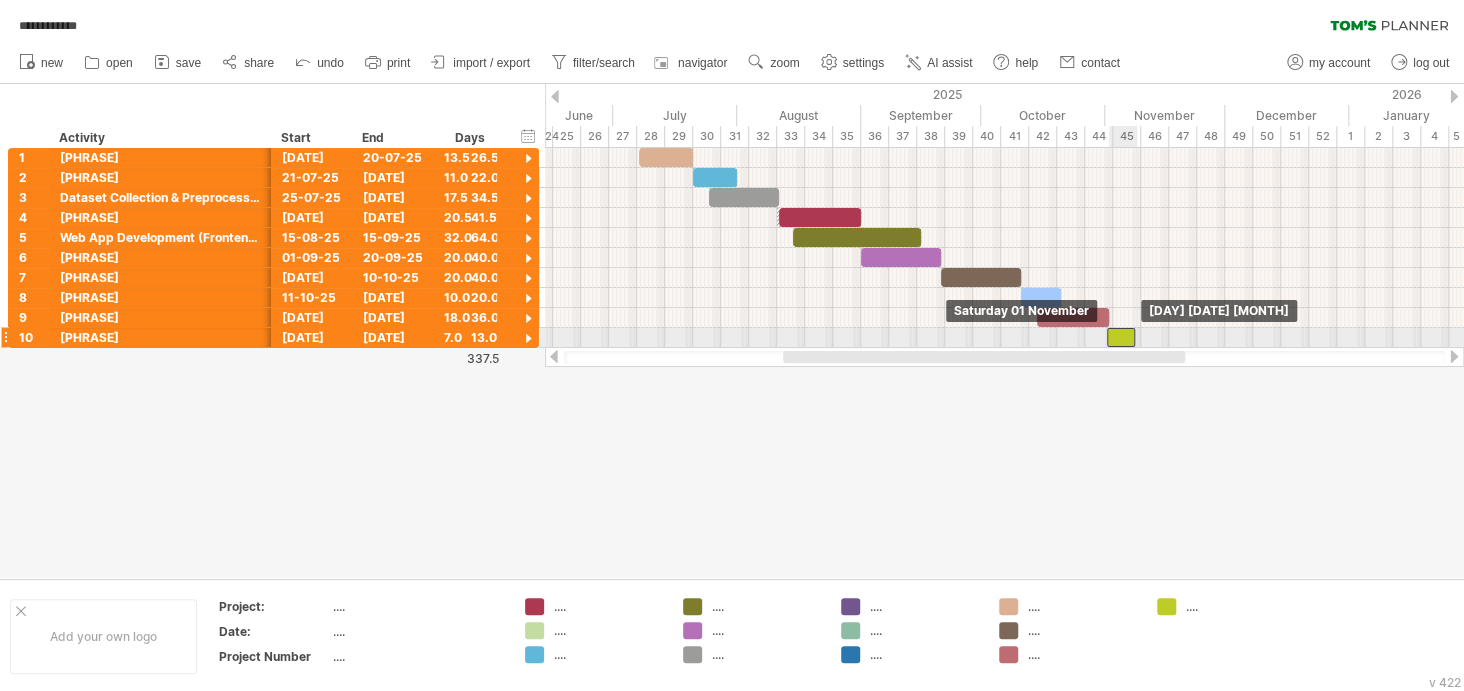drag, startPoint x: 1134, startPoint y: 330, endPoint x: 1120, endPoint y: 333, distance: 14.3178215 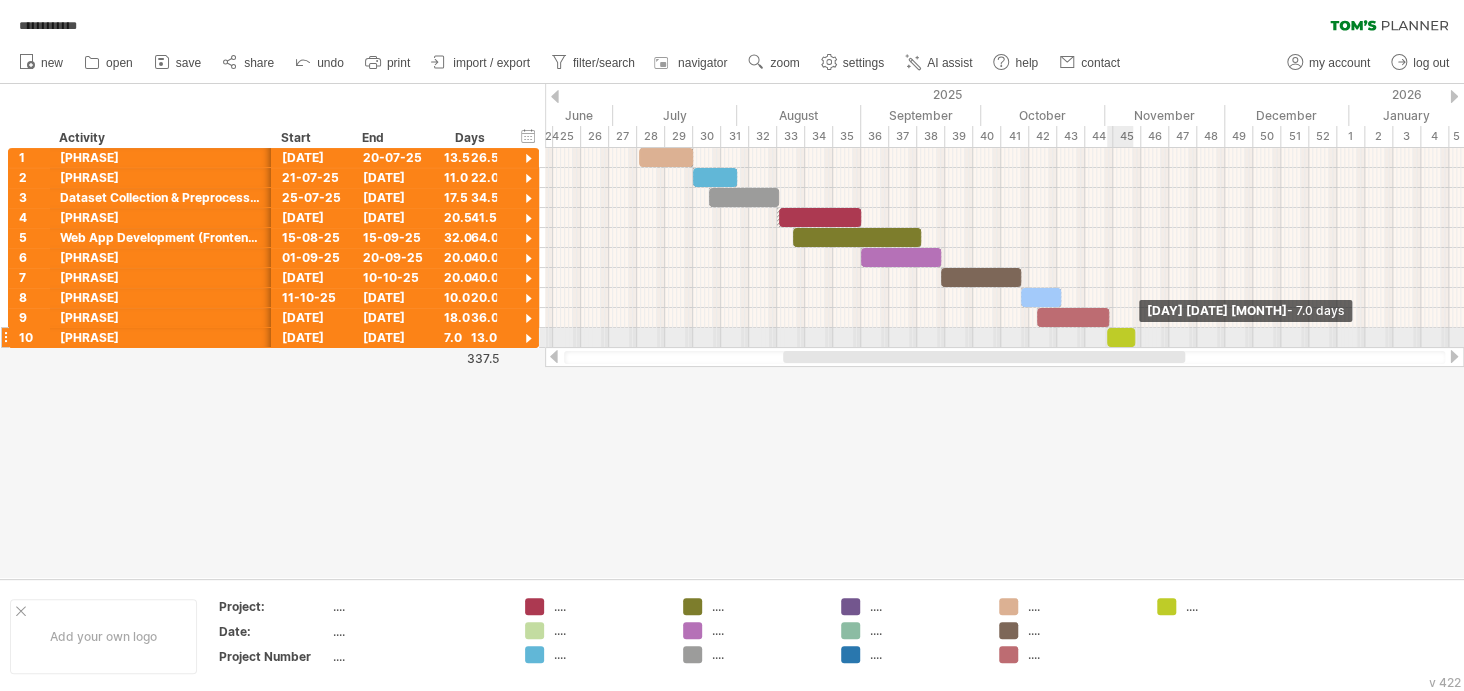 click at bounding box center (1135, 337) 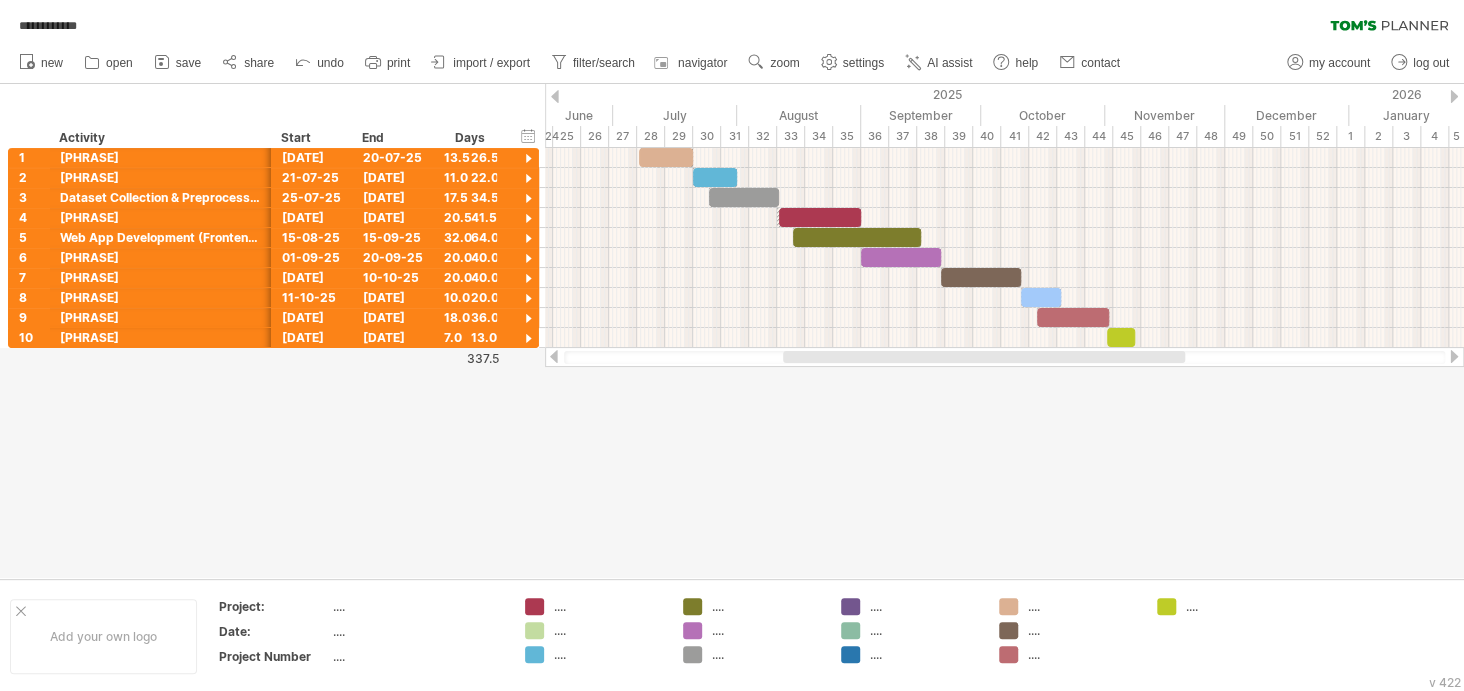 click at bounding box center [732, 331] 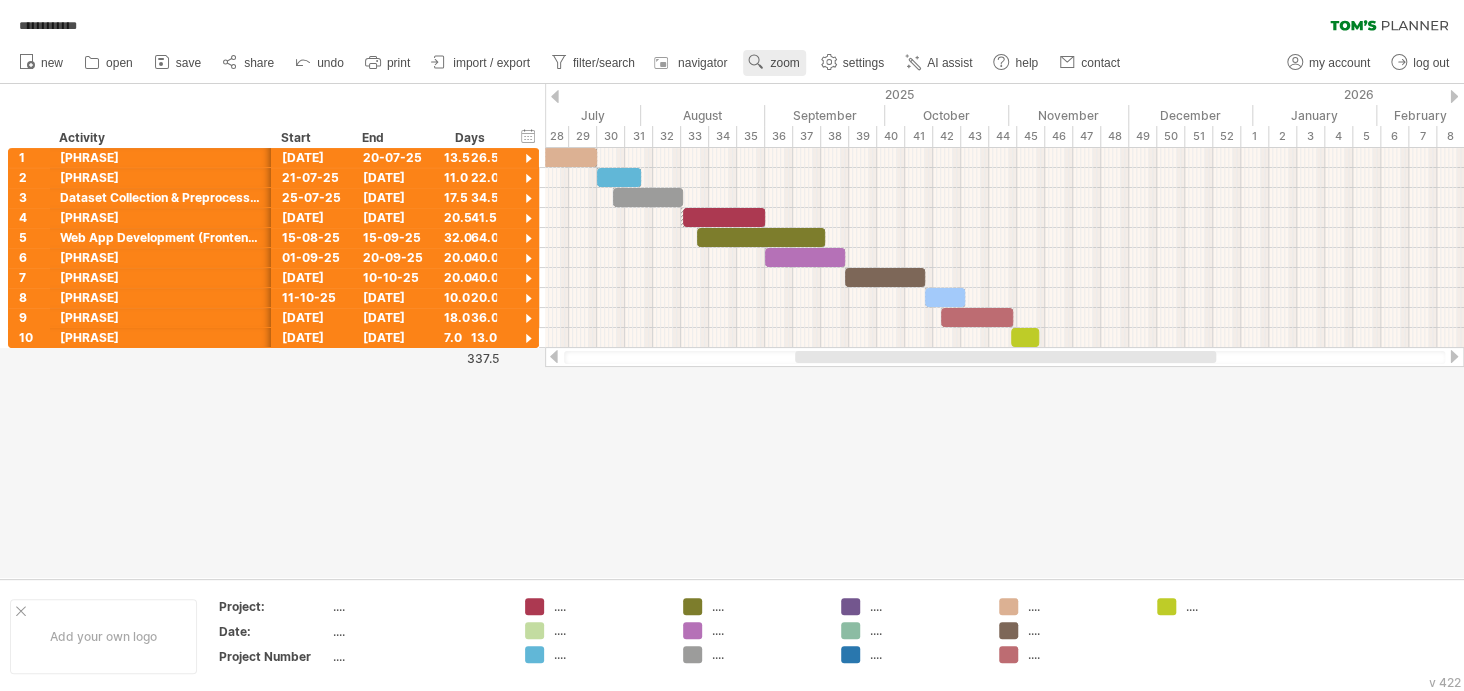 click 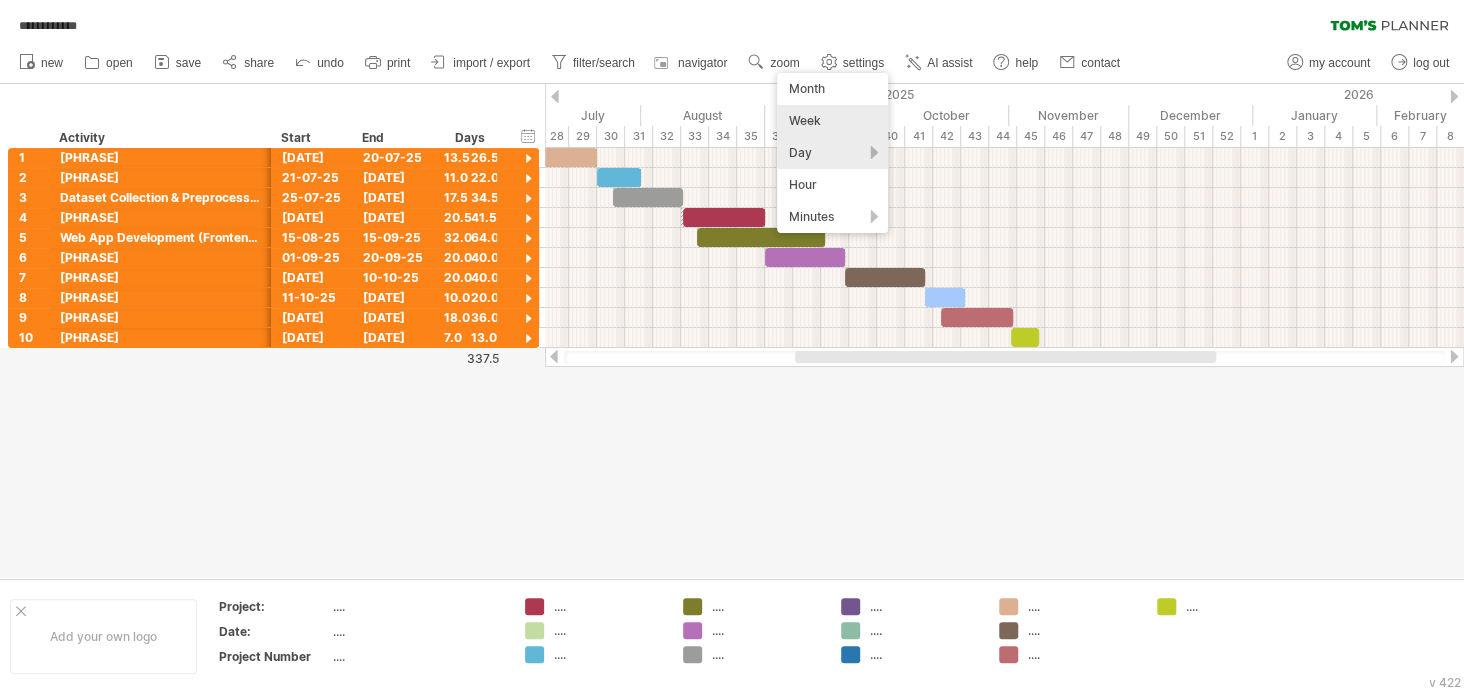 click on "Day" at bounding box center [832, 153] 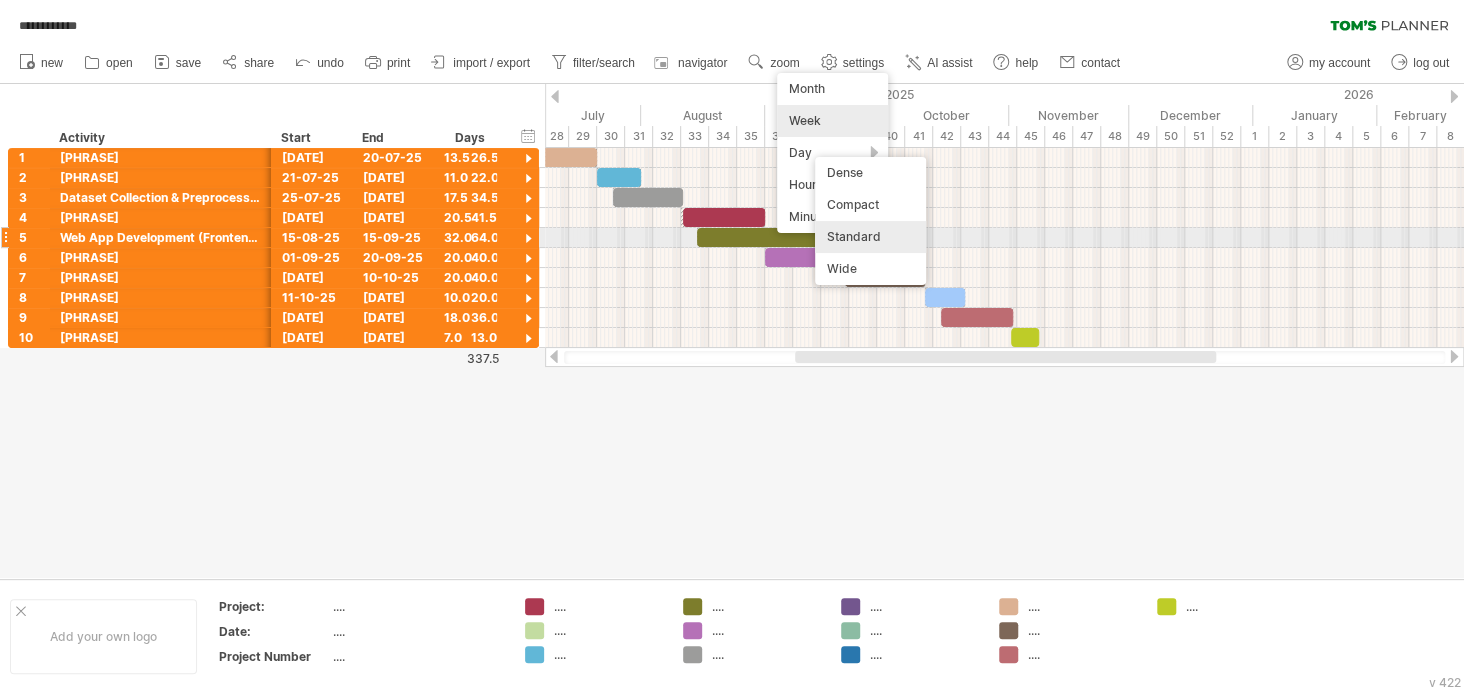 click on "Standard" at bounding box center (870, 237) 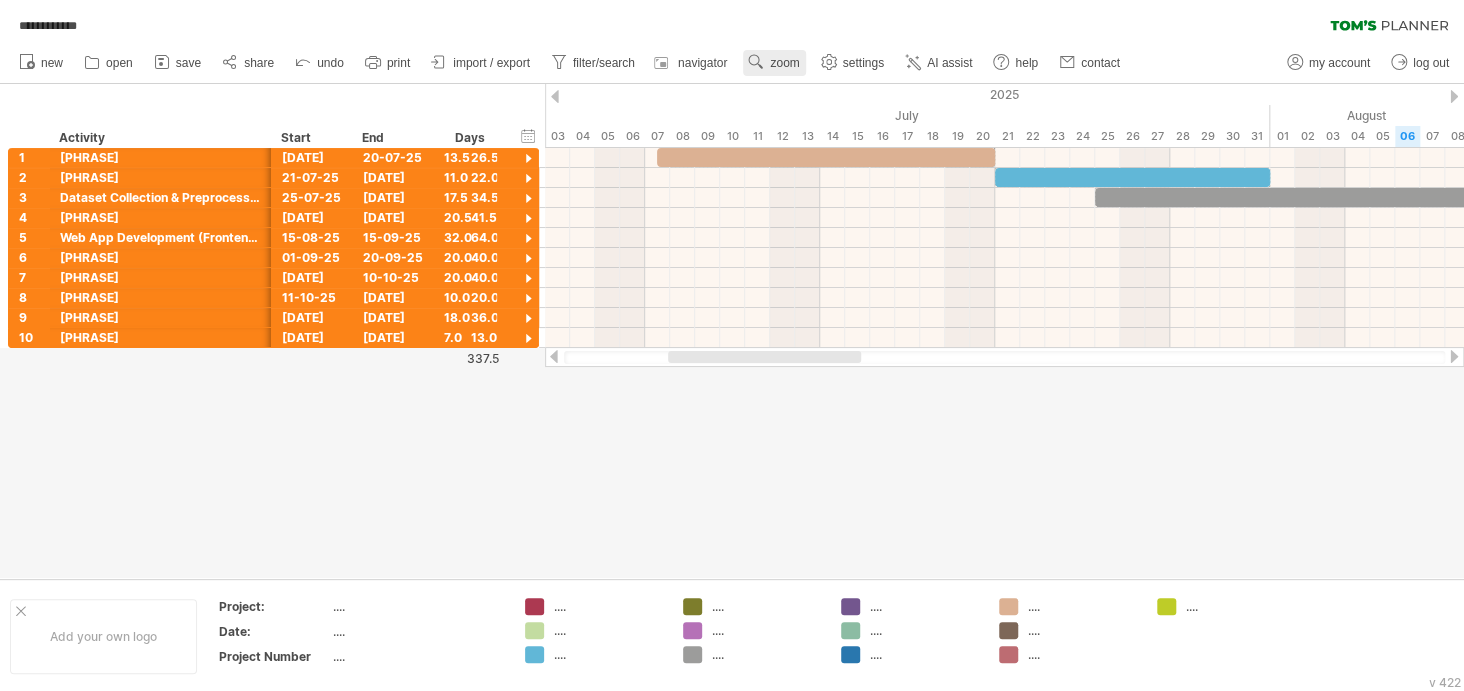 click on "zoom" at bounding box center [784, 63] 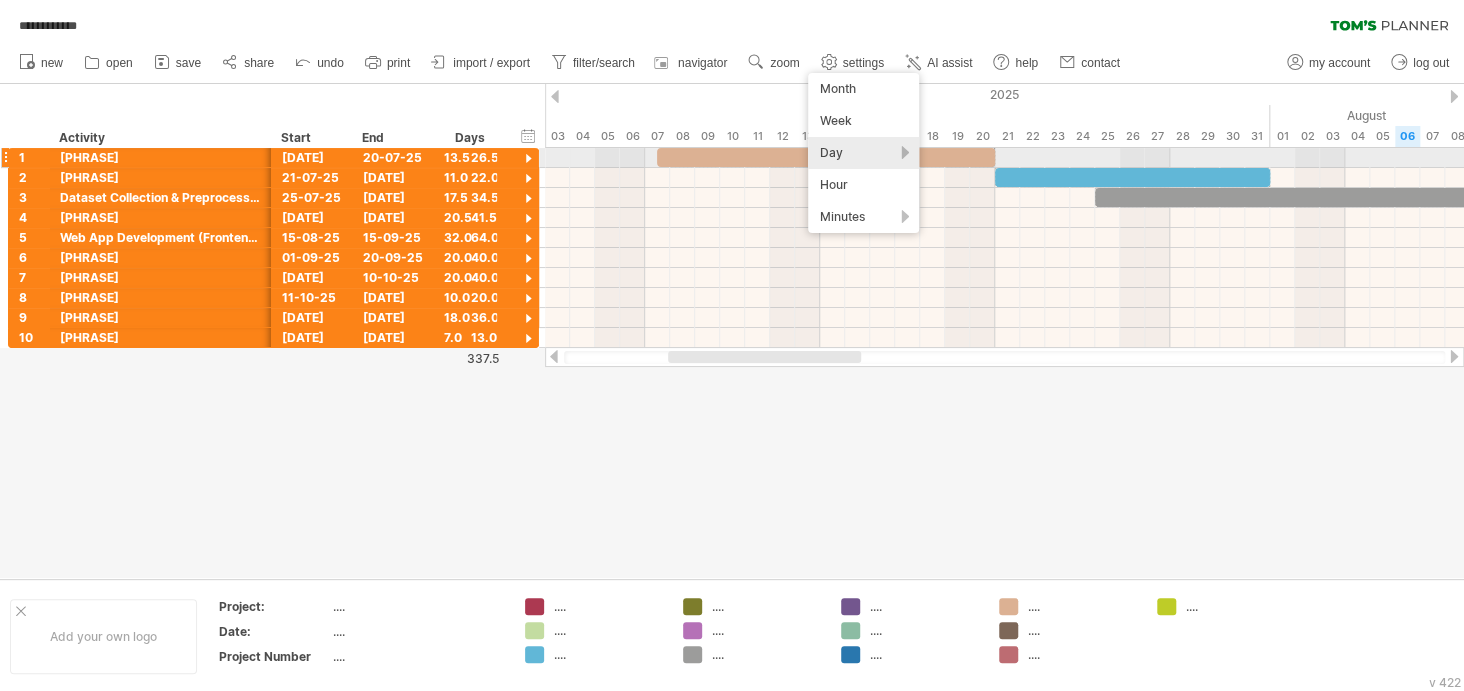 click on "Day" at bounding box center [863, 153] 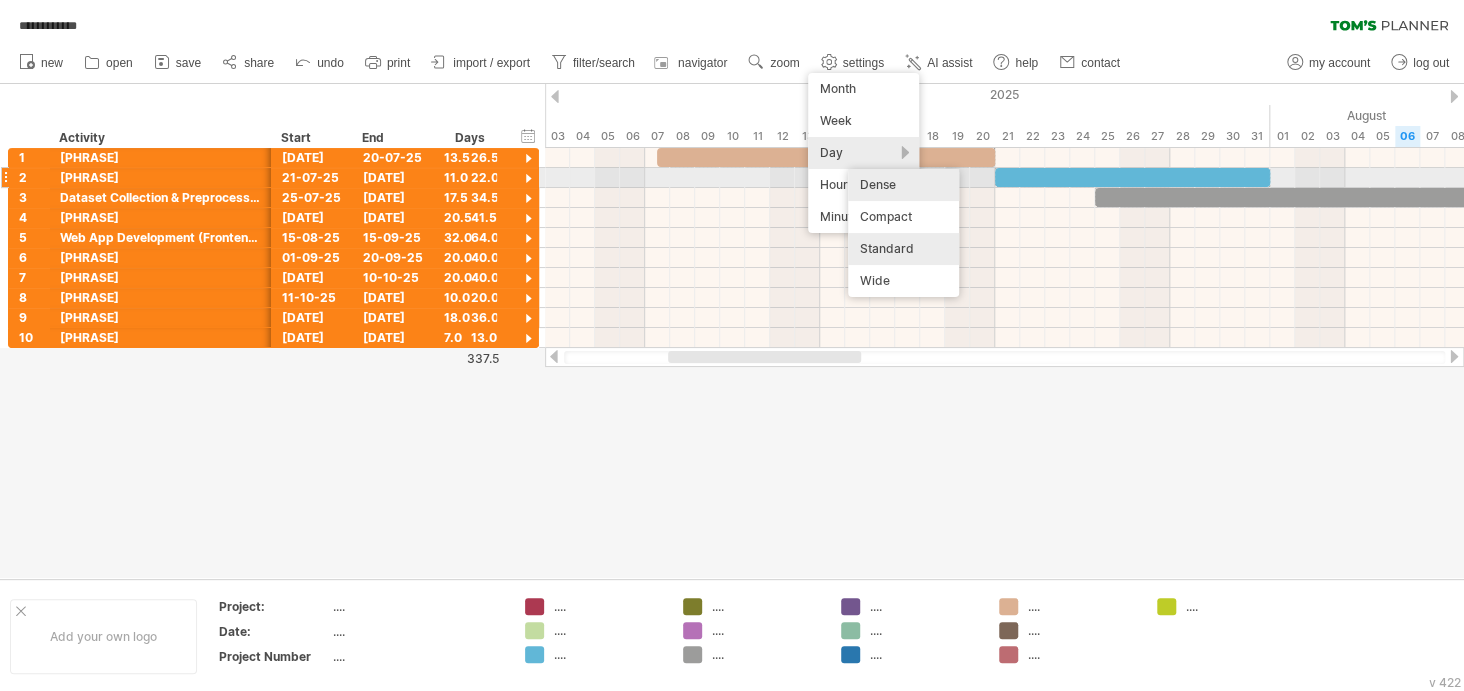 click on "Dense" at bounding box center (903, 185) 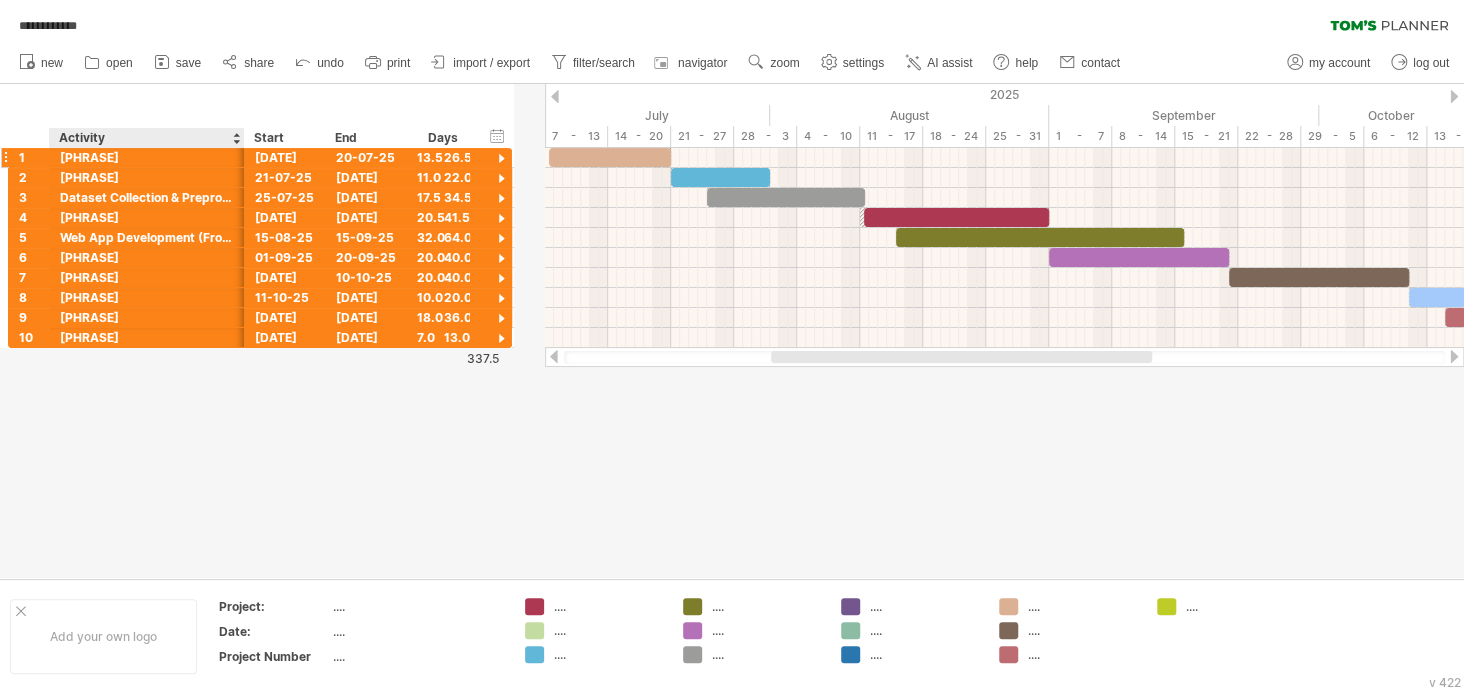 drag, startPoint x: 269, startPoint y: 142, endPoint x: 242, endPoint y: 150, distance: 28.160255 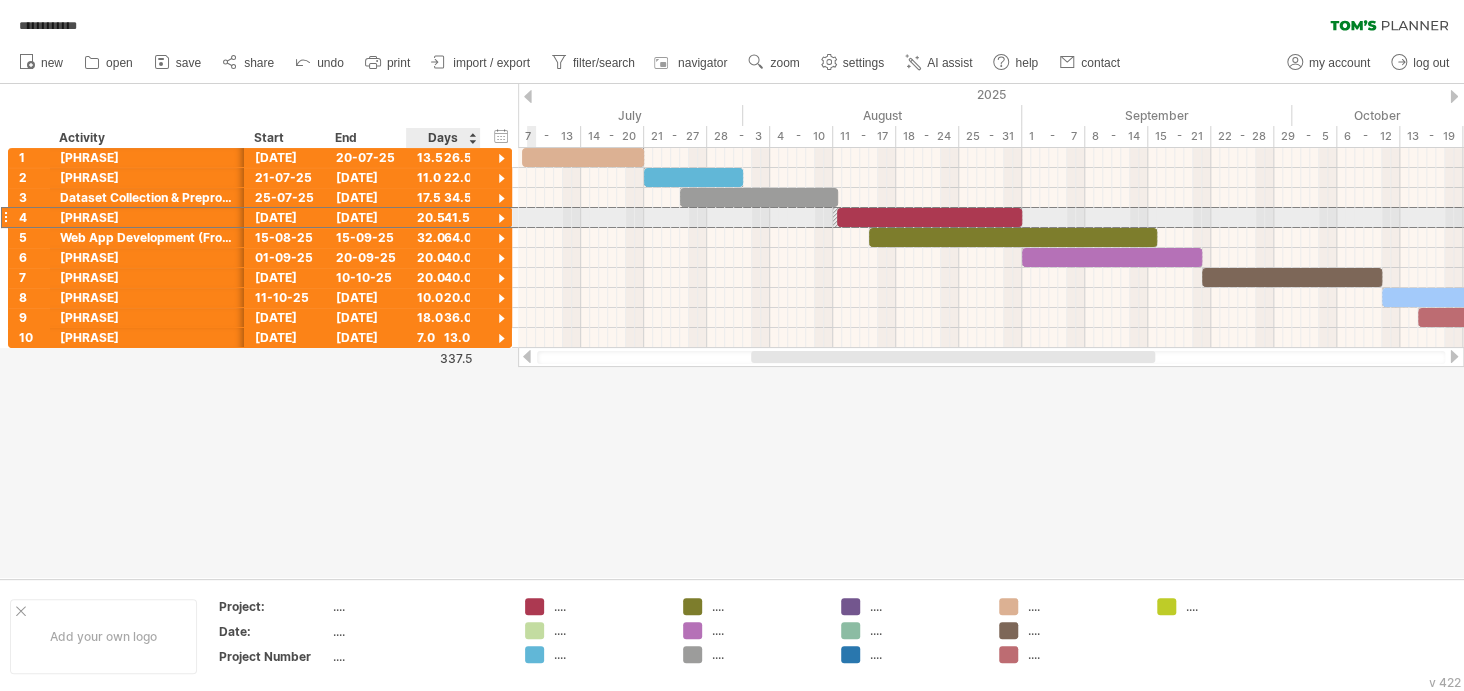 click on "20.5" at bounding box center (443, 217) 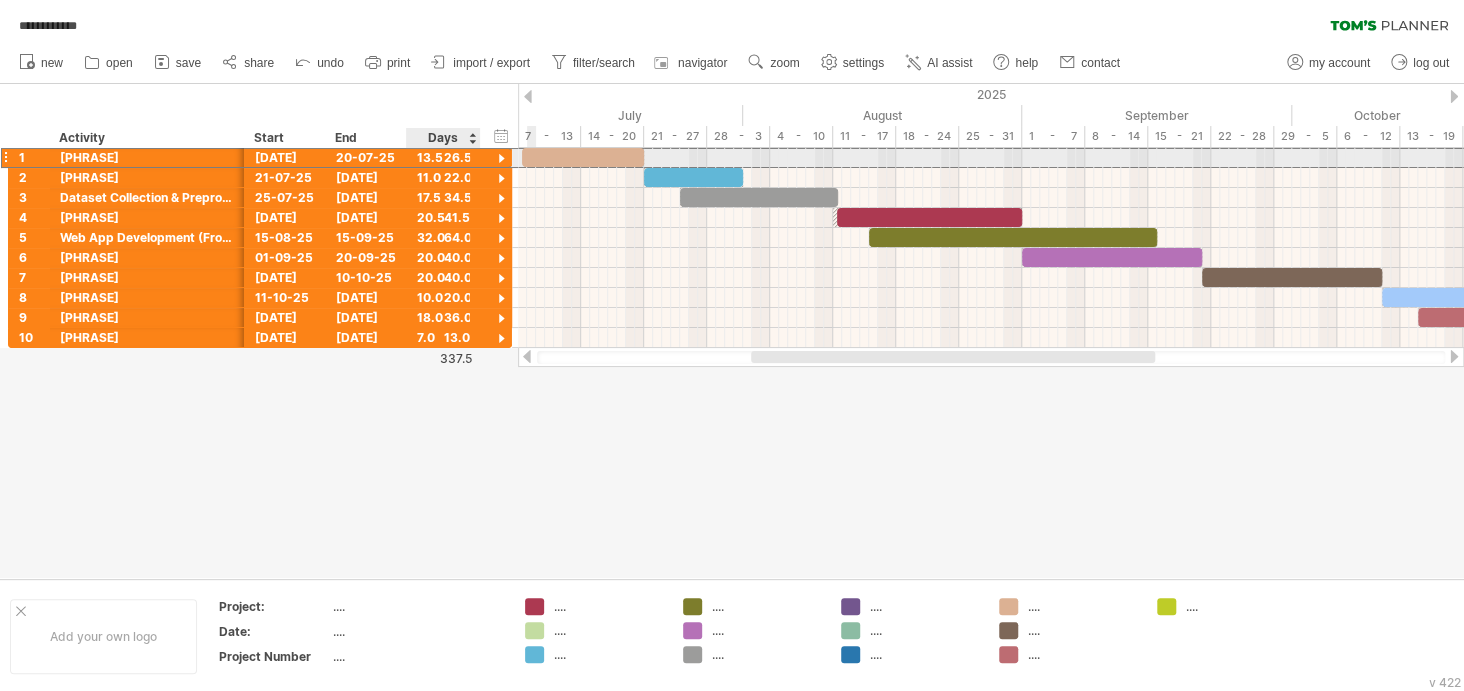 click on "13.5" at bounding box center (443, 157) 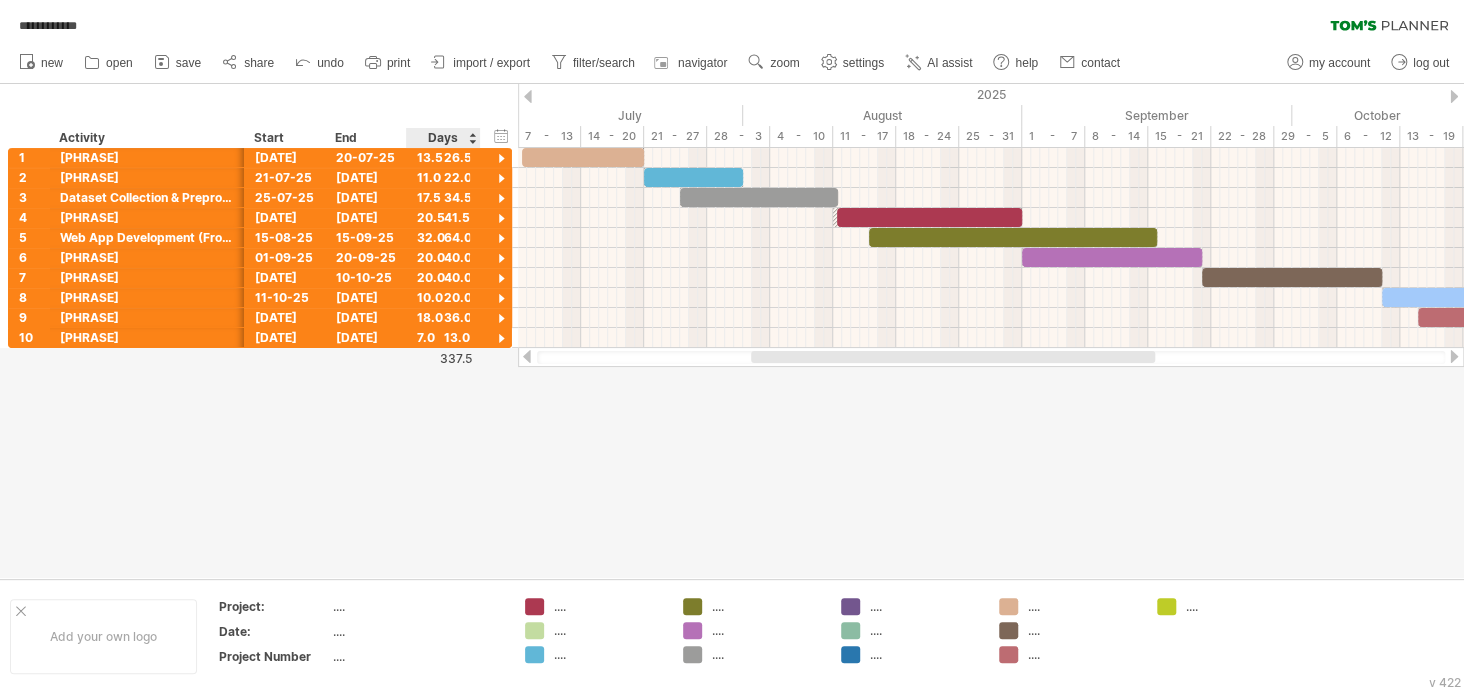 click at bounding box center [479, 138] 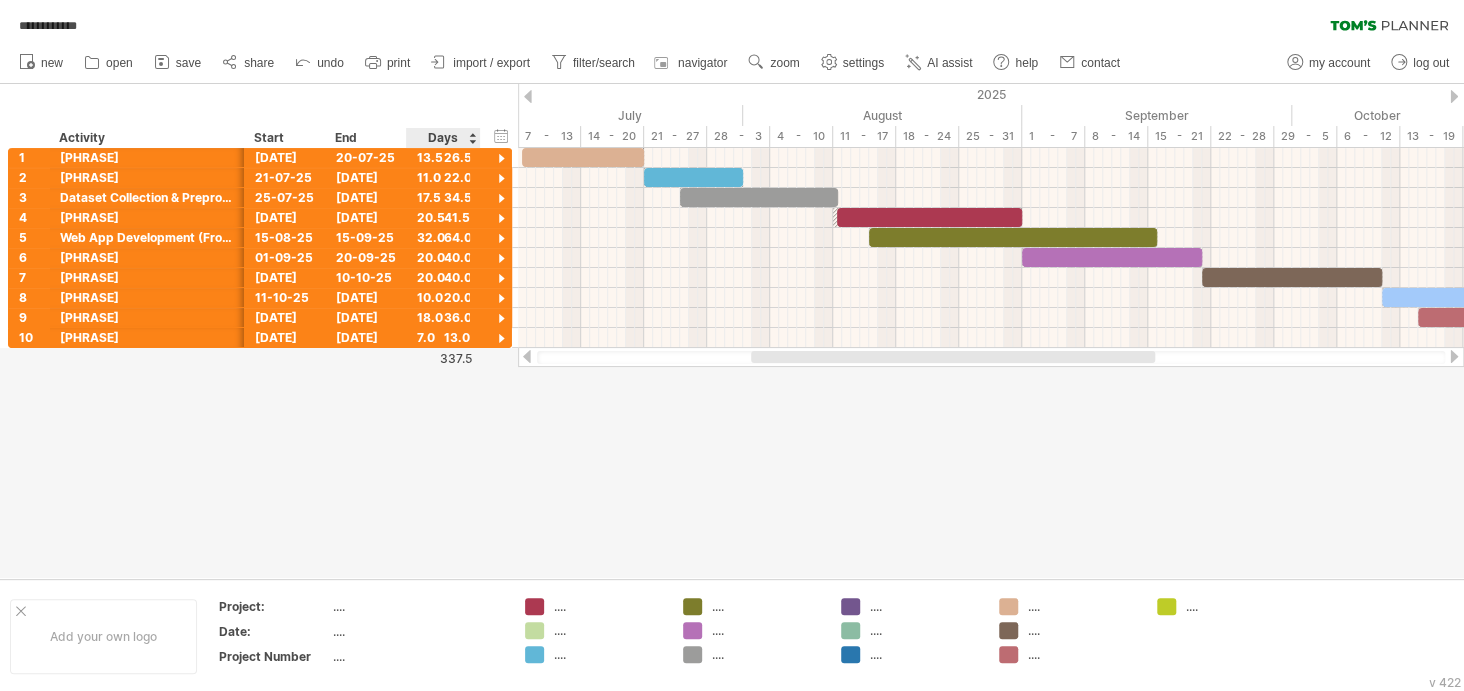 click on "Days" at bounding box center (442, 138) 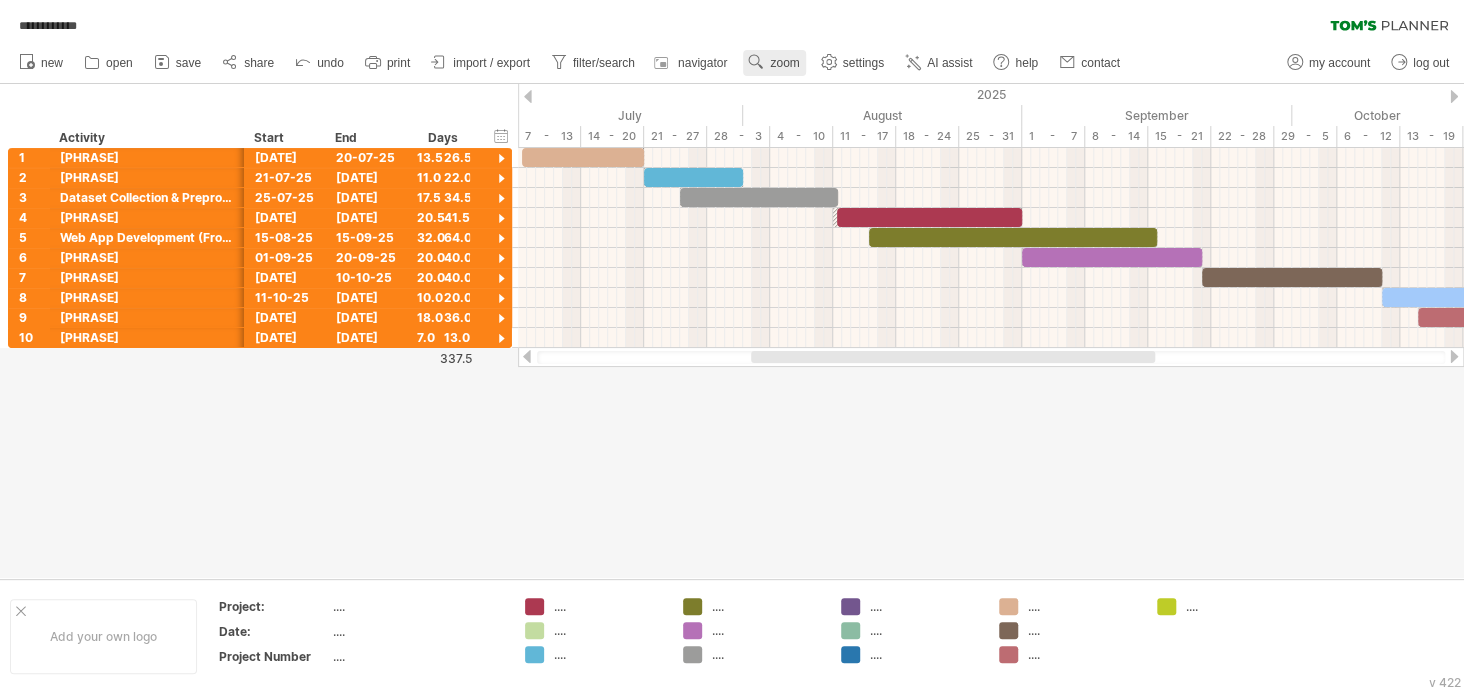 click on "zoom" at bounding box center (784, 63) 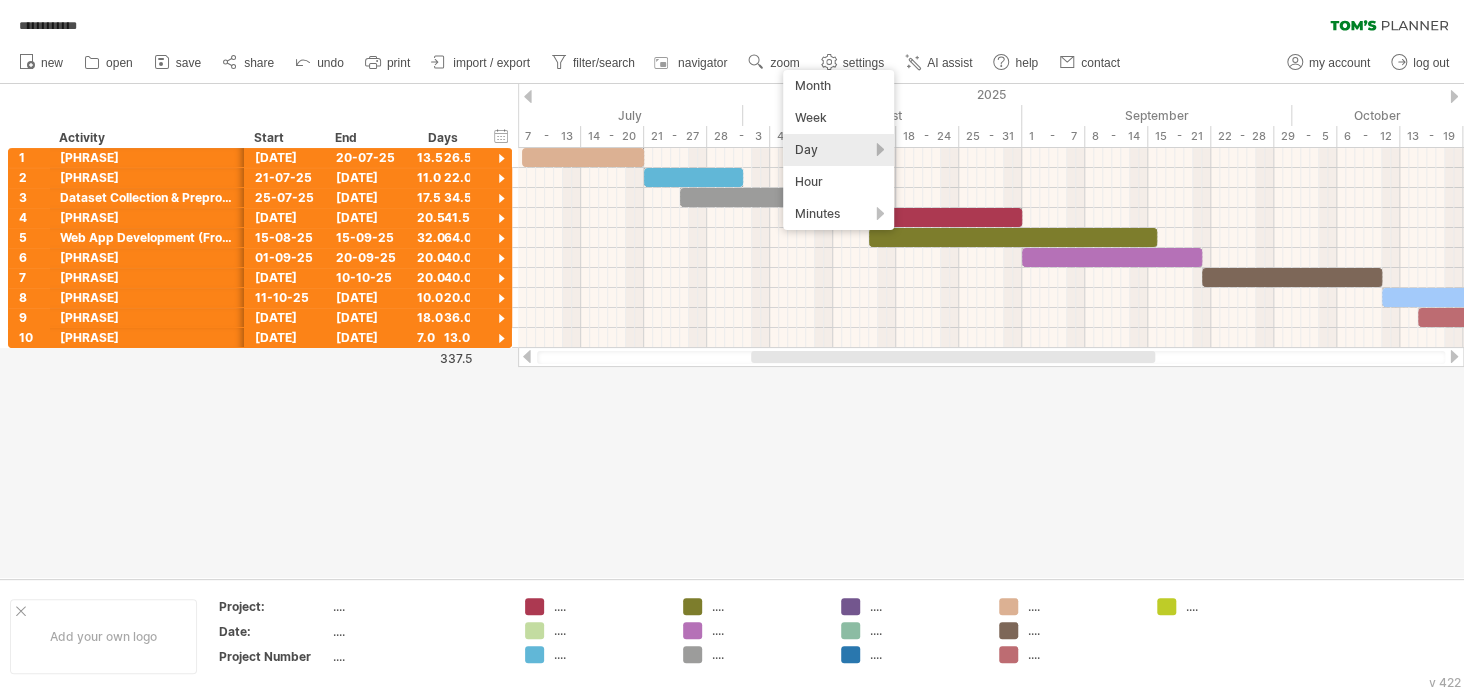 click on "Day" at bounding box center (838, 150) 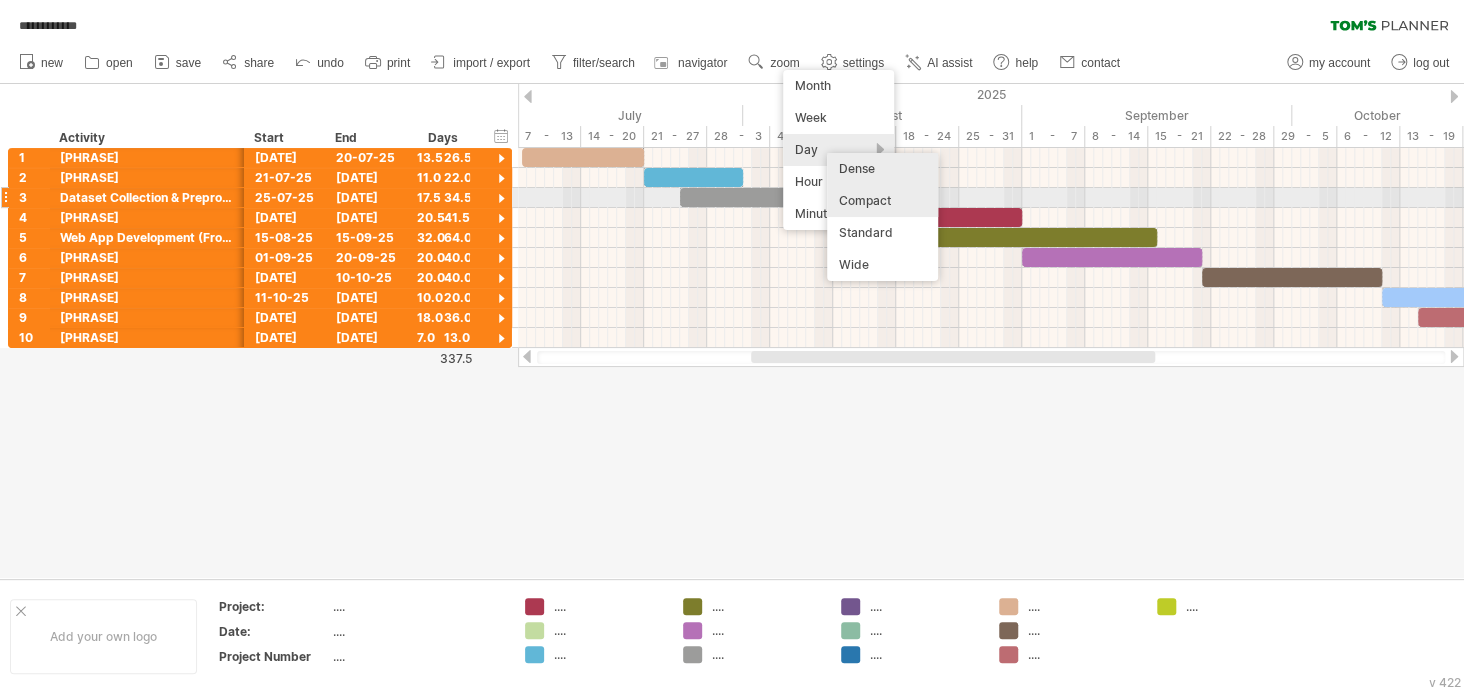 click on "Compact" at bounding box center (882, 201) 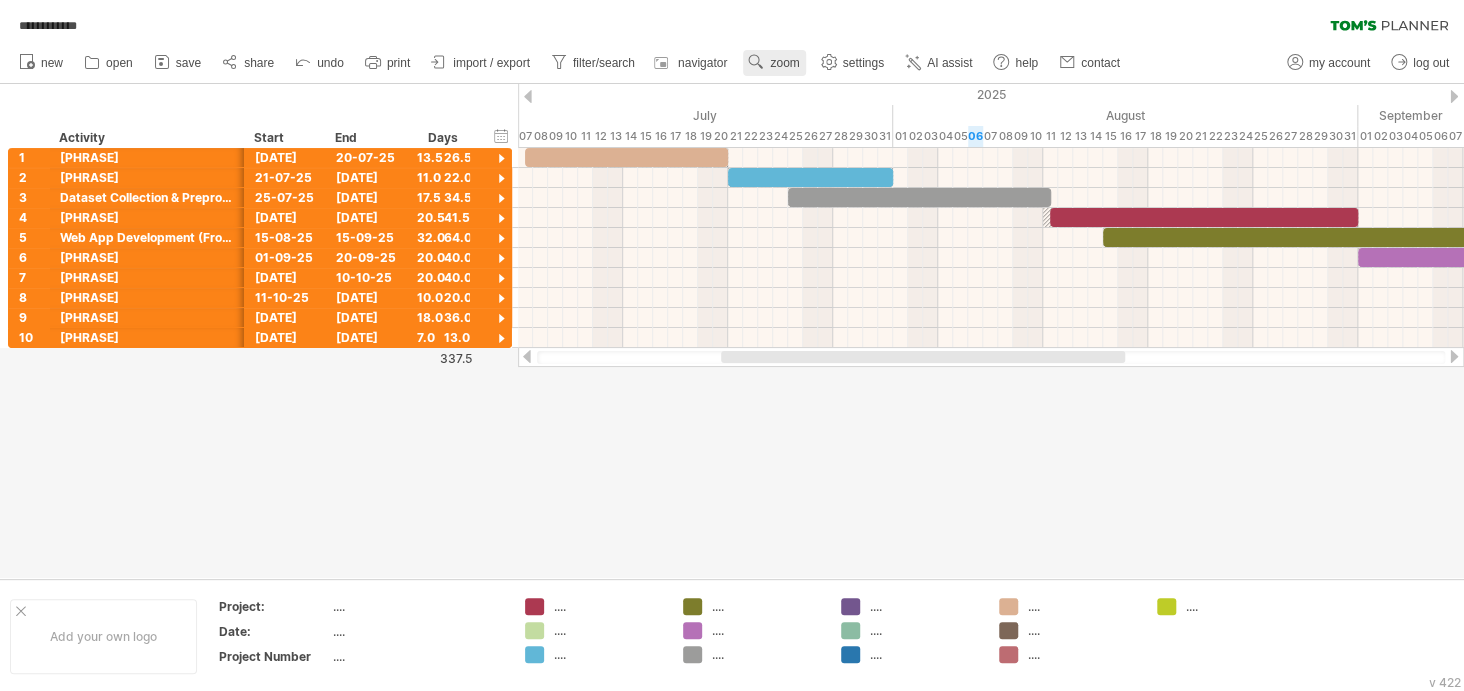 click on "zoom" at bounding box center [784, 63] 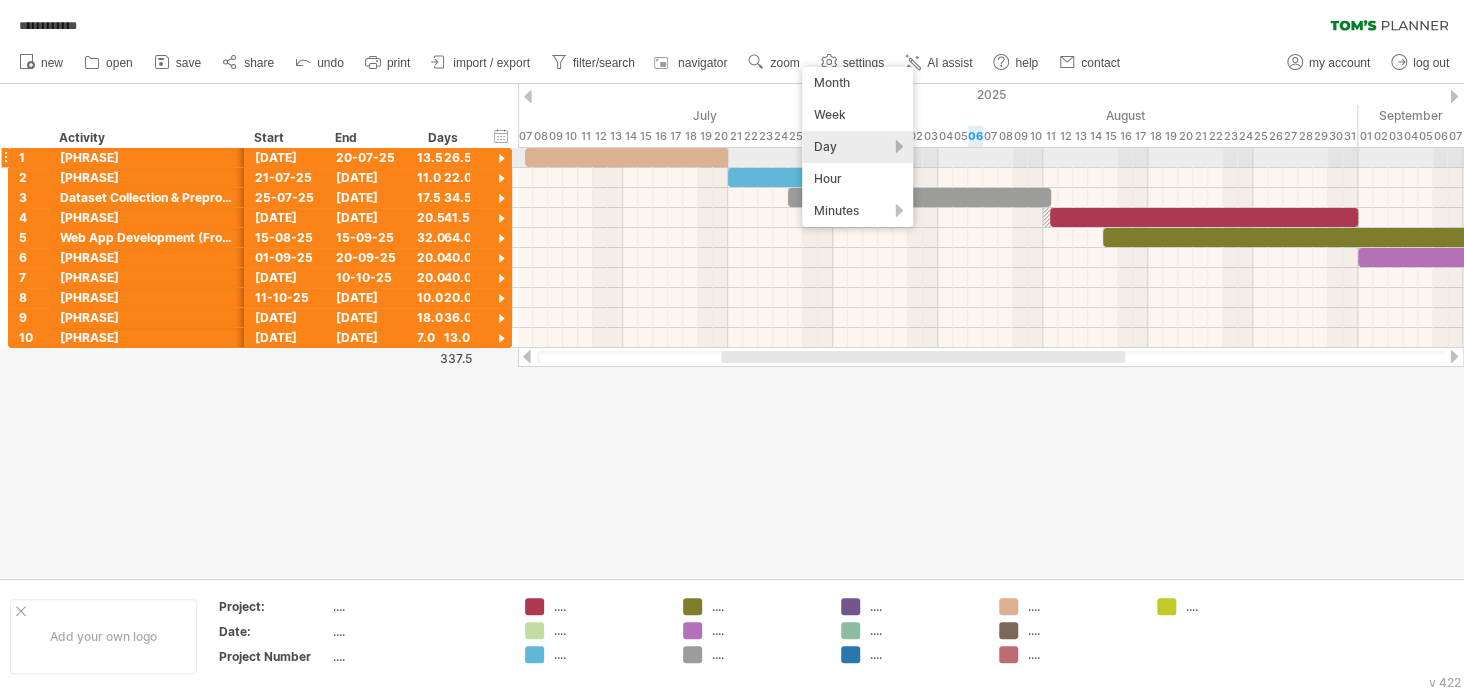 click on "Day" at bounding box center (857, 147) 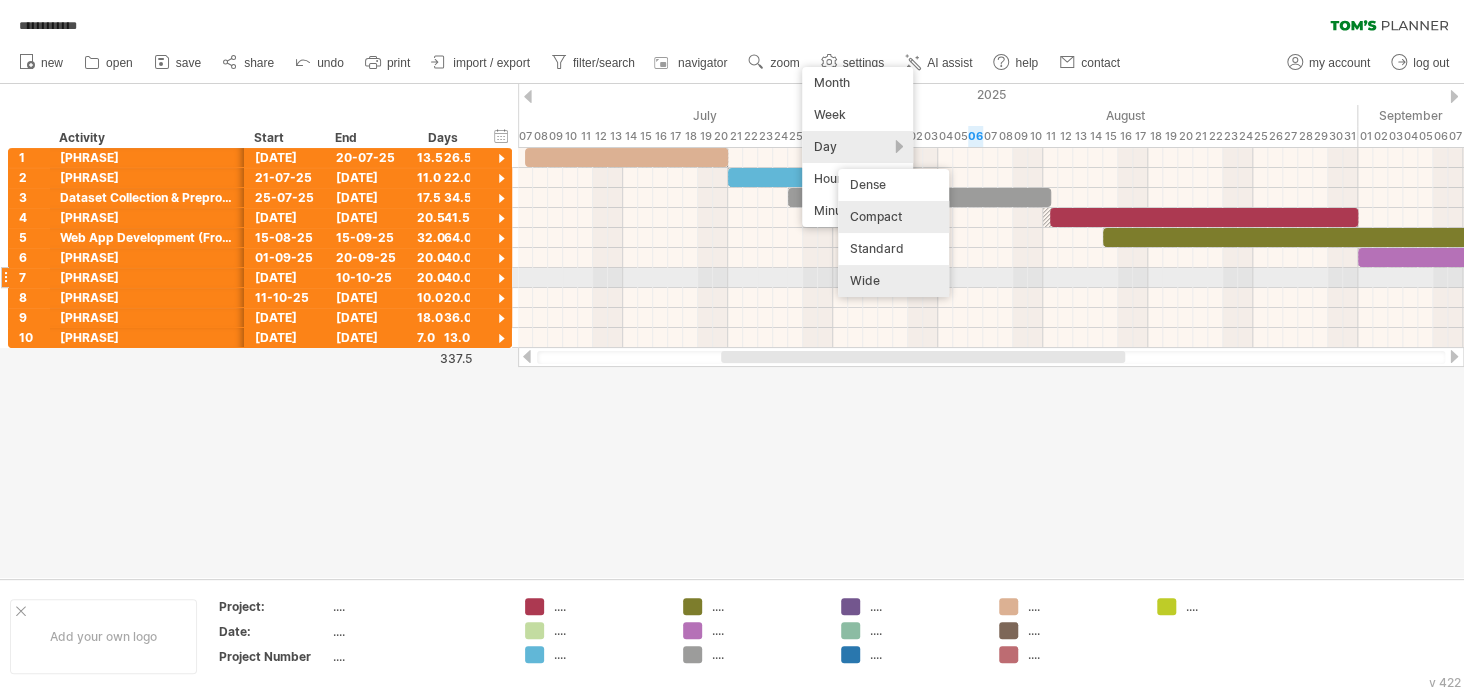 click on "Wide" at bounding box center [893, 281] 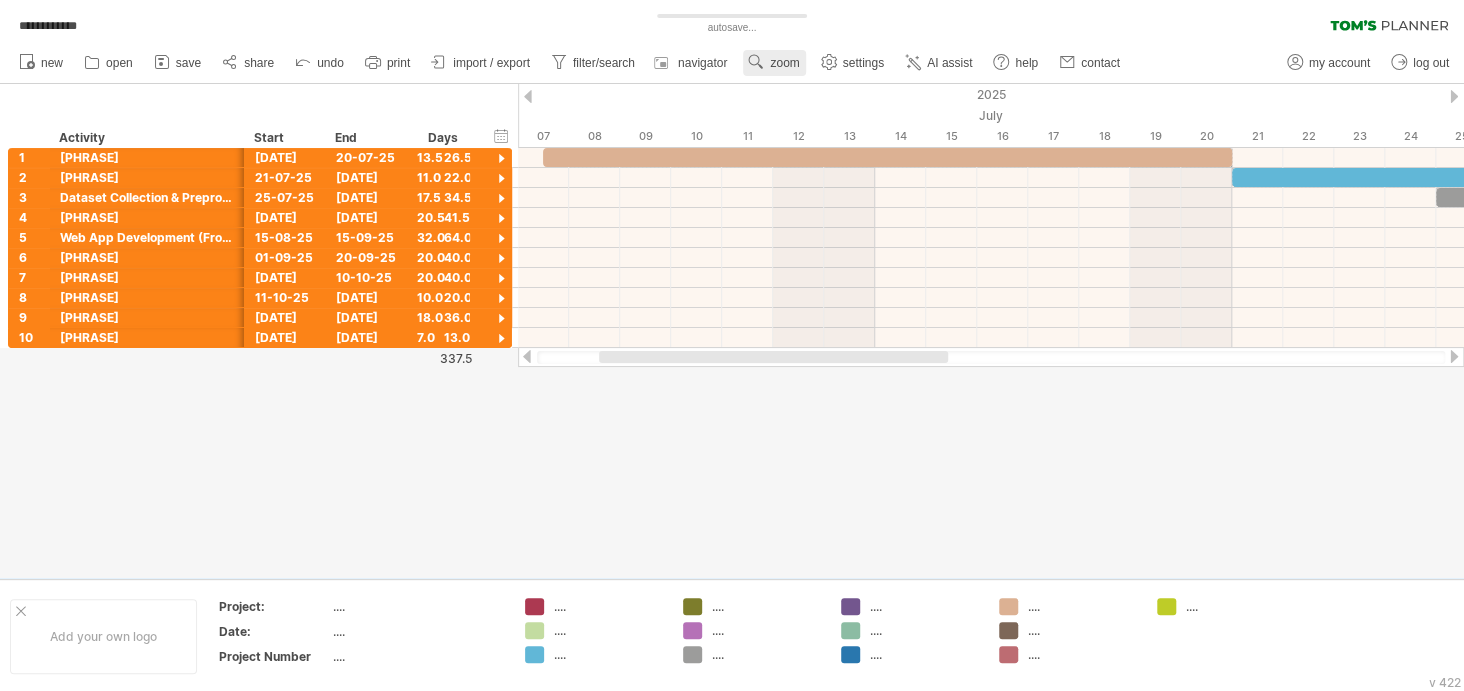 click on "zoom" at bounding box center (784, 63) 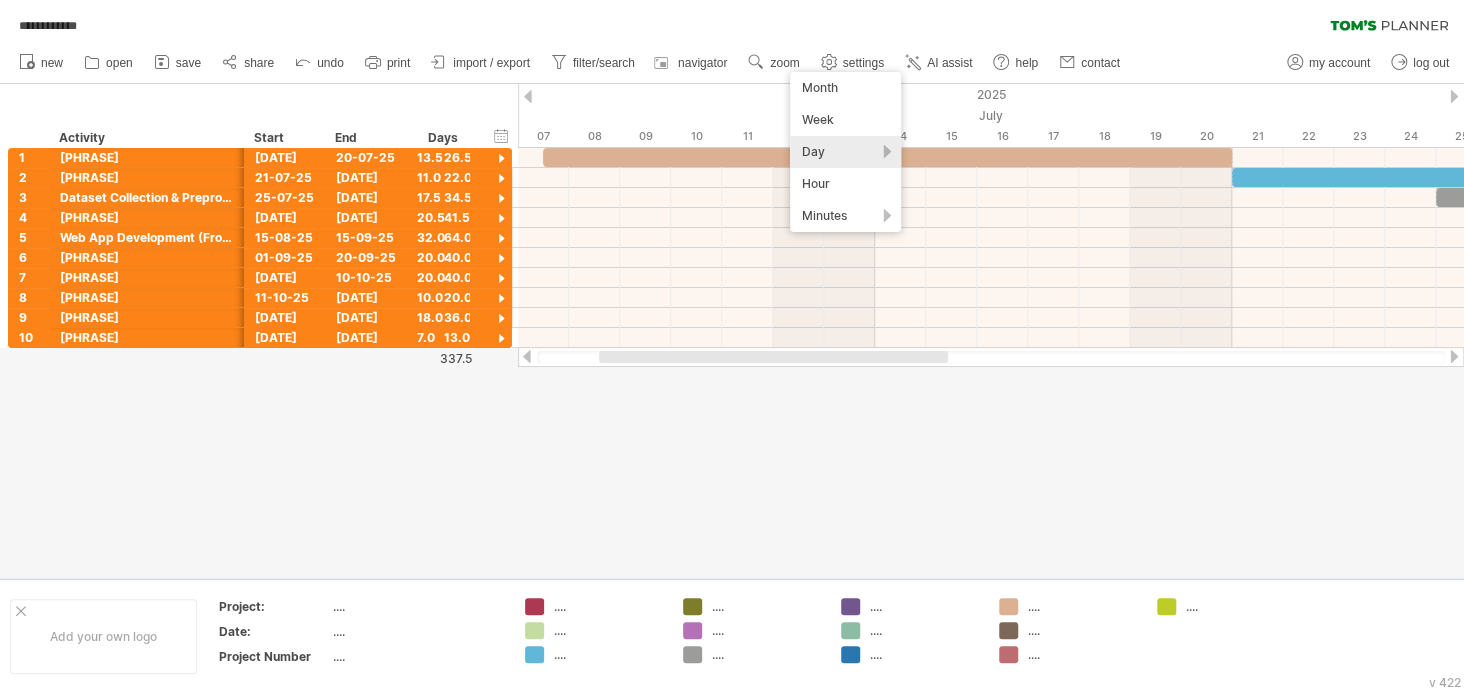 click on "Day" at bounding box center (845, 152) 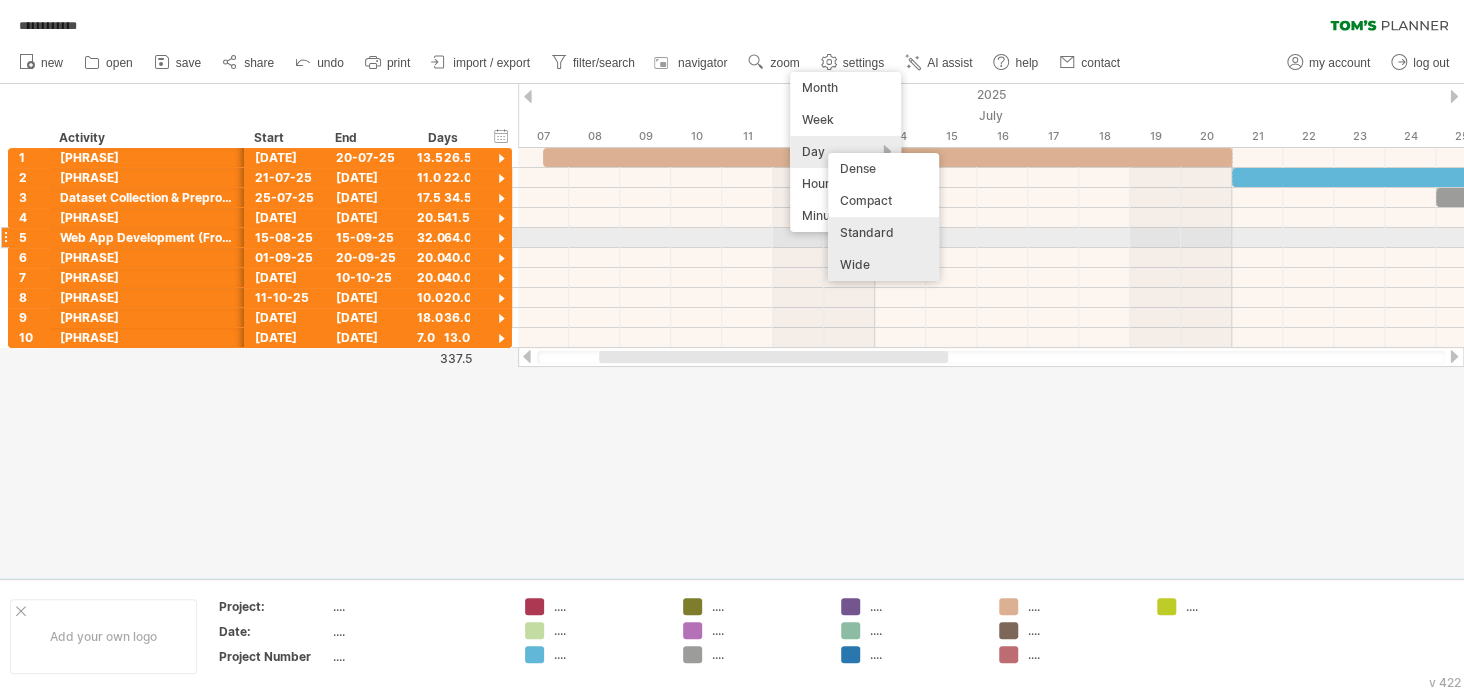 click on "Standard" at bounding box center (883, 233) 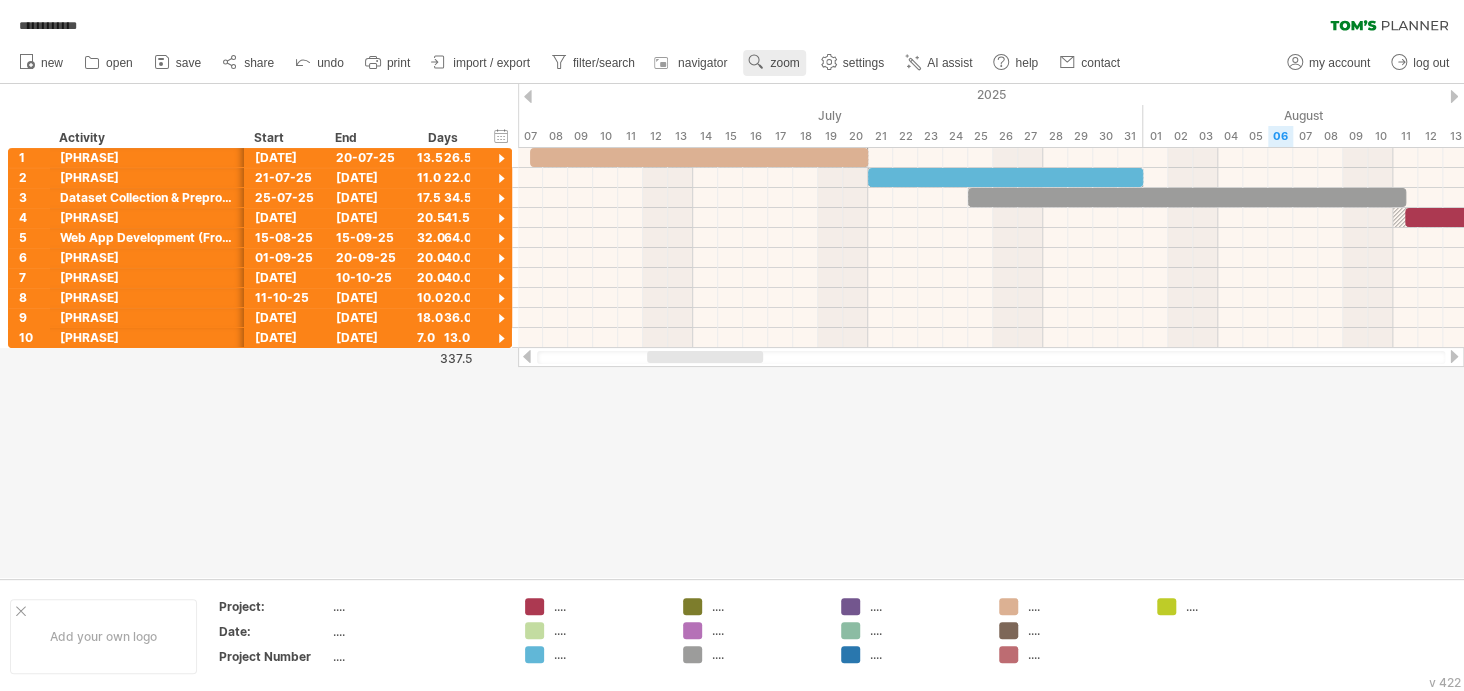 click on "zoom" at bounding box center (774, 63) 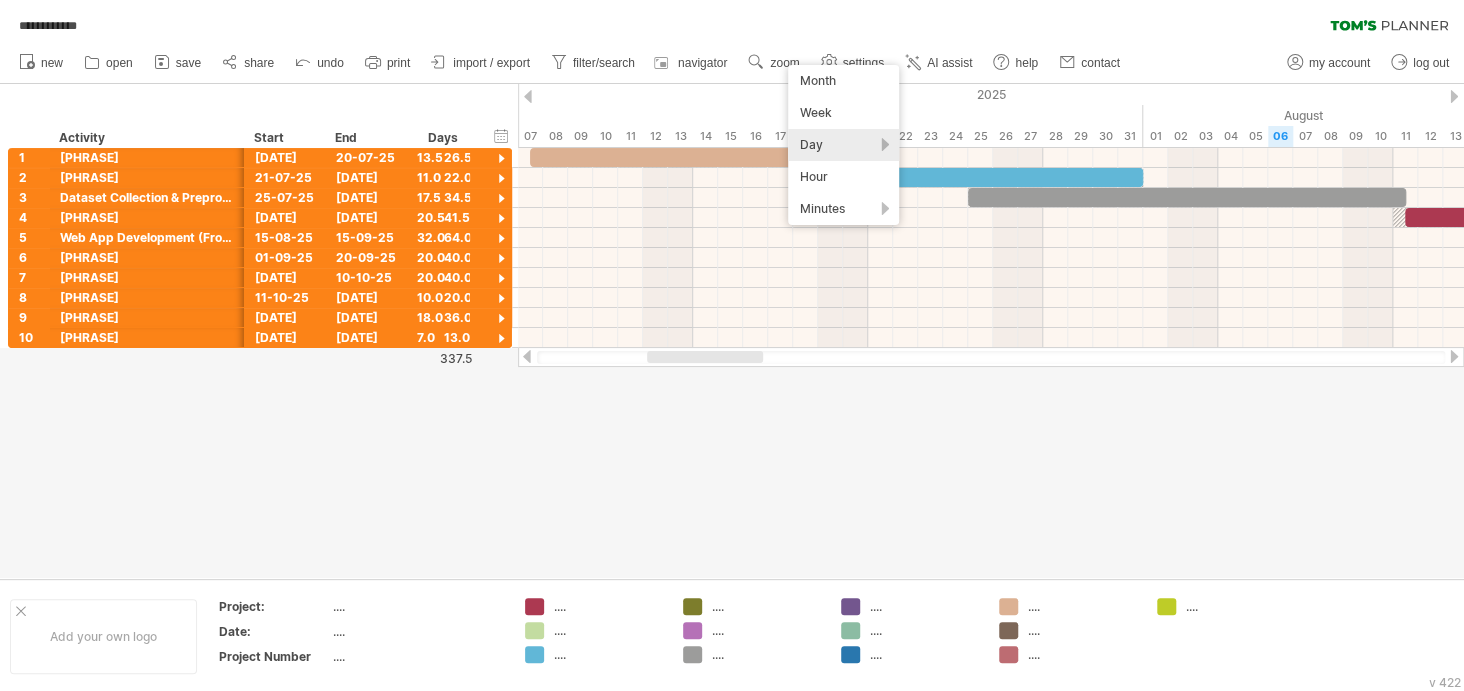 click on "Day" at bounding box center [843, 145] 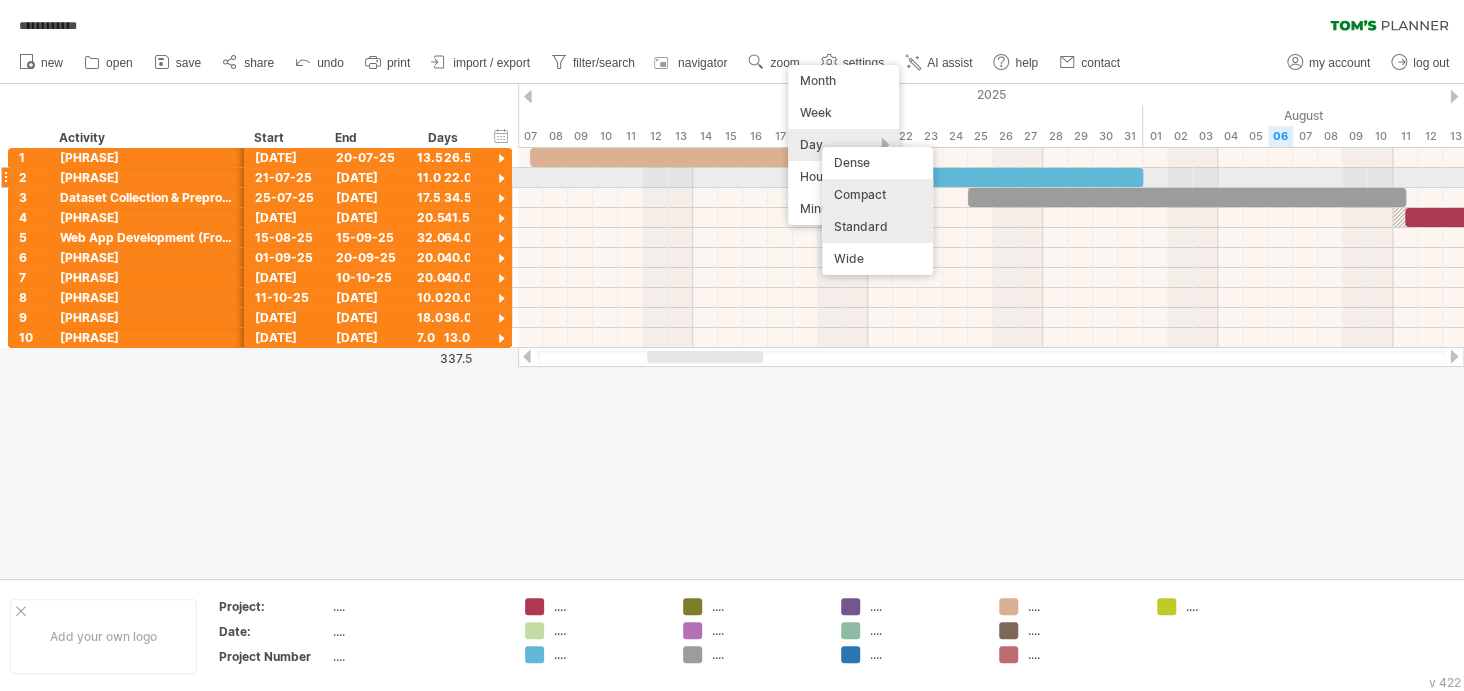 click on "Compact" at bounding box center (877, 195) 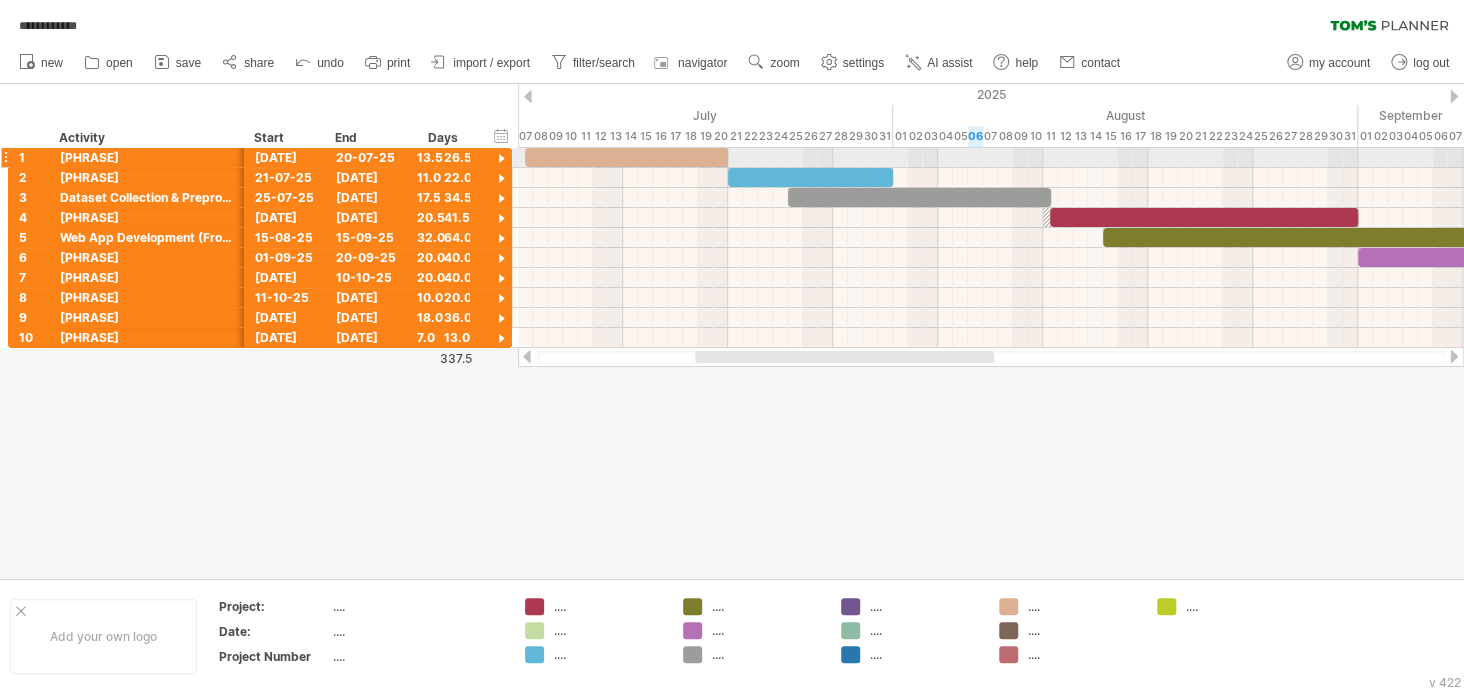 click on "**********" at bounding box center (732, 345) 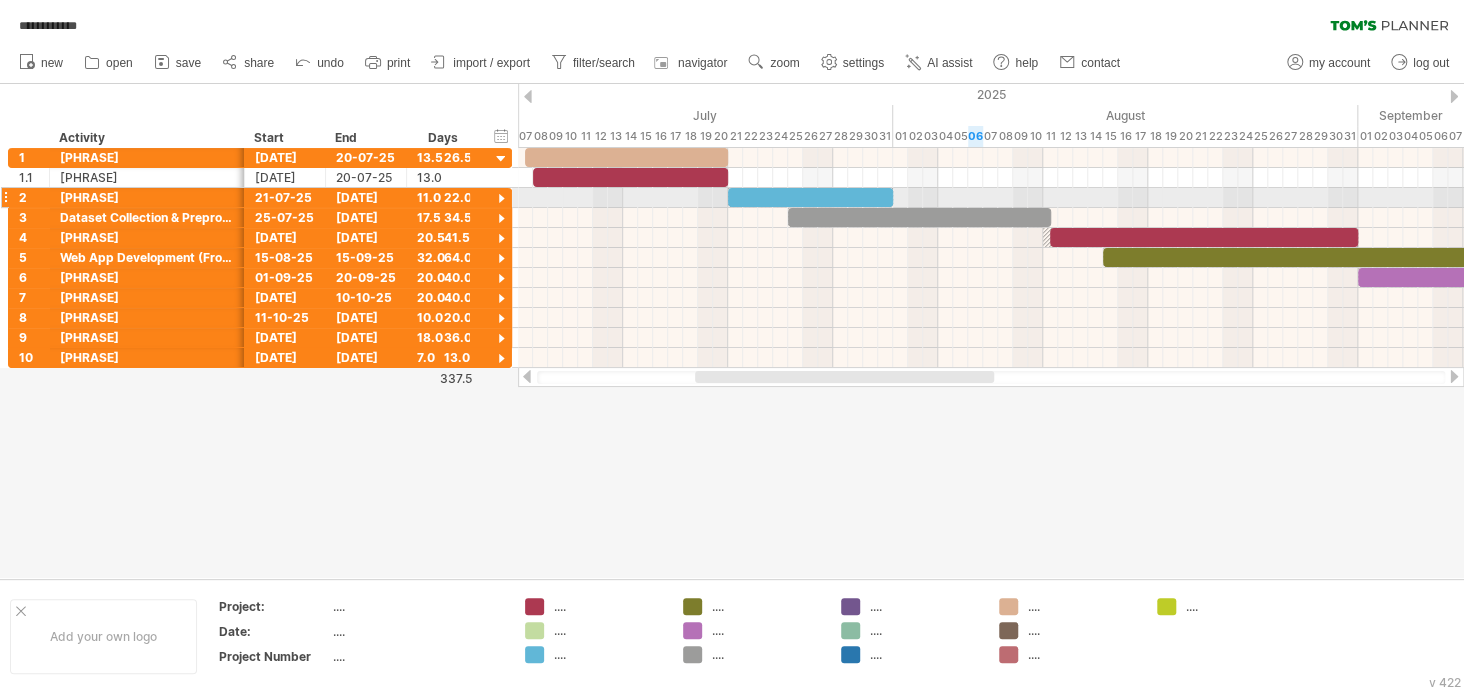 click at bounding box center [501, 199] 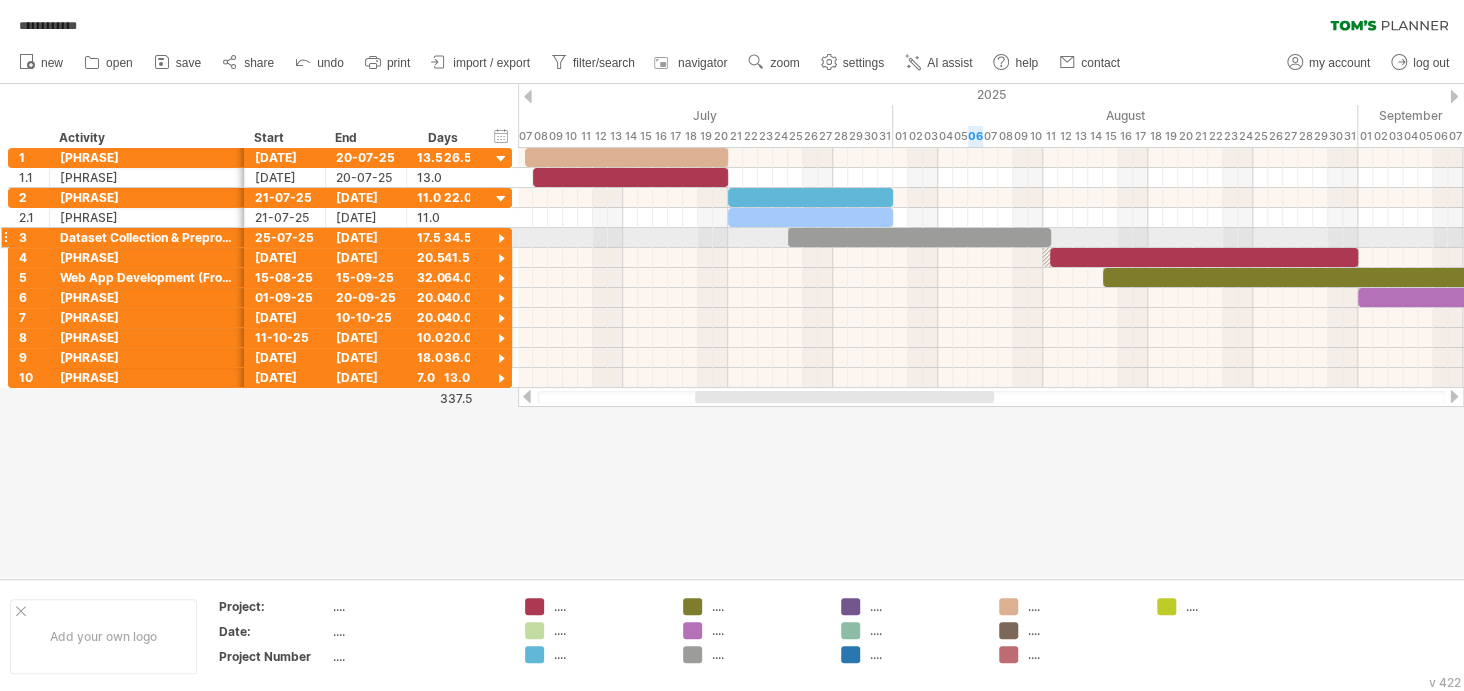 click at bounding box center (501, 239) 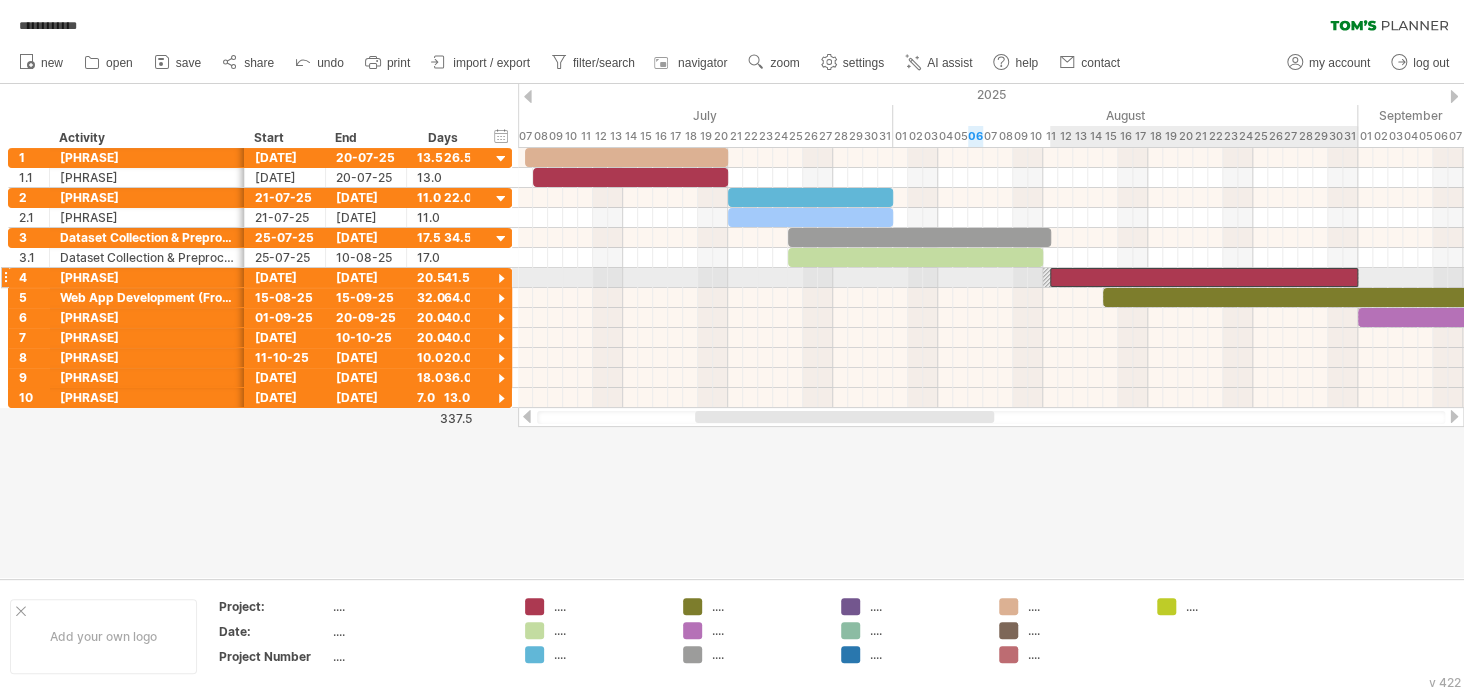 click at bounding box center [1204, 277] 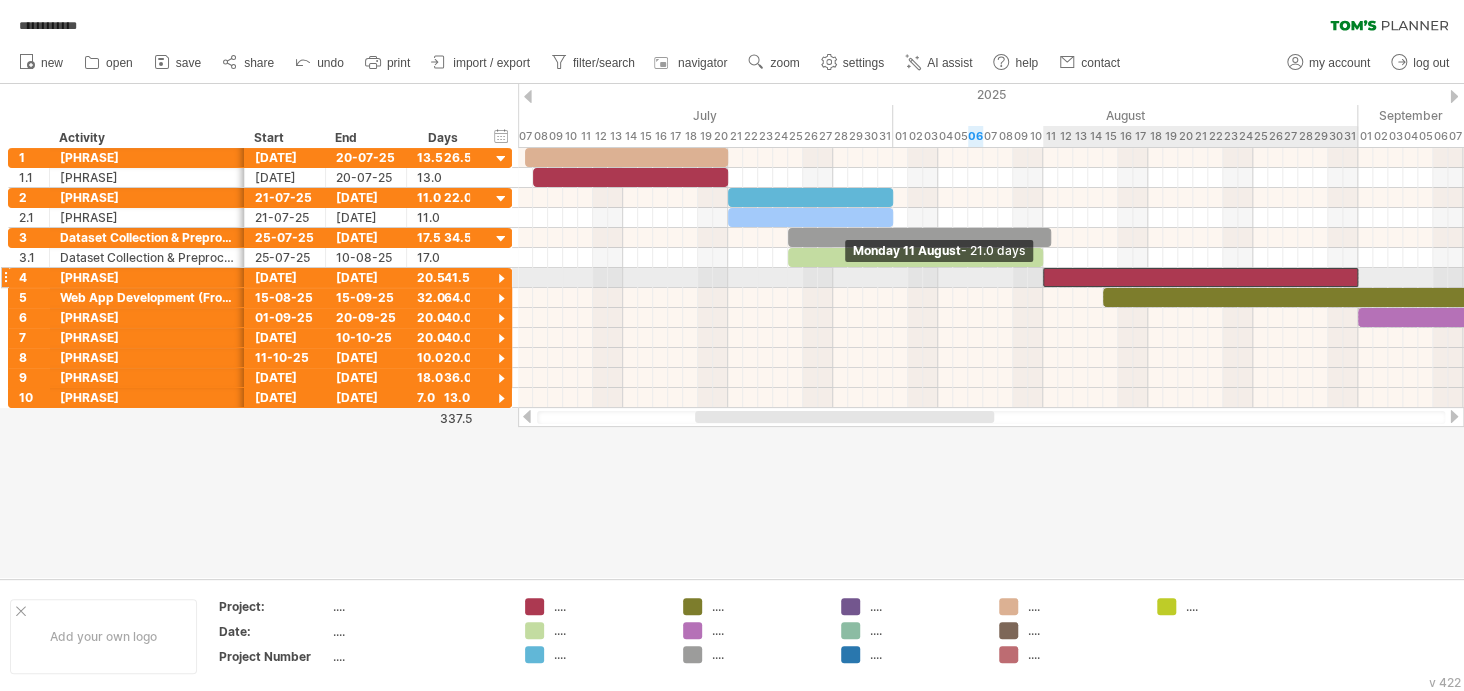 click at bounding box center [1043, 277] 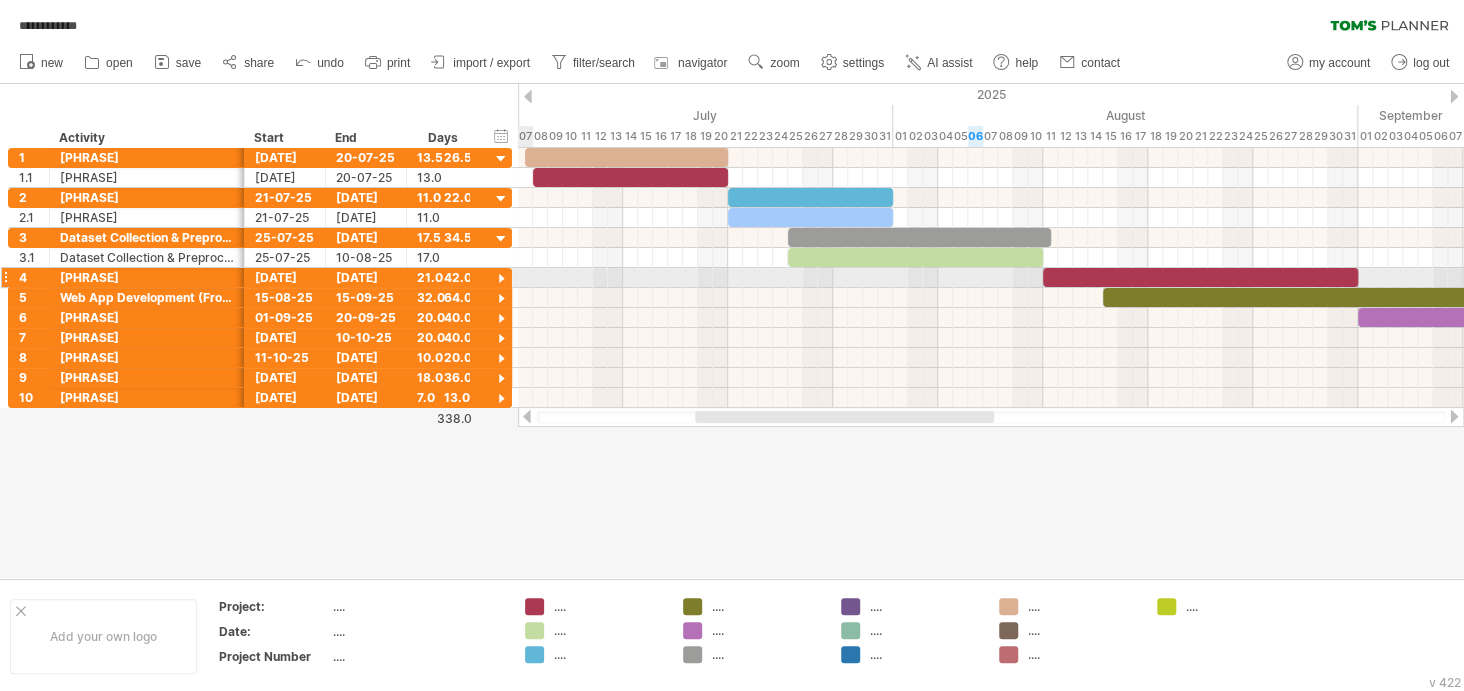 click at bounding box center (501, 279) 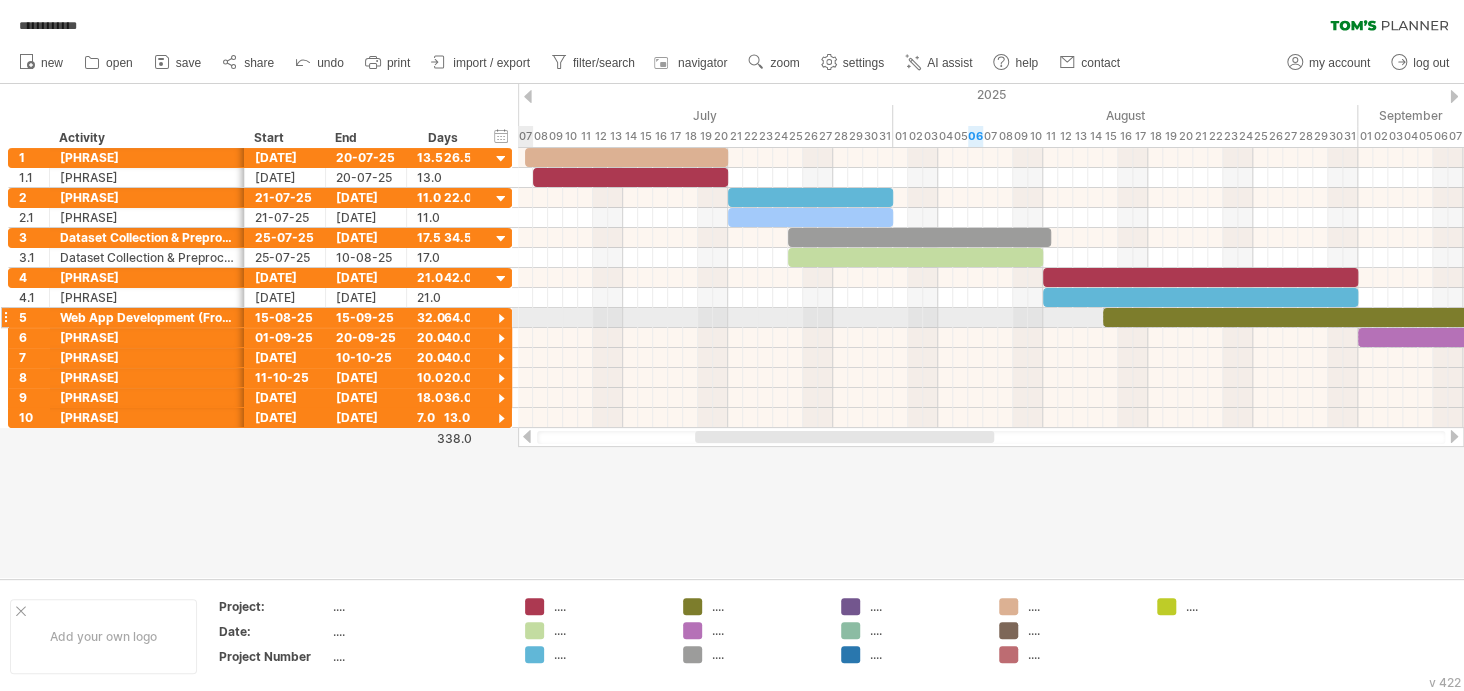 click at bounding box center [501, 319] 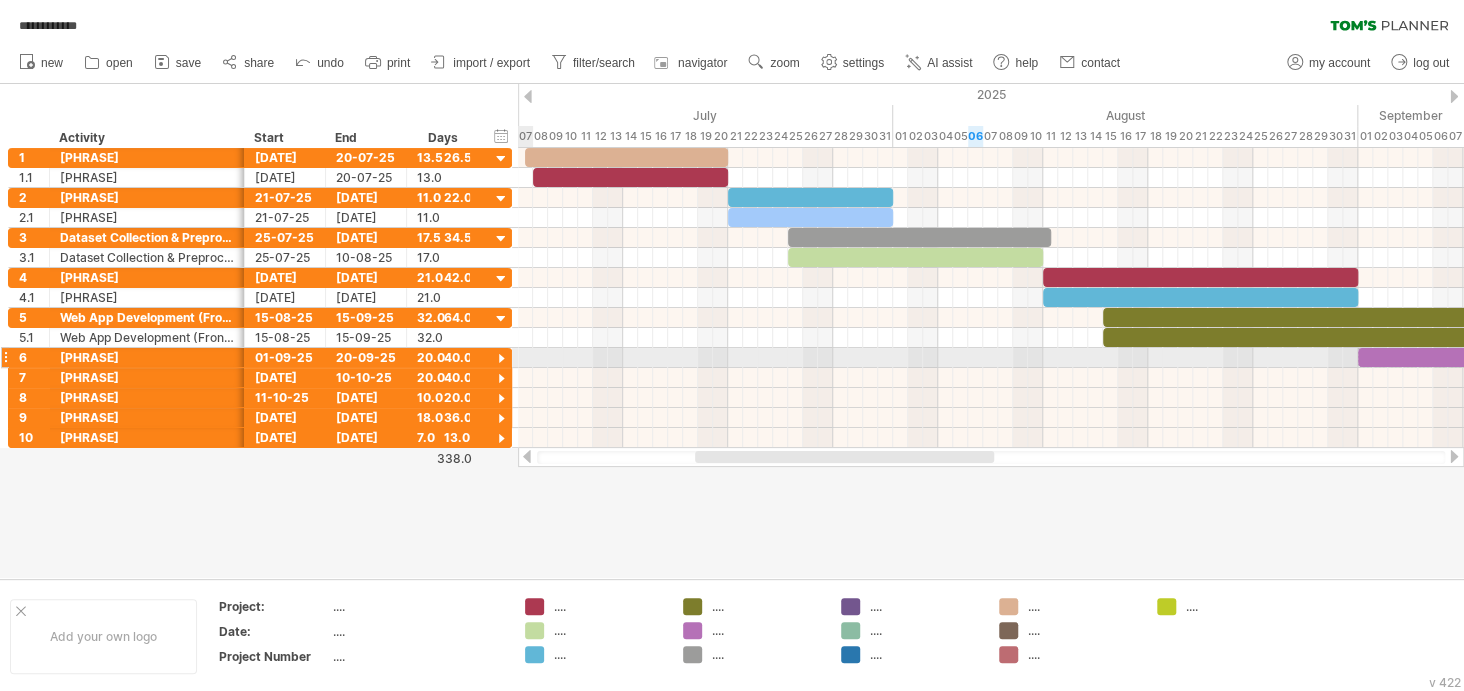 click at bounding box center (501, 359) 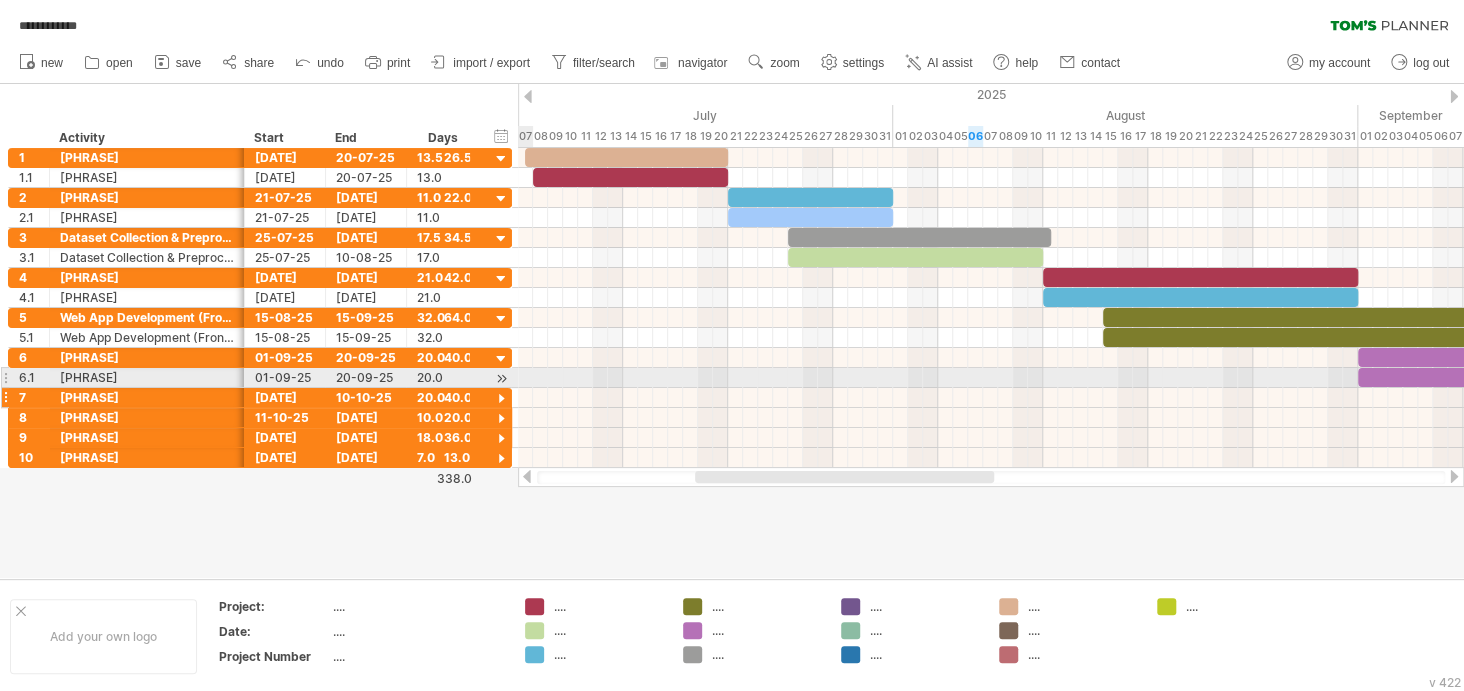 click at bounding box center [501, 399] 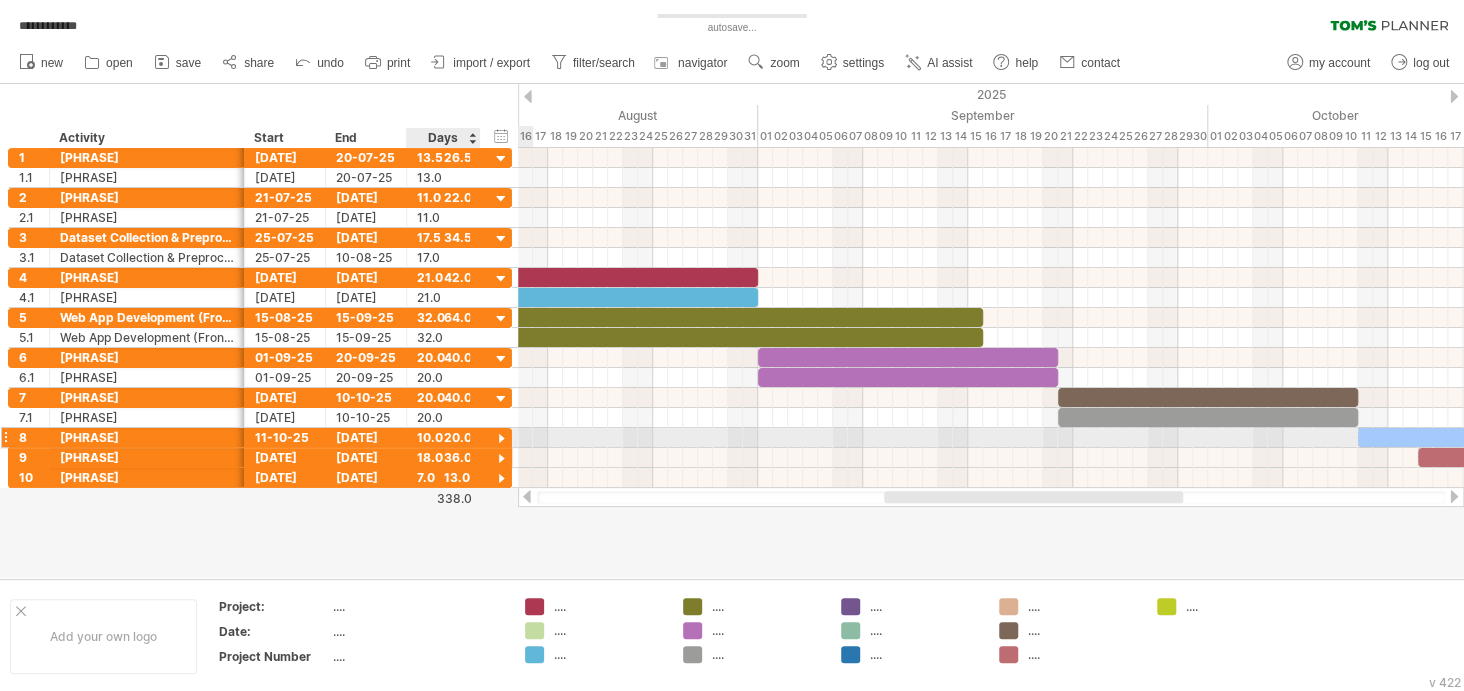 click at bounding box center (501, 439) 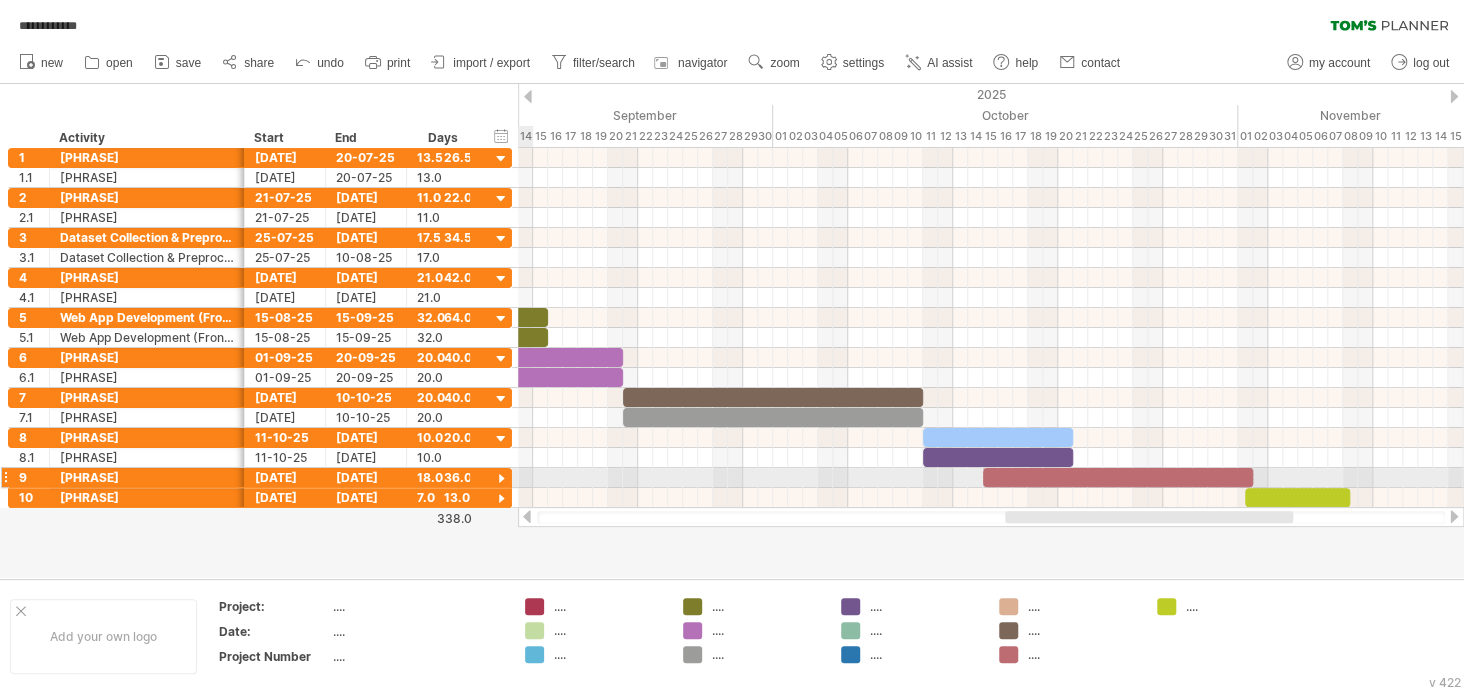 click at bounding box center (501, 479) 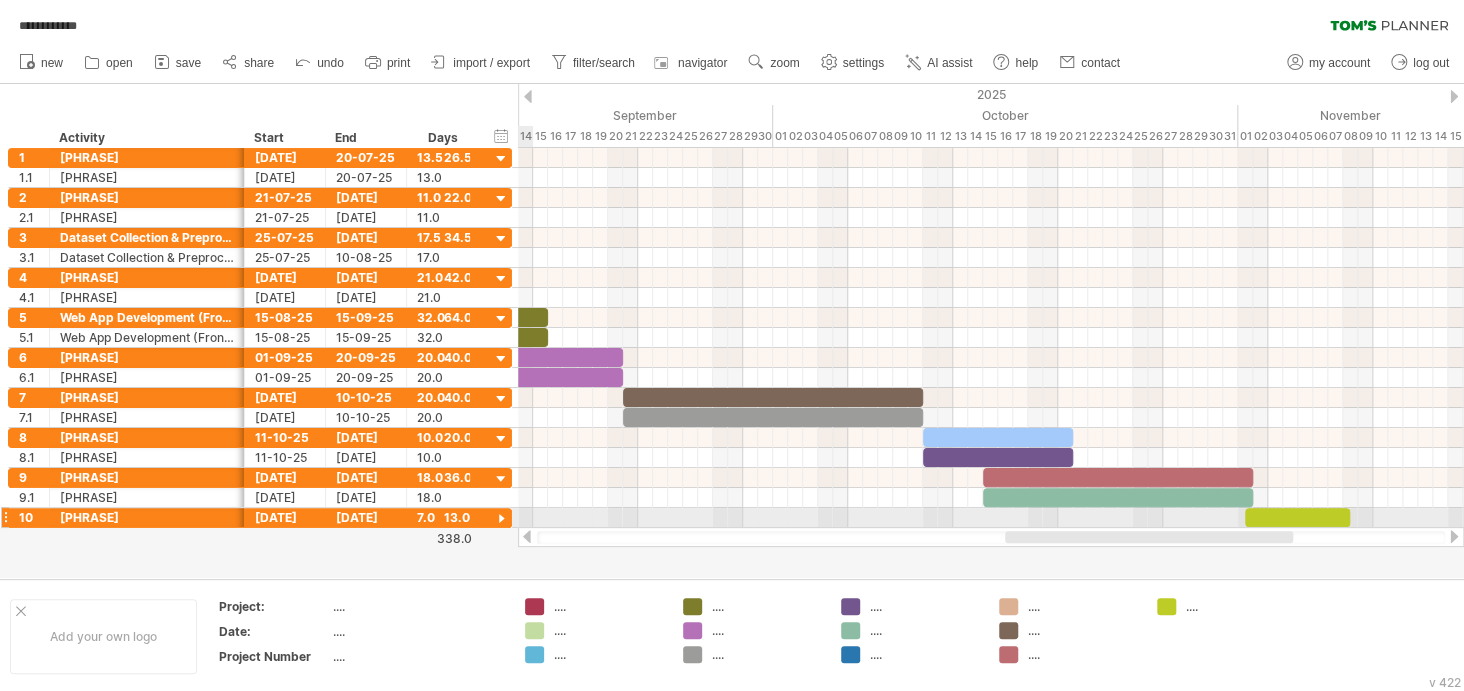 click at bounding box center [501, 519] 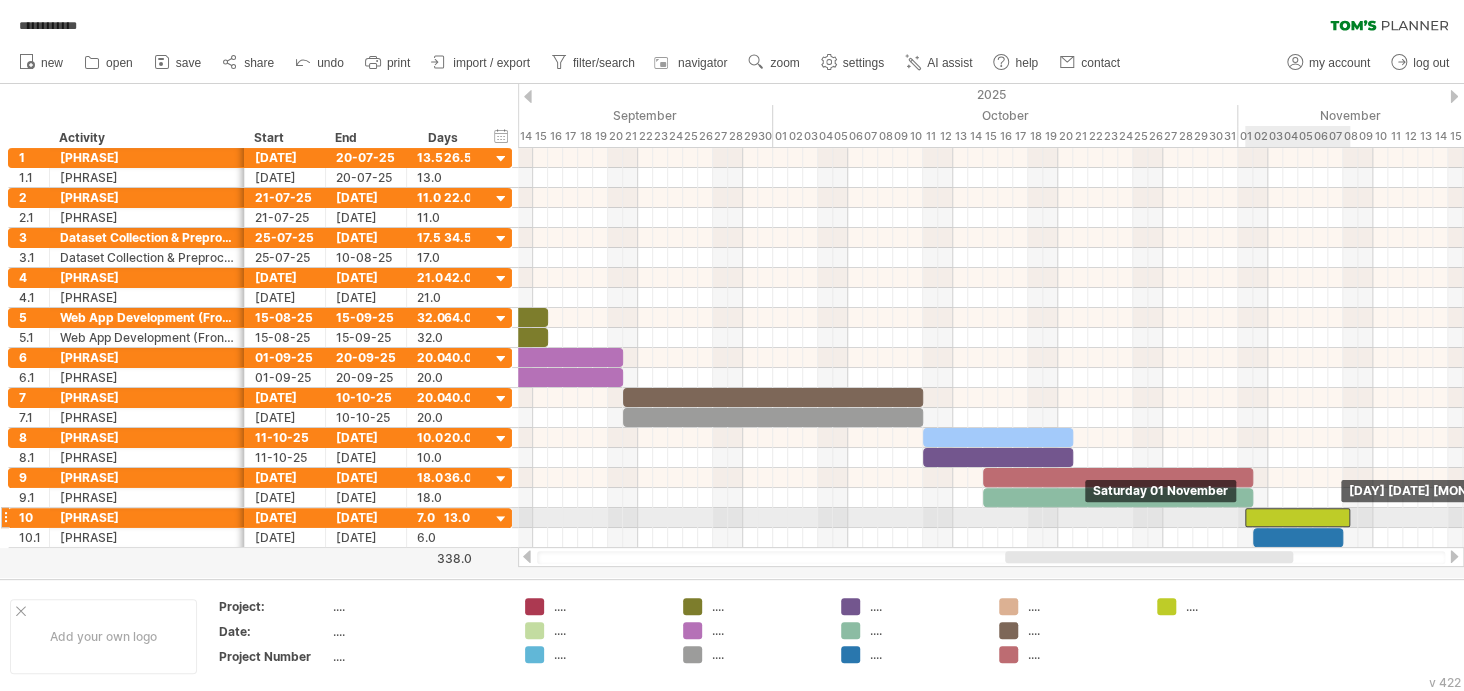 click at bounding box center [1297, 517] 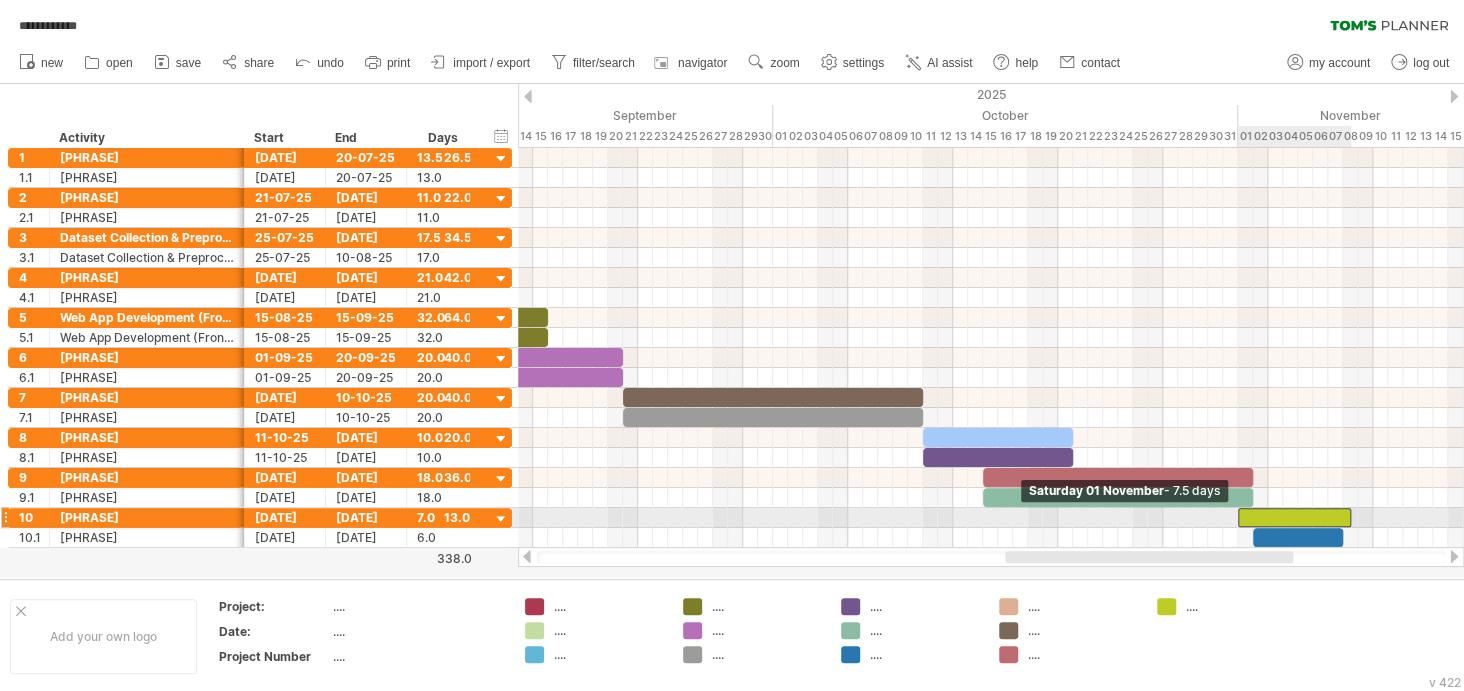 drag, startPoint x: 1244, startPoint y: 512, endPoint x: 1238, endPoint y: 527, distance: 16.155495 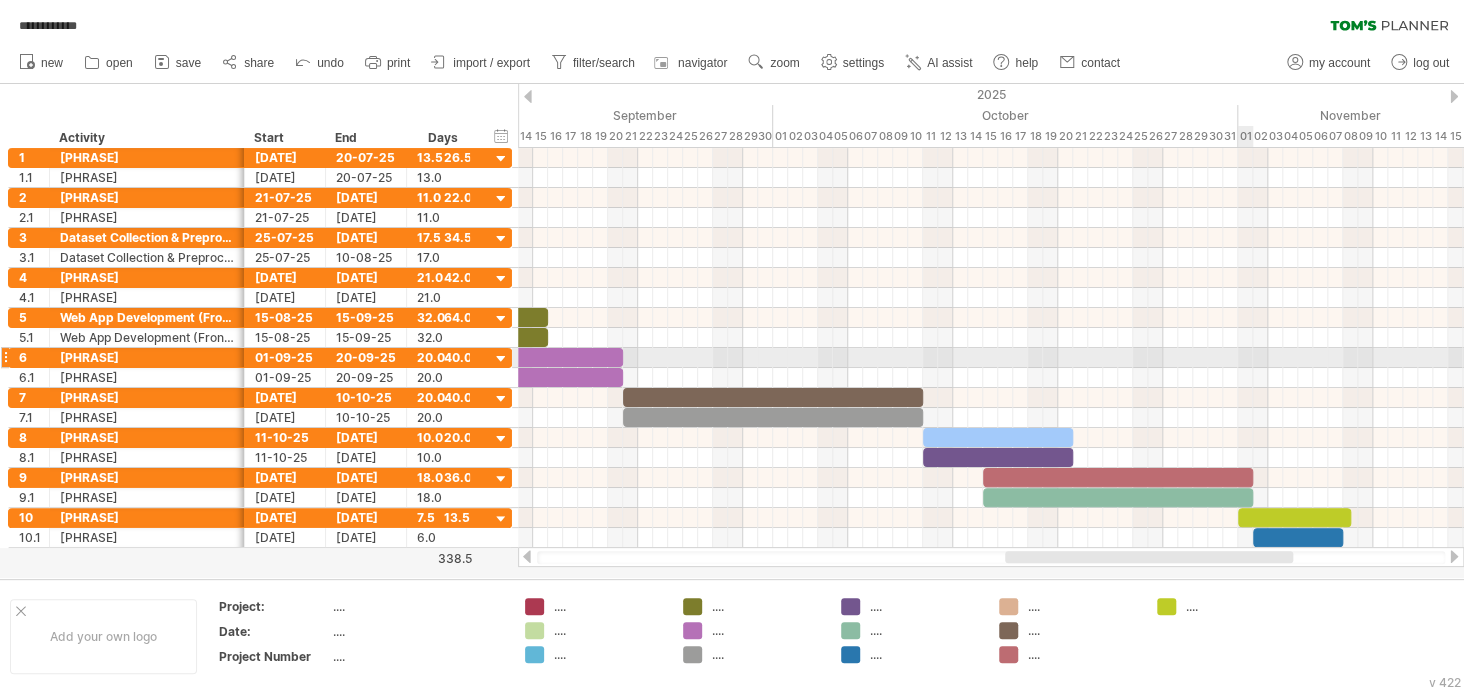 click at bounding box center [991, 358] 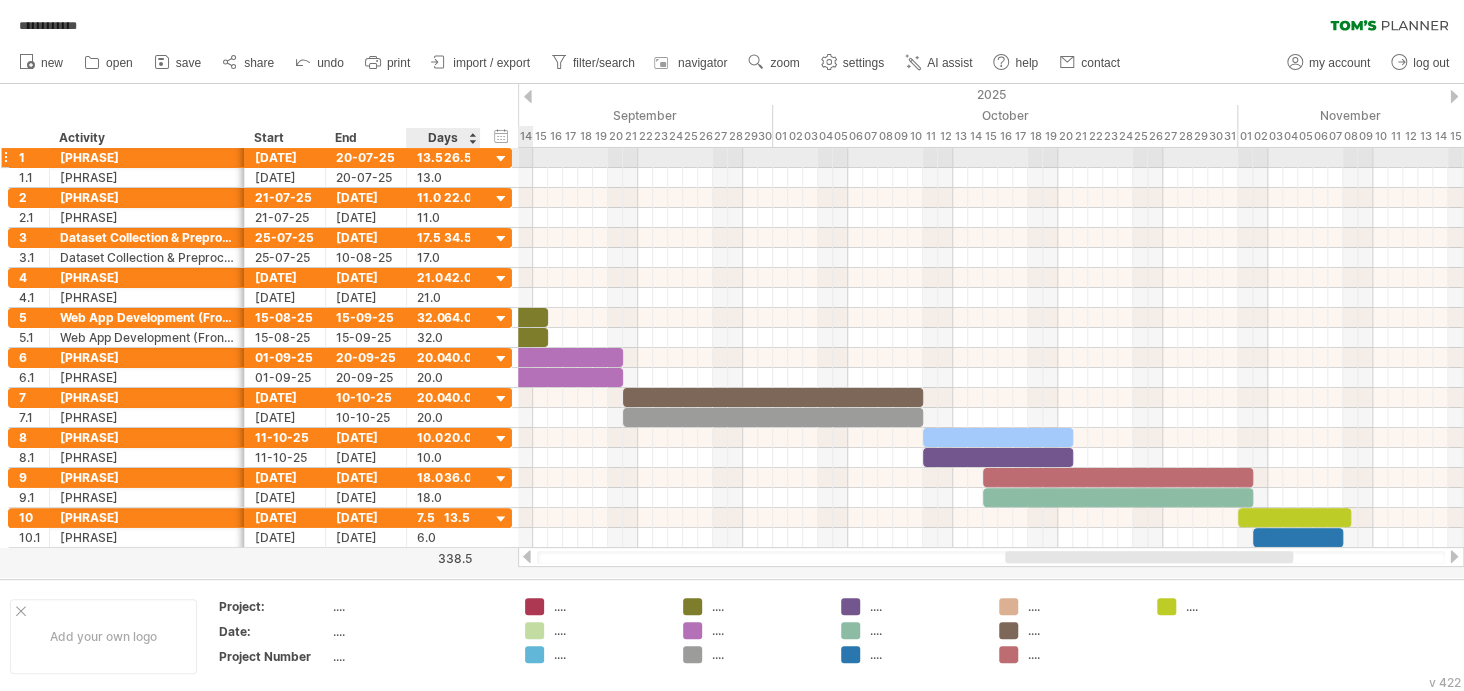 click at bounding box center (501, 159) 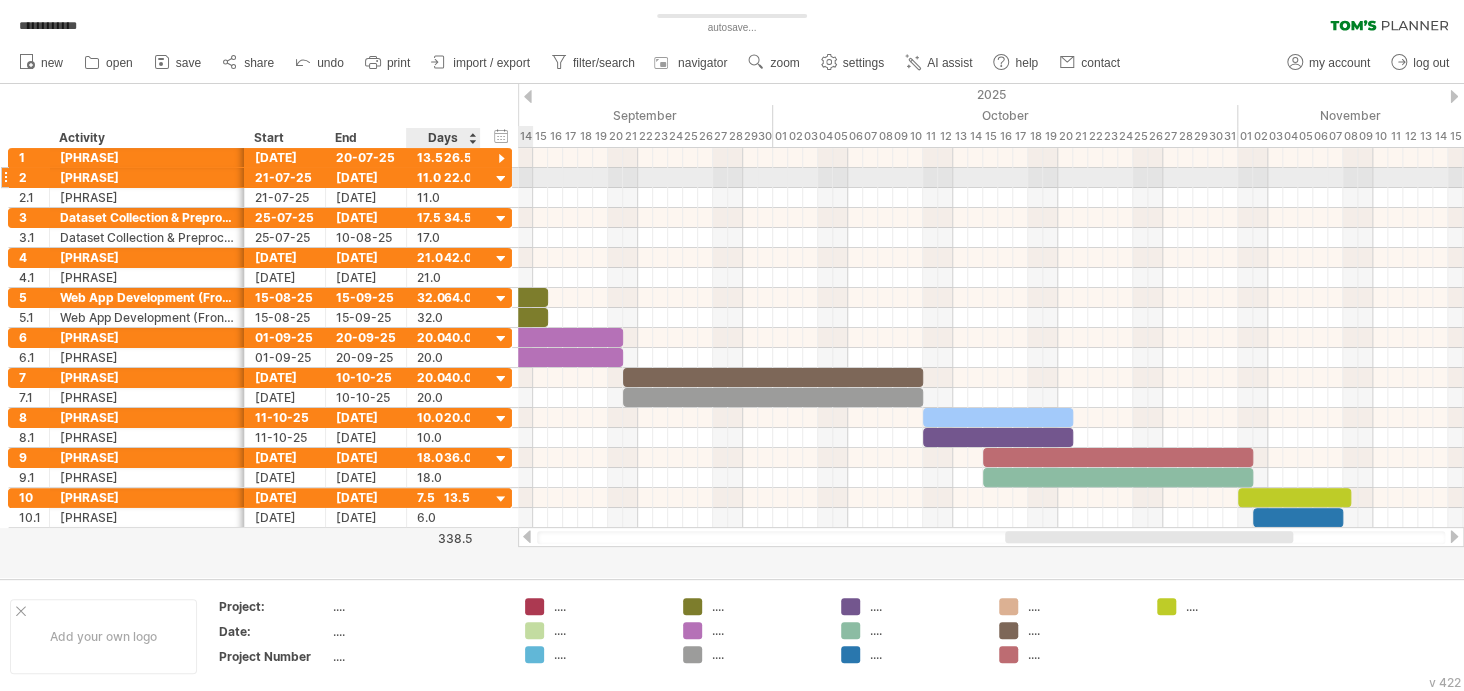 click at bounding box center [501, 179] 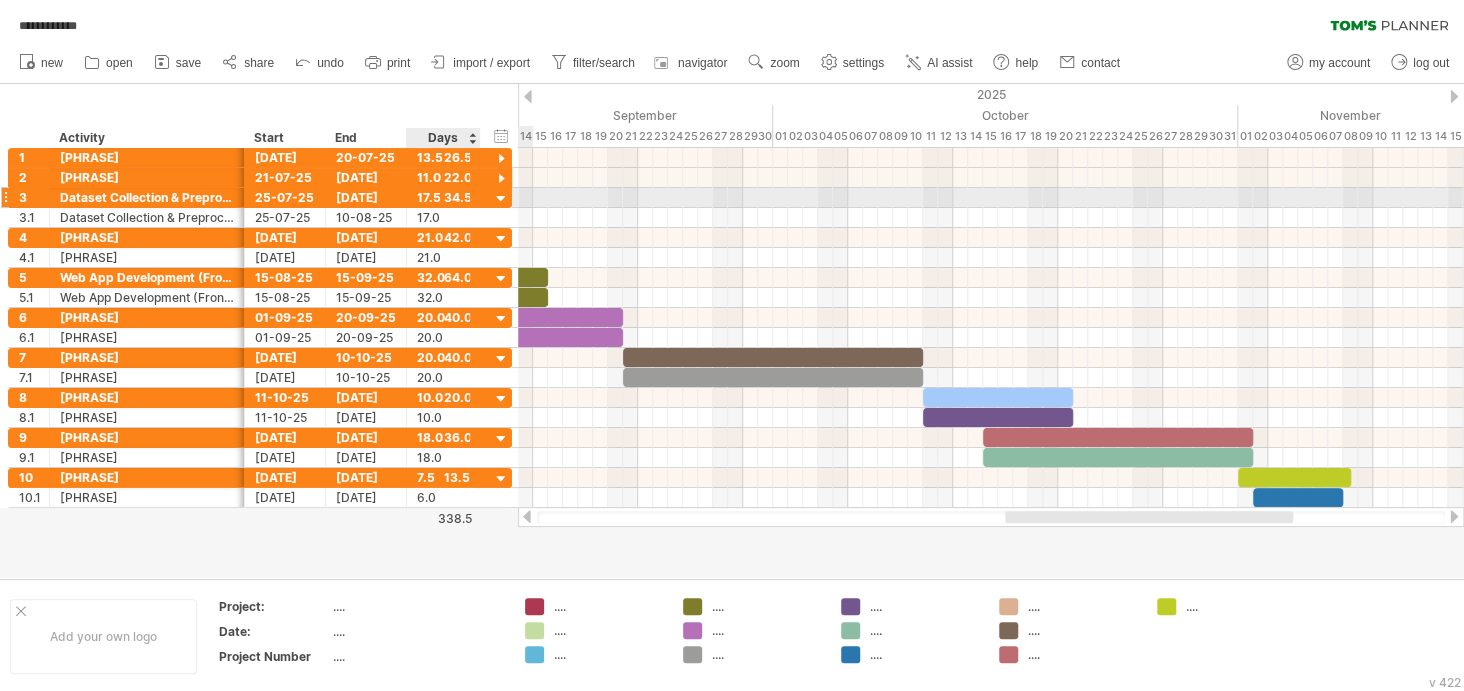click at bounding box center (501, 199) 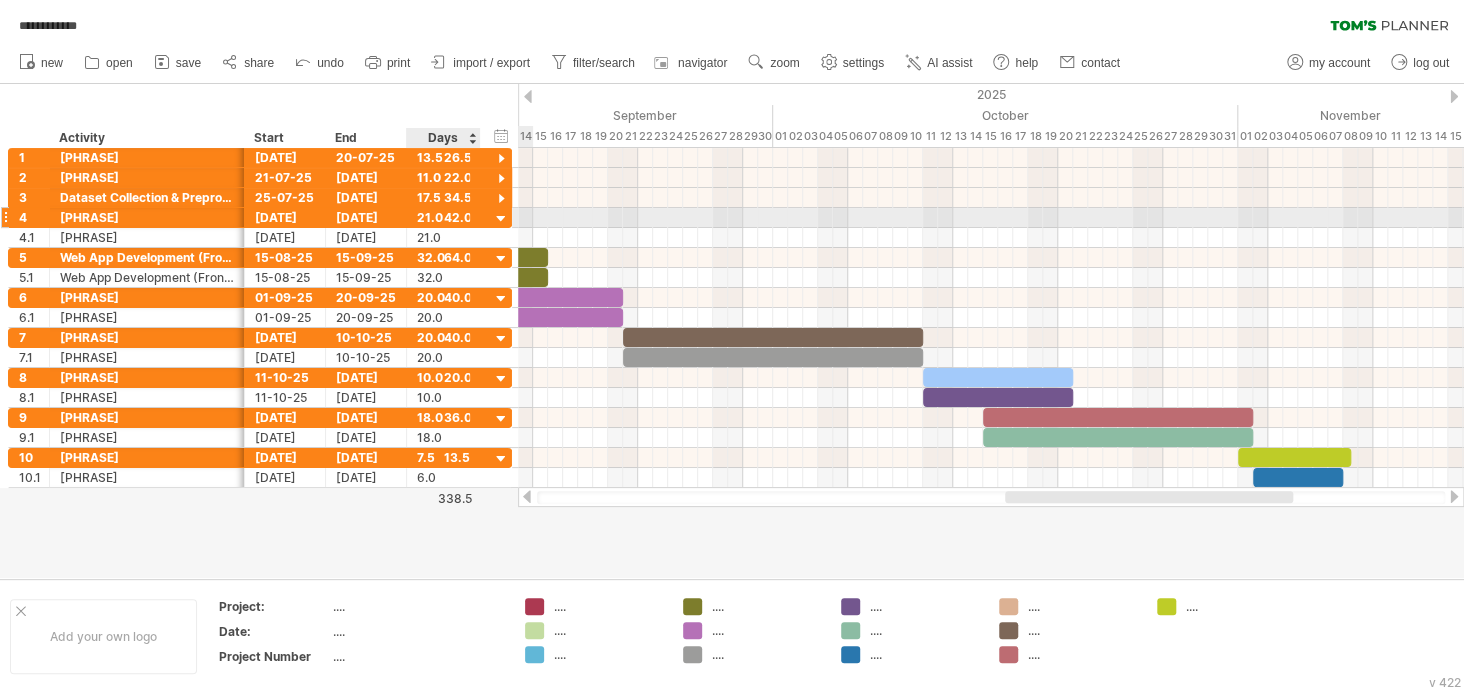 click at bounding box center (501, 219) 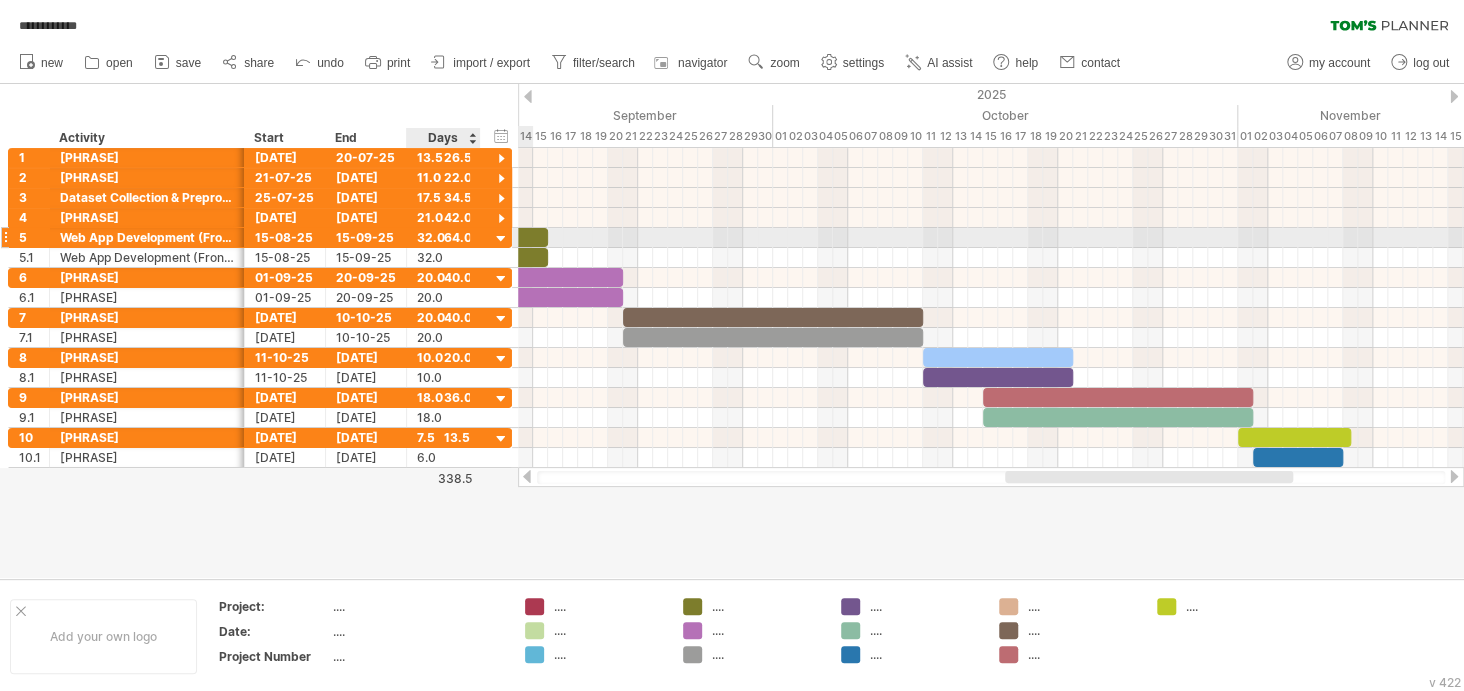 click at bounding box center (501, 239) 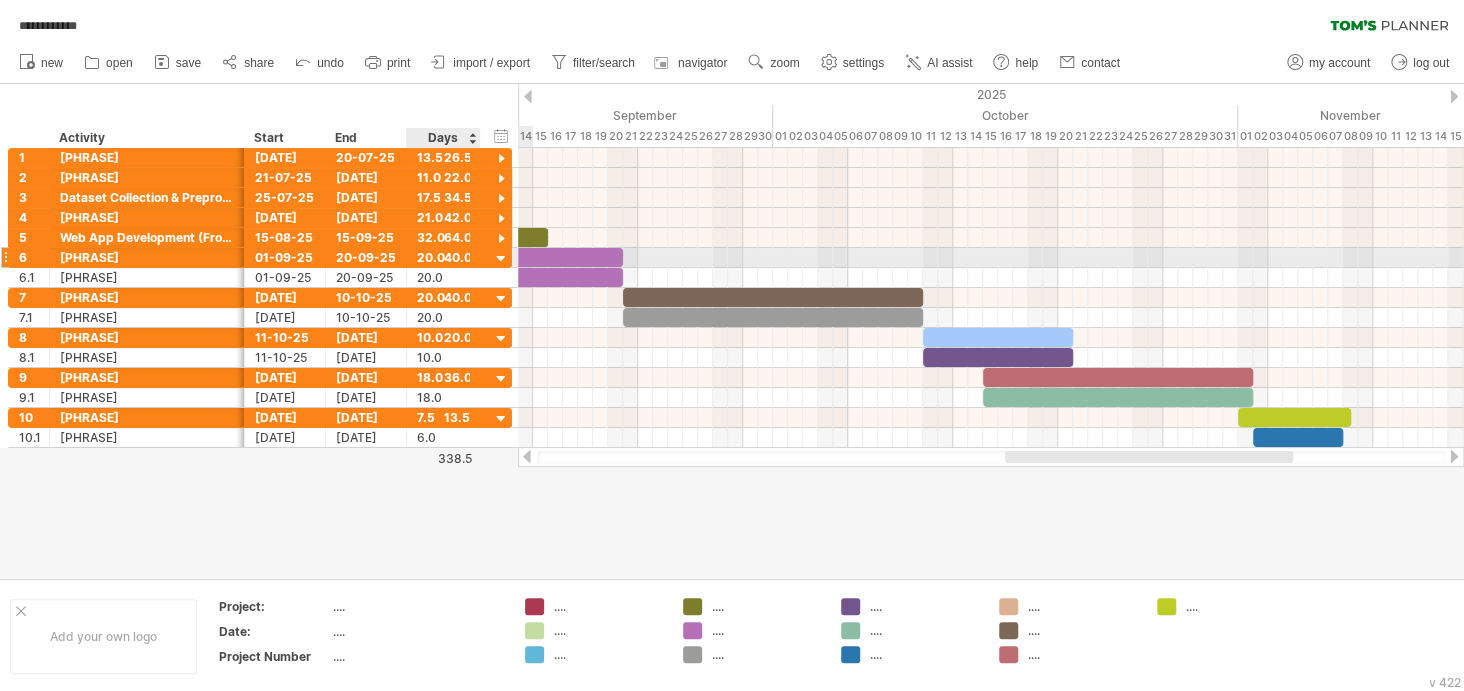 click at bounding box center [501, 259] 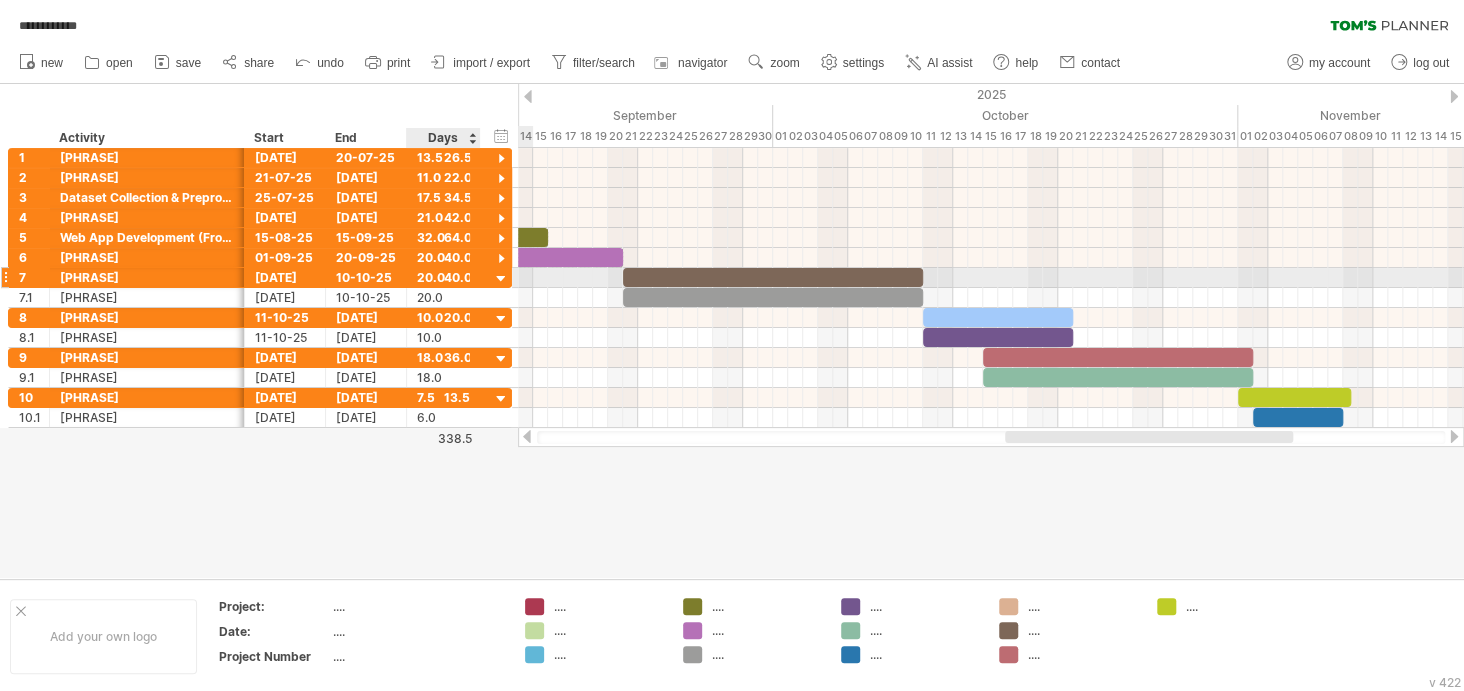 click at bounding box center [501, 279] 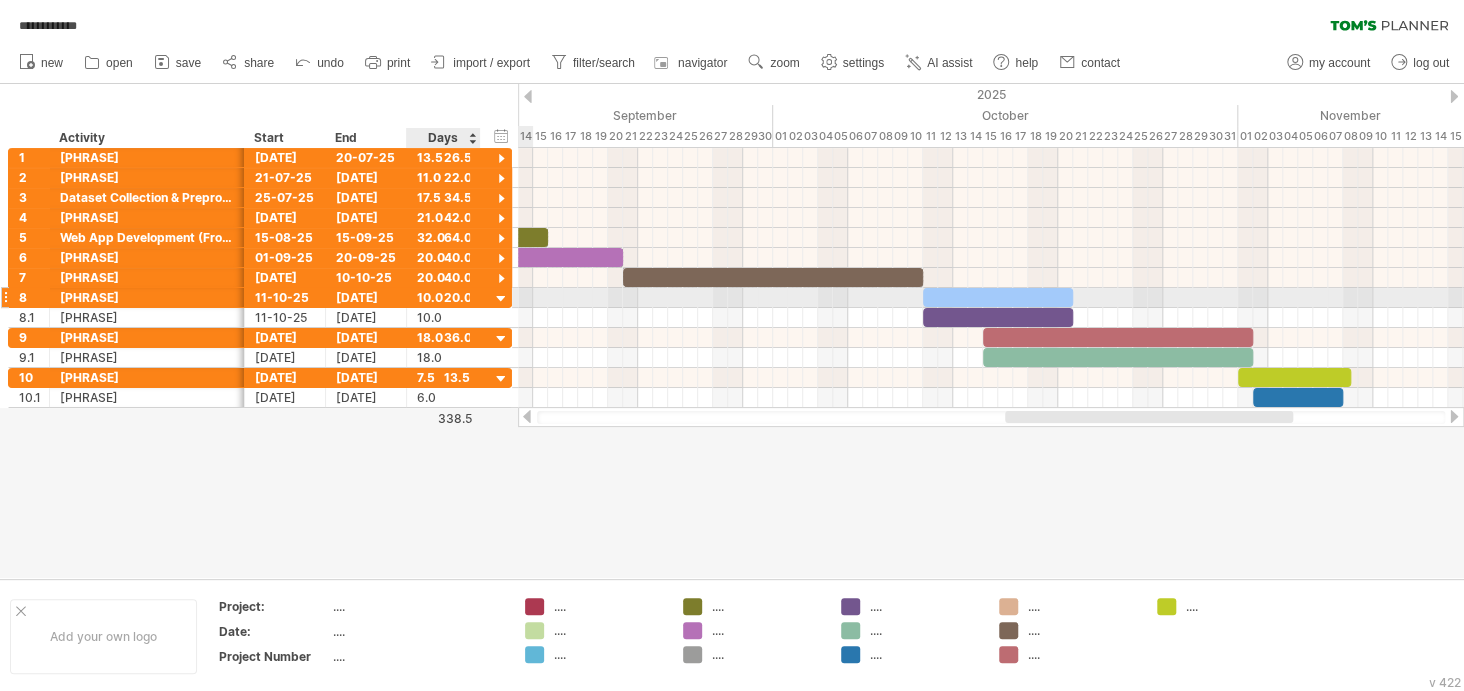 click at bounding box center (501, 299) 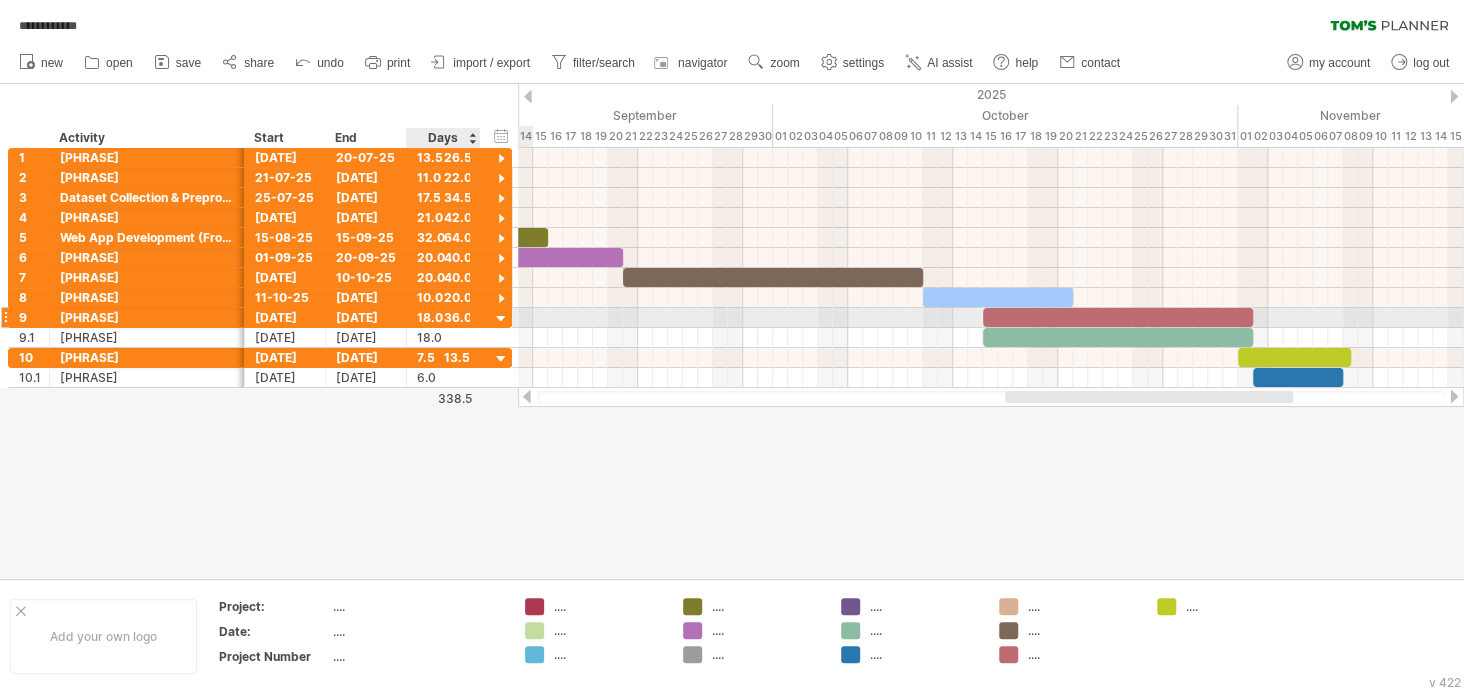 click at bounding box center (501, 319) 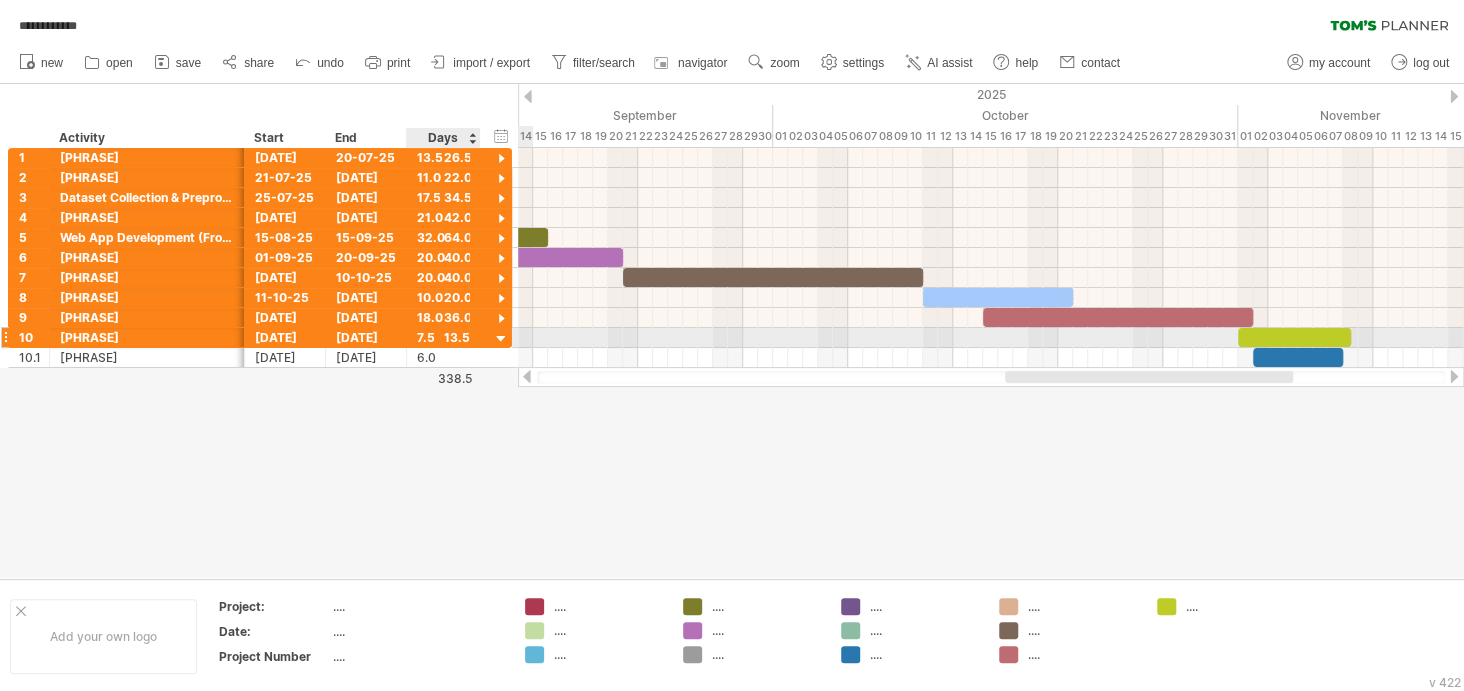 click at bounding box center [501, 339] 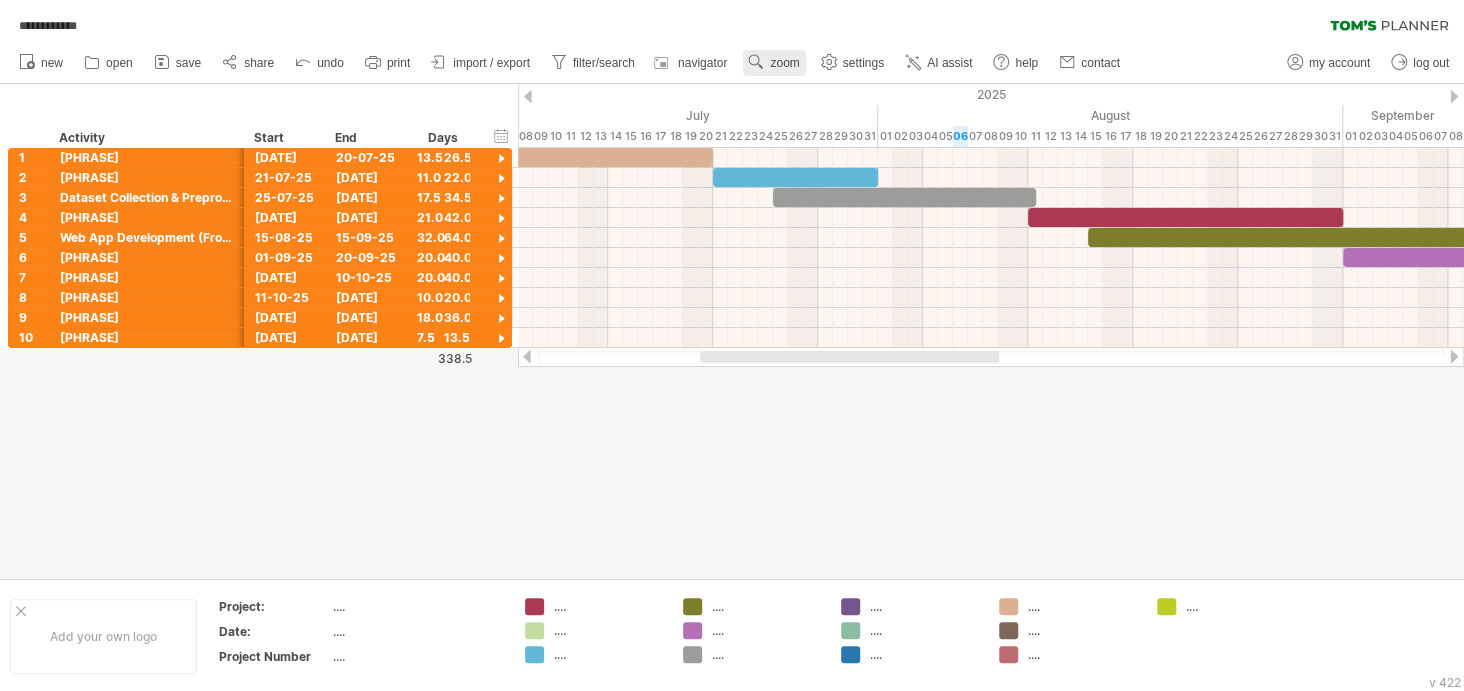 click on "zoom" at bounding box center (784, 63) 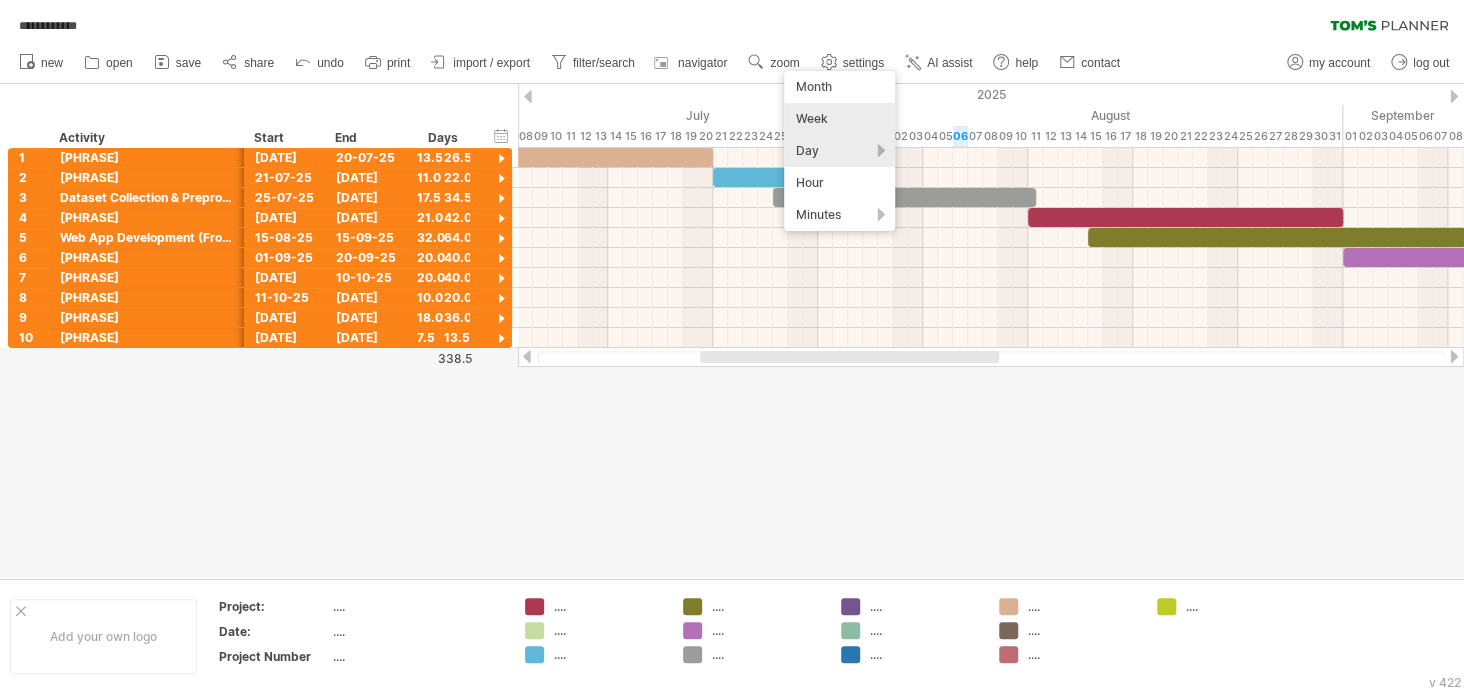 click on "Week" at bounding box center (839, 119) 